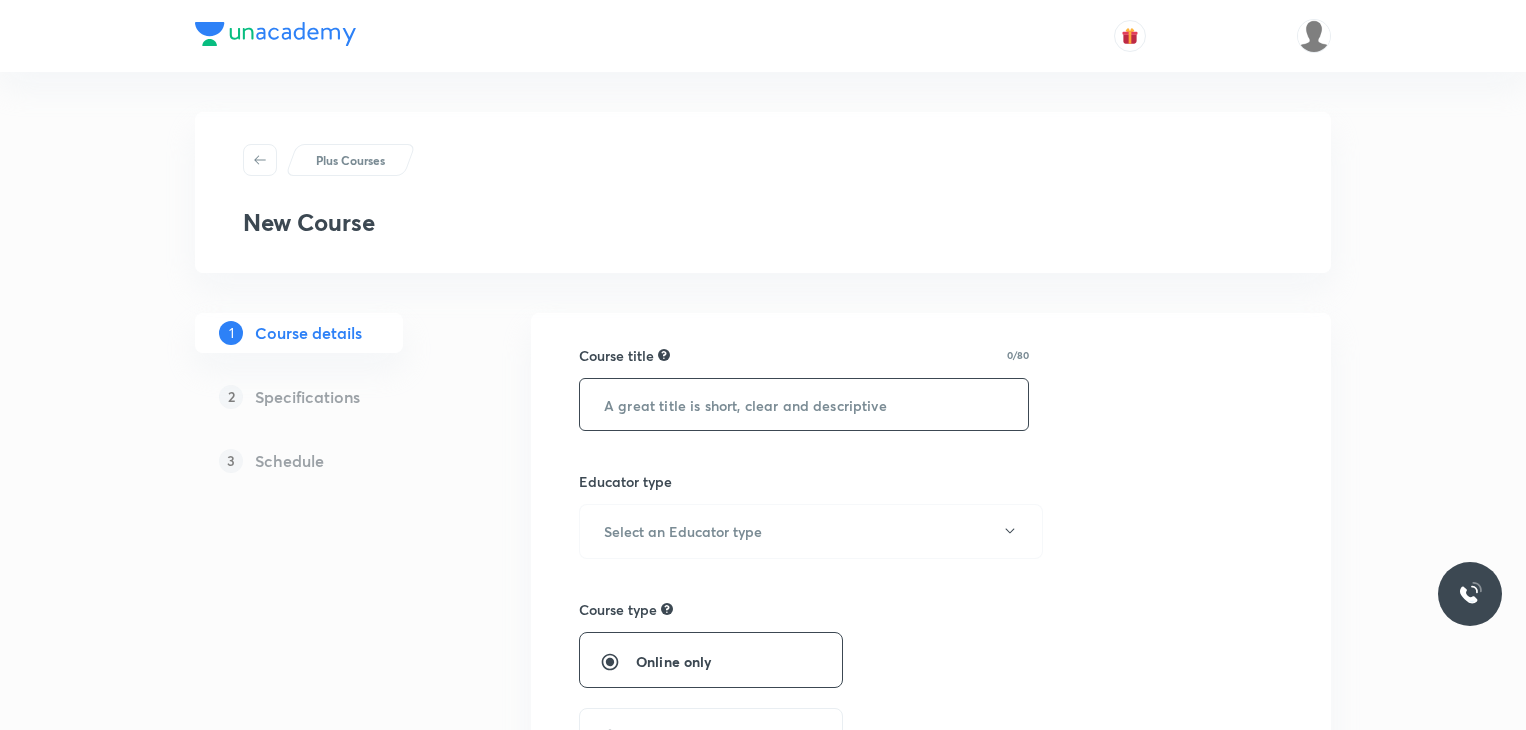 scroll, scrollTop: 100, scrollLeft: 0, axis: vertical 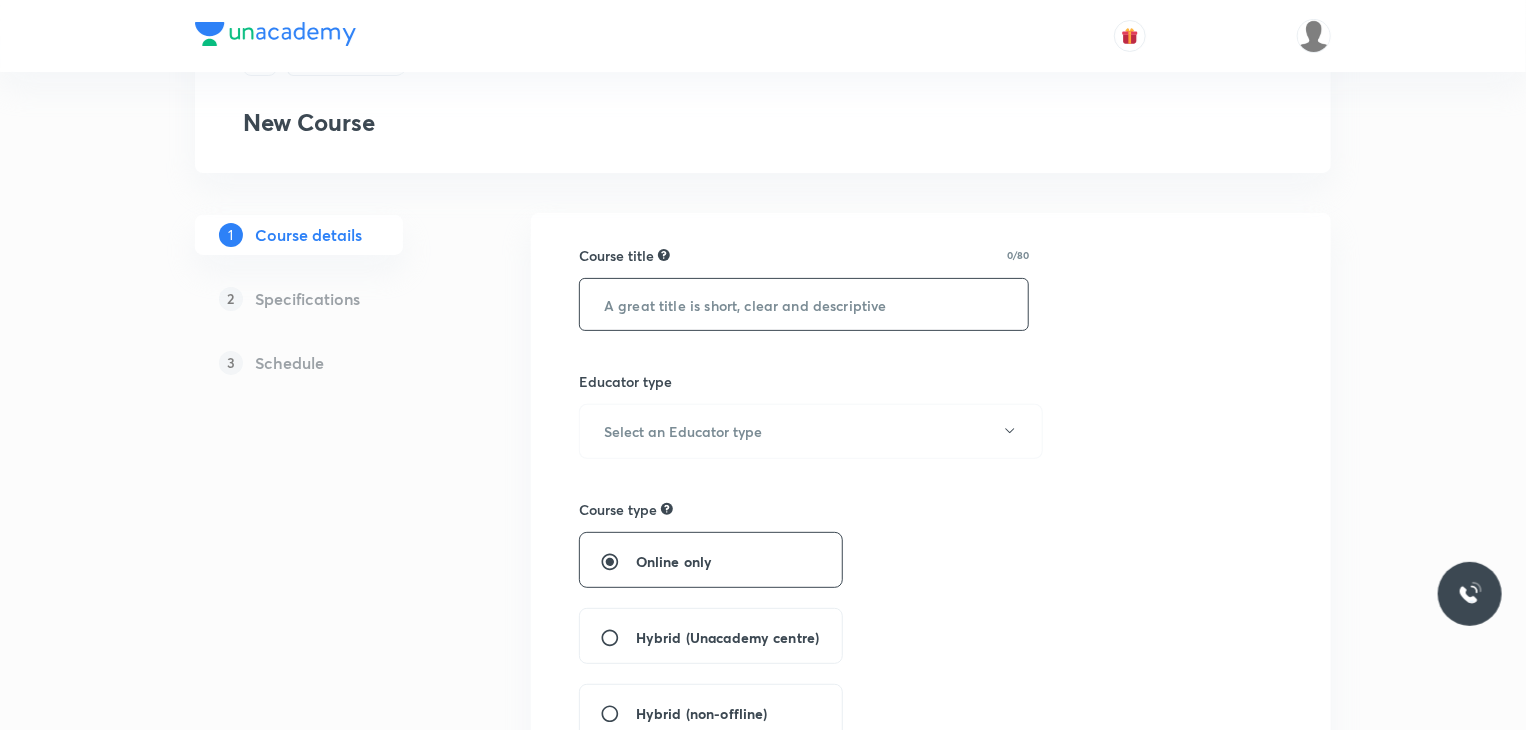 click at bounding box center (804, 304) 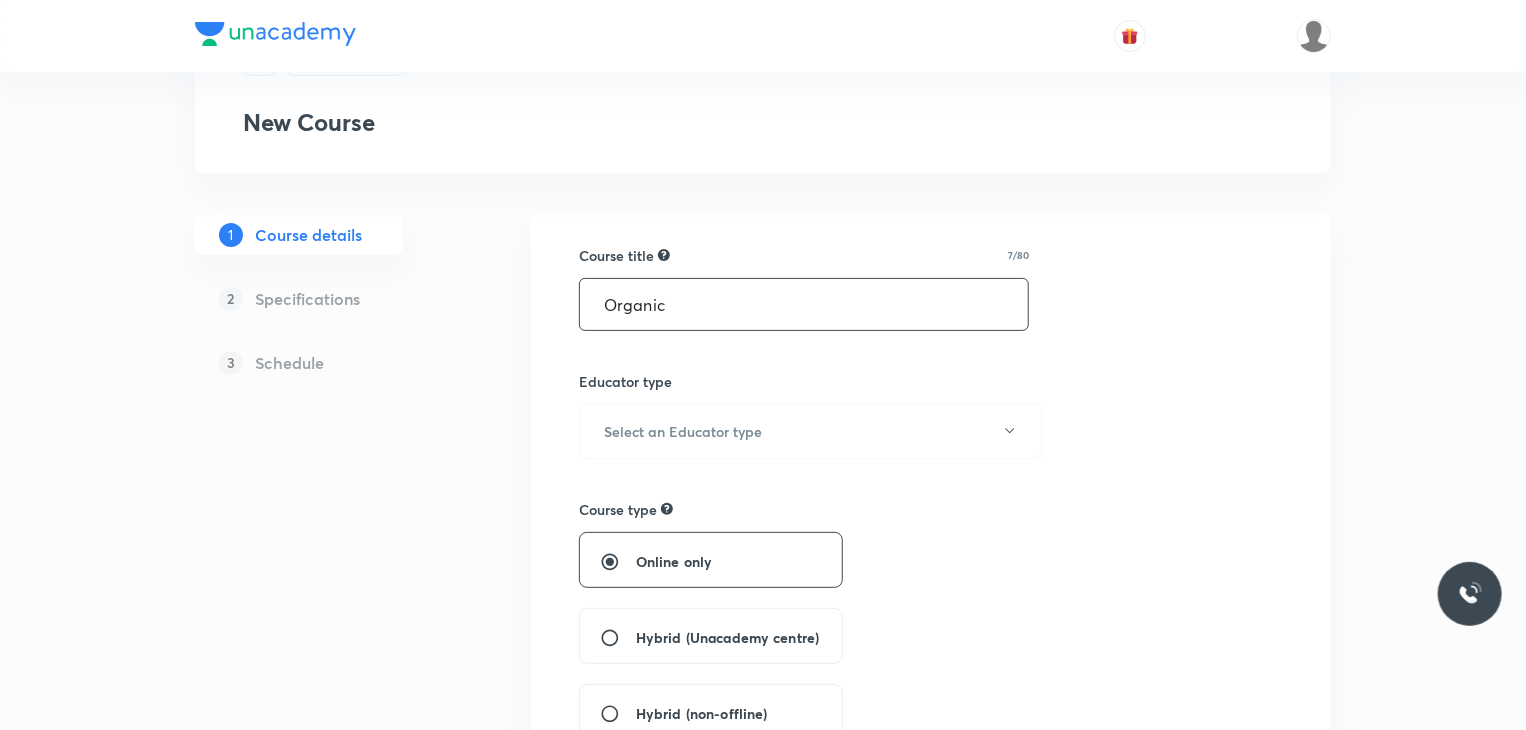click on "Organic" at bounding box center [804, 304] 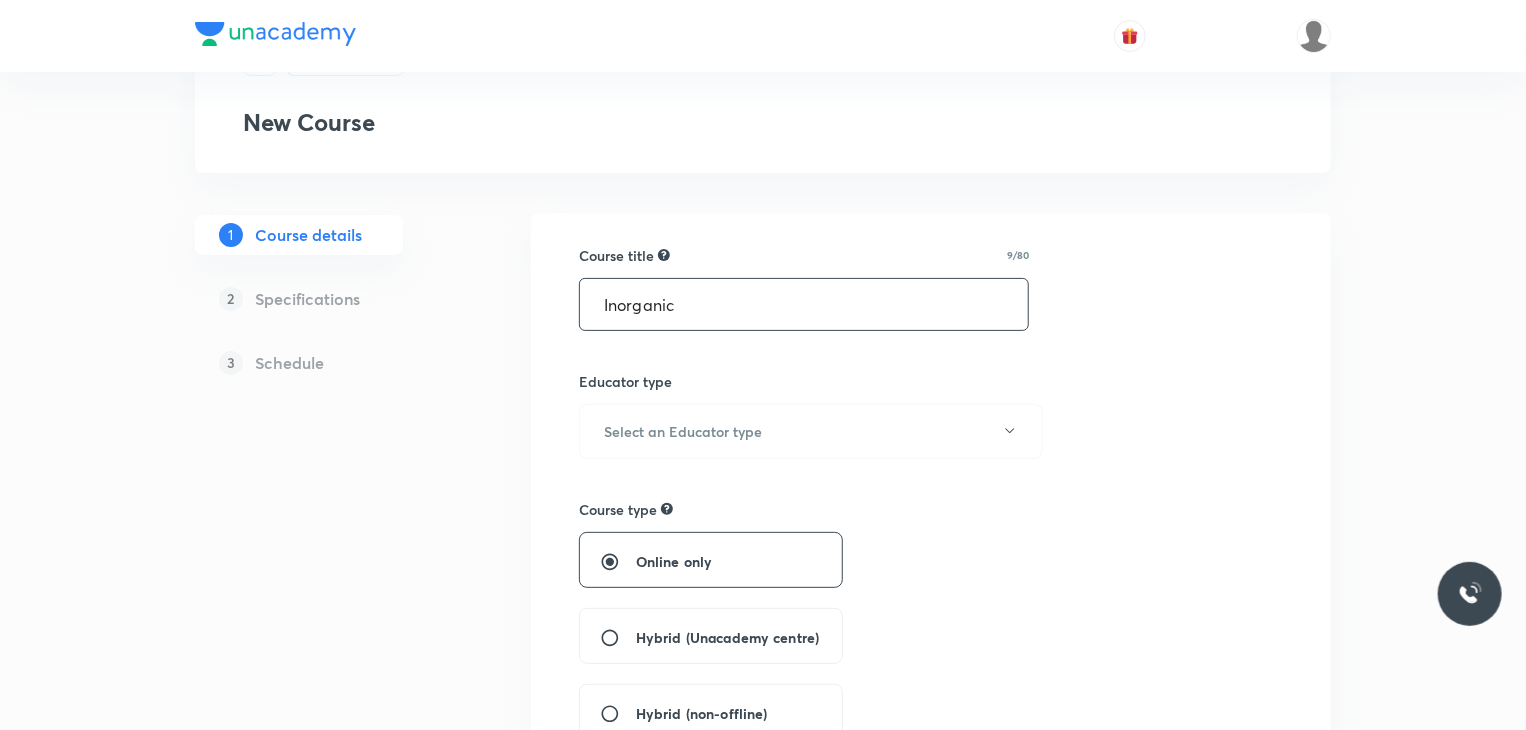 click on "Inorganic" at bounding box center [804, 304] 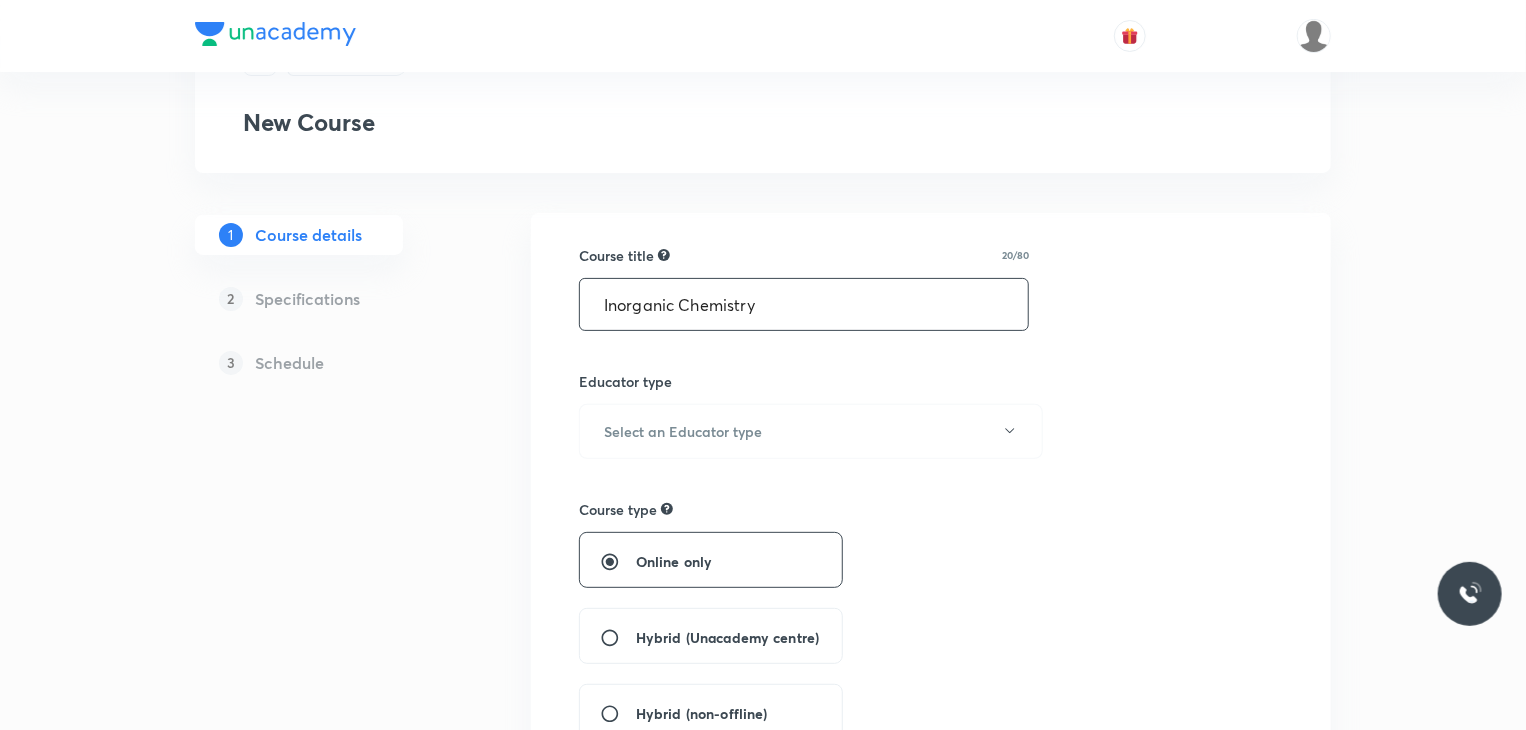 scroll, scrollTop: 200, scrollLeft: 0, axis: vertical 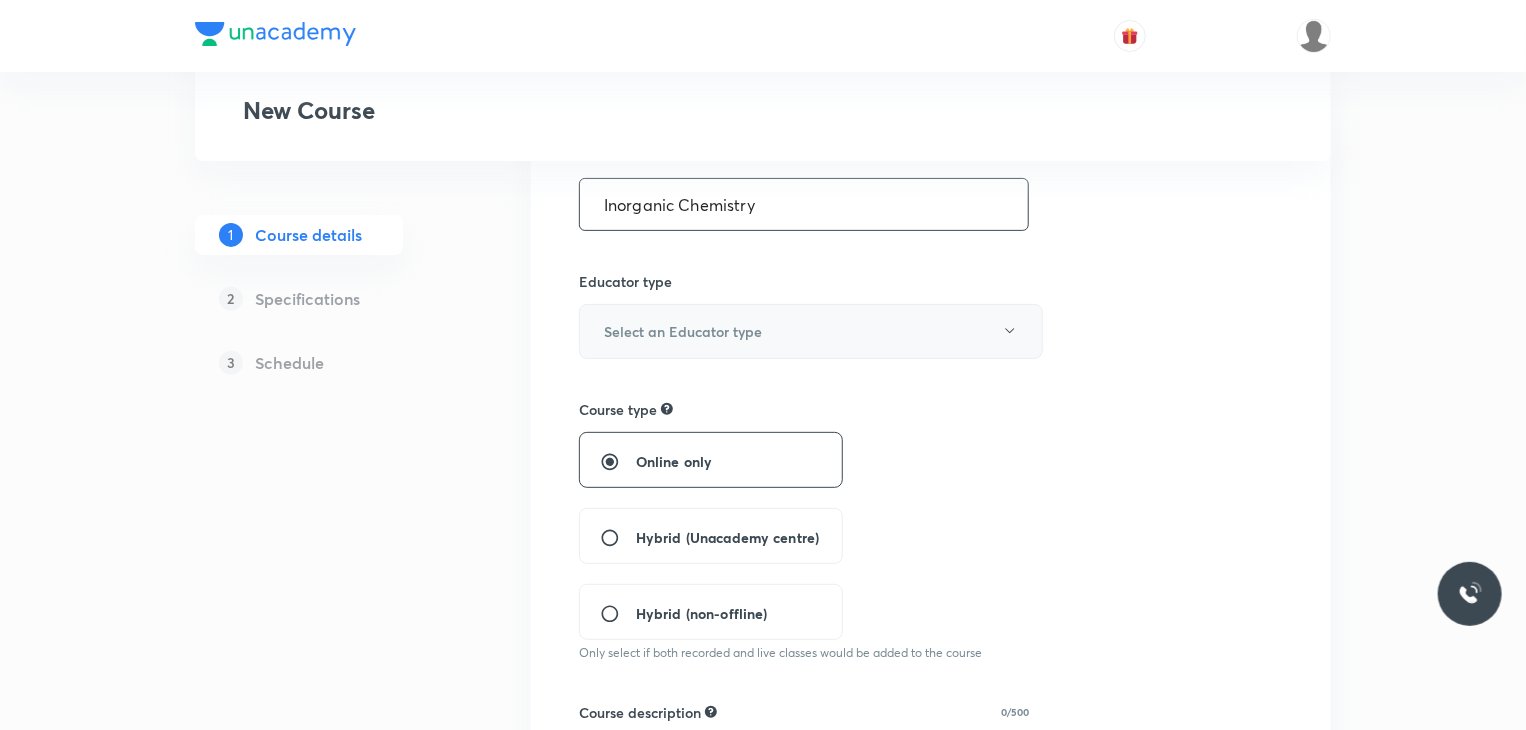 type on "Inorganic Chemistry" 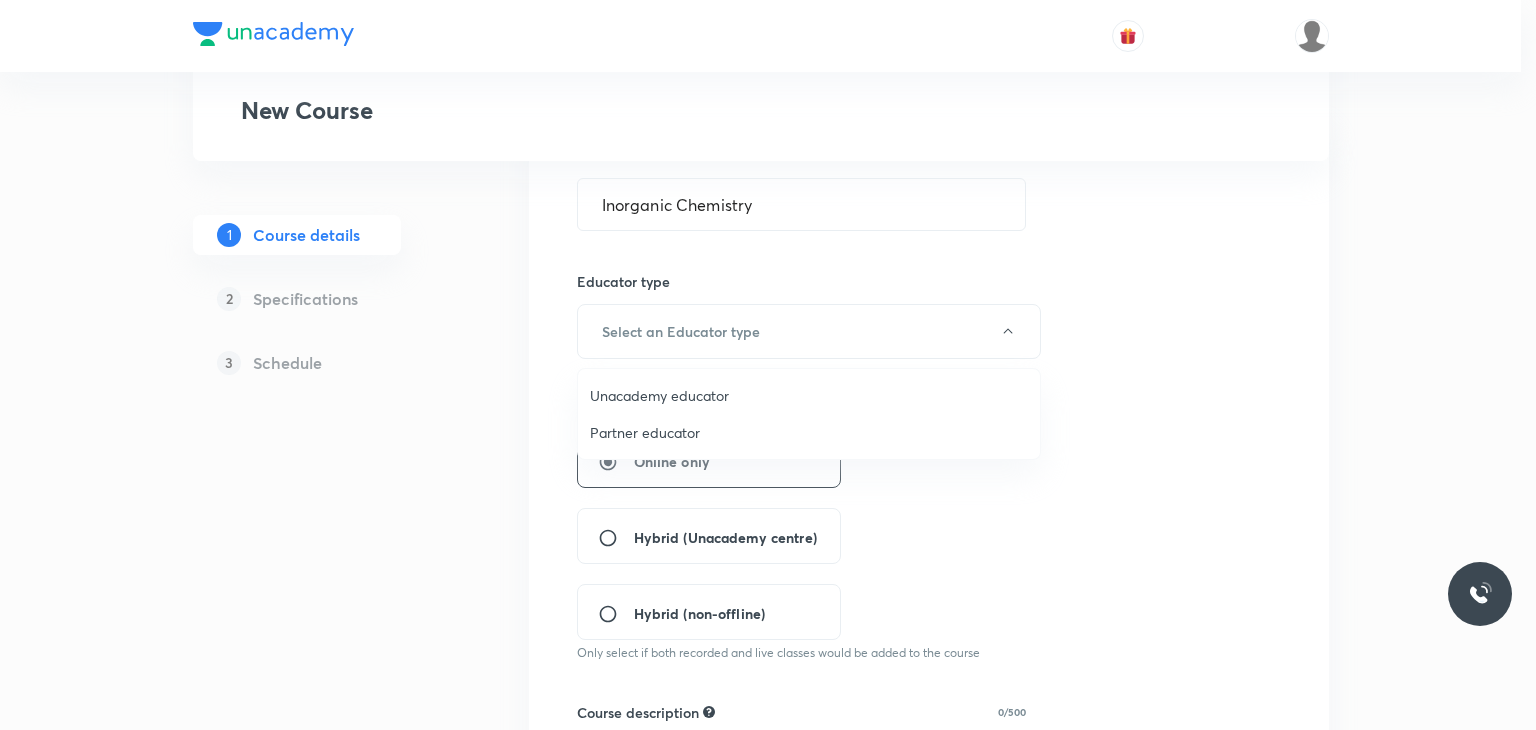 click on "Unacademy educator" at bounding box center [809, 395] 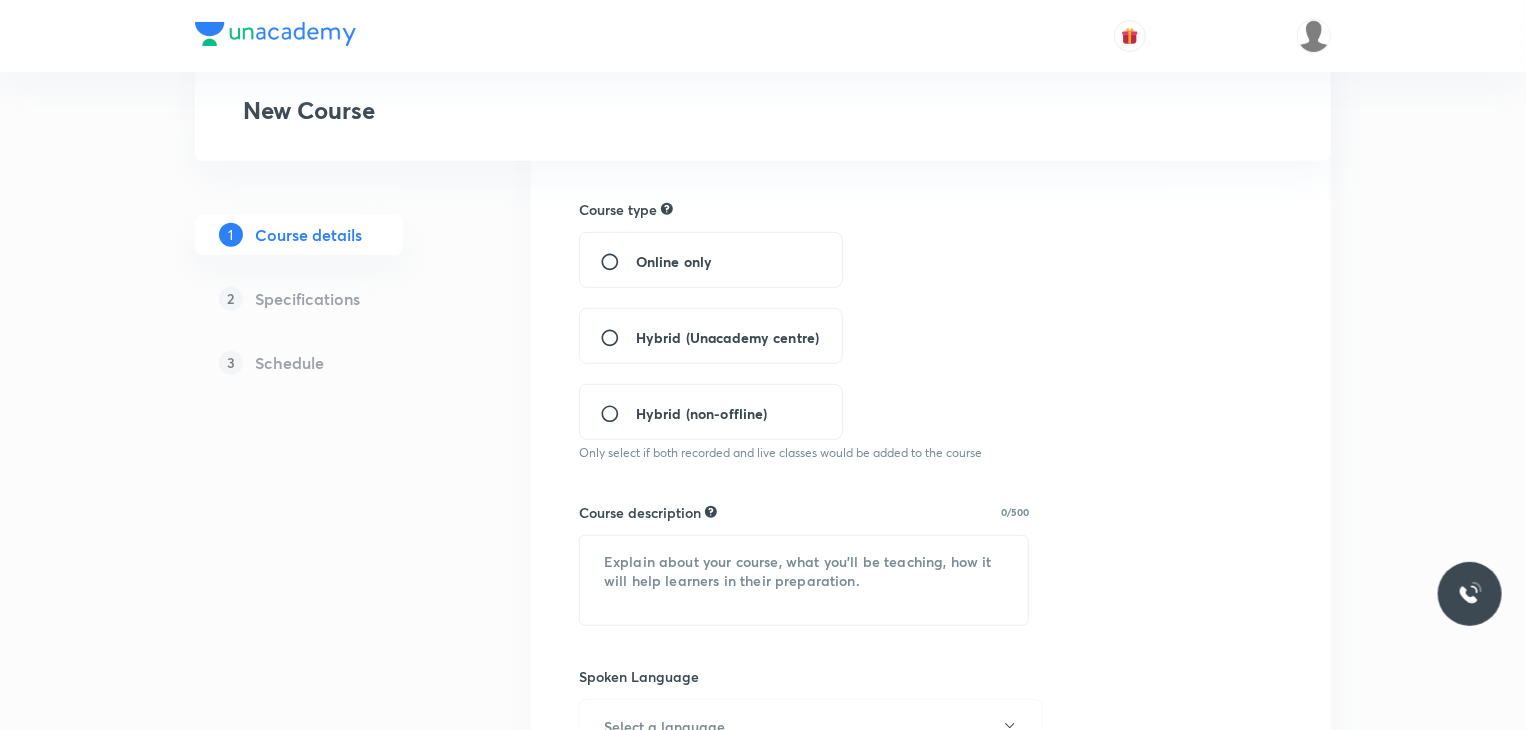 click on "Hybrid (Unacademy centre)" at bounding box center [711, 336] 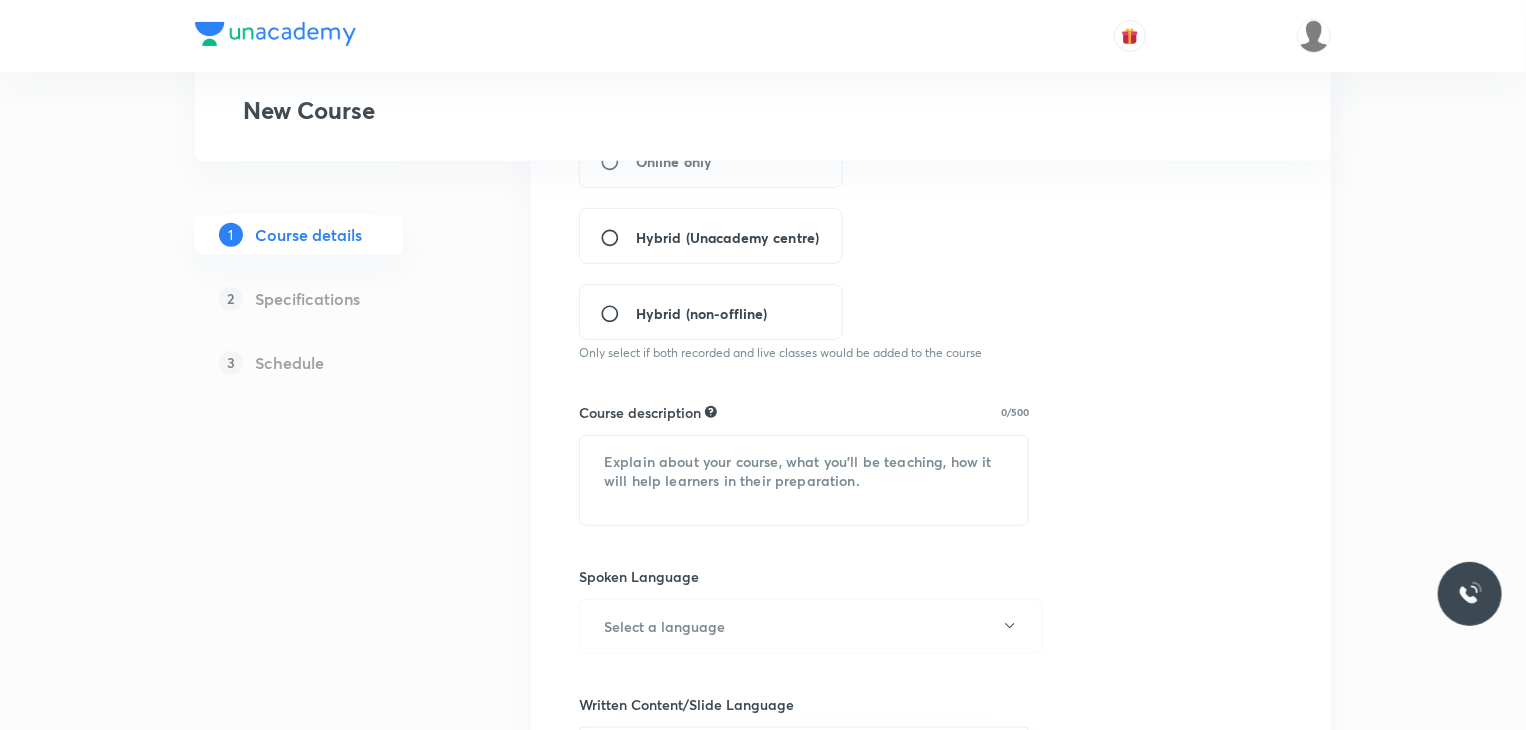 click on "Hybrid (Unacademy centre)" at bounding box center [618, 238] 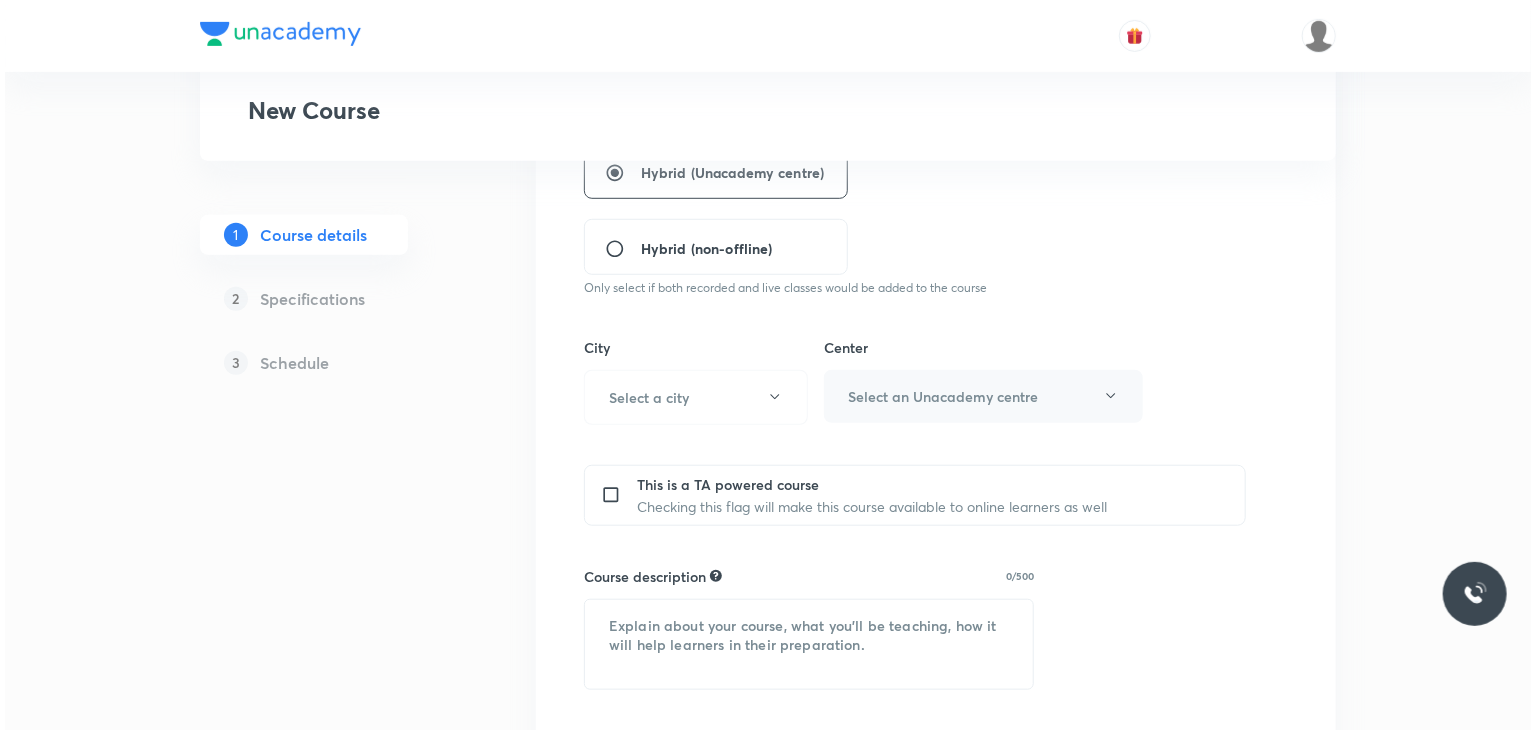 scroll, scrollTop: 600, scrollLeft: 0, axis: vertical 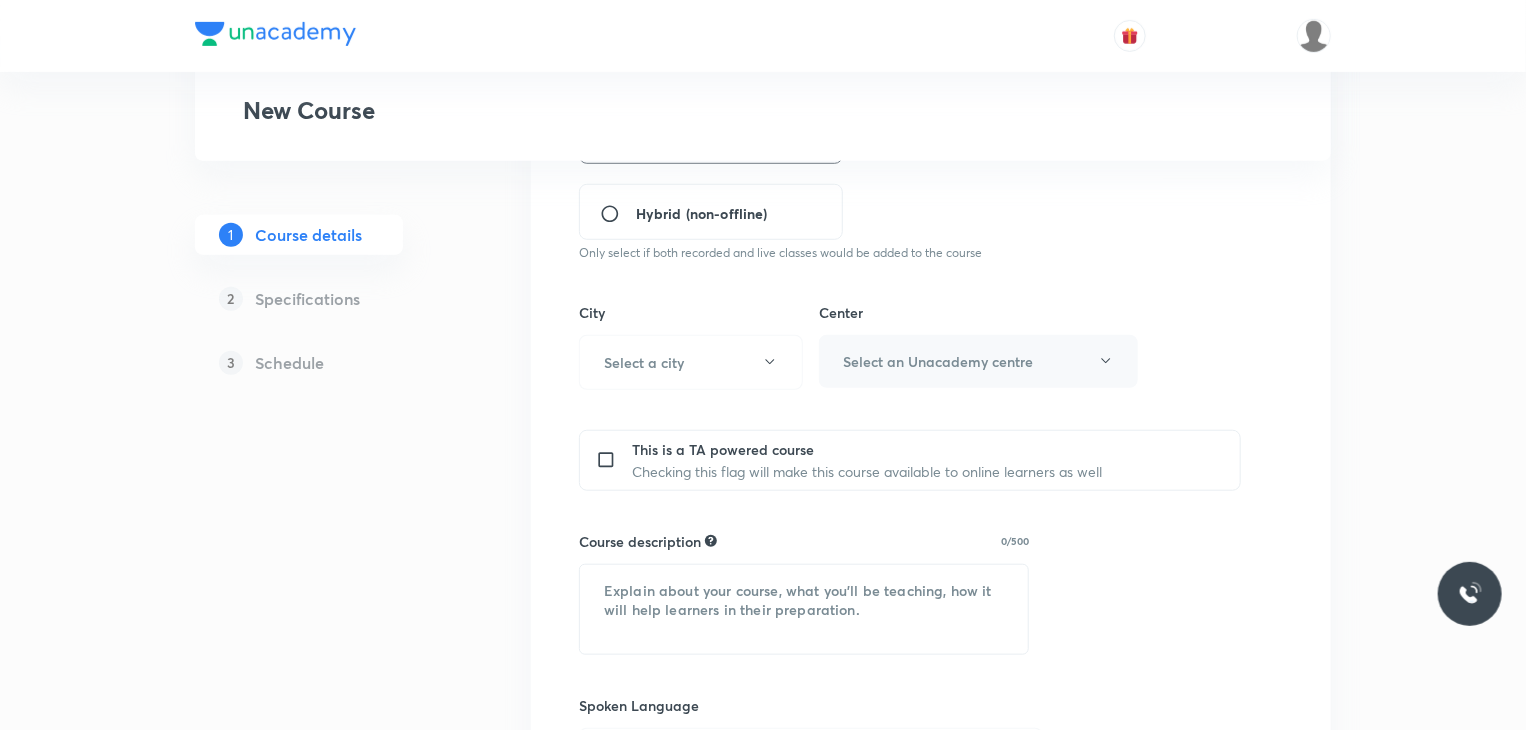 click on "Select a city" at bounding box center [644, 362] 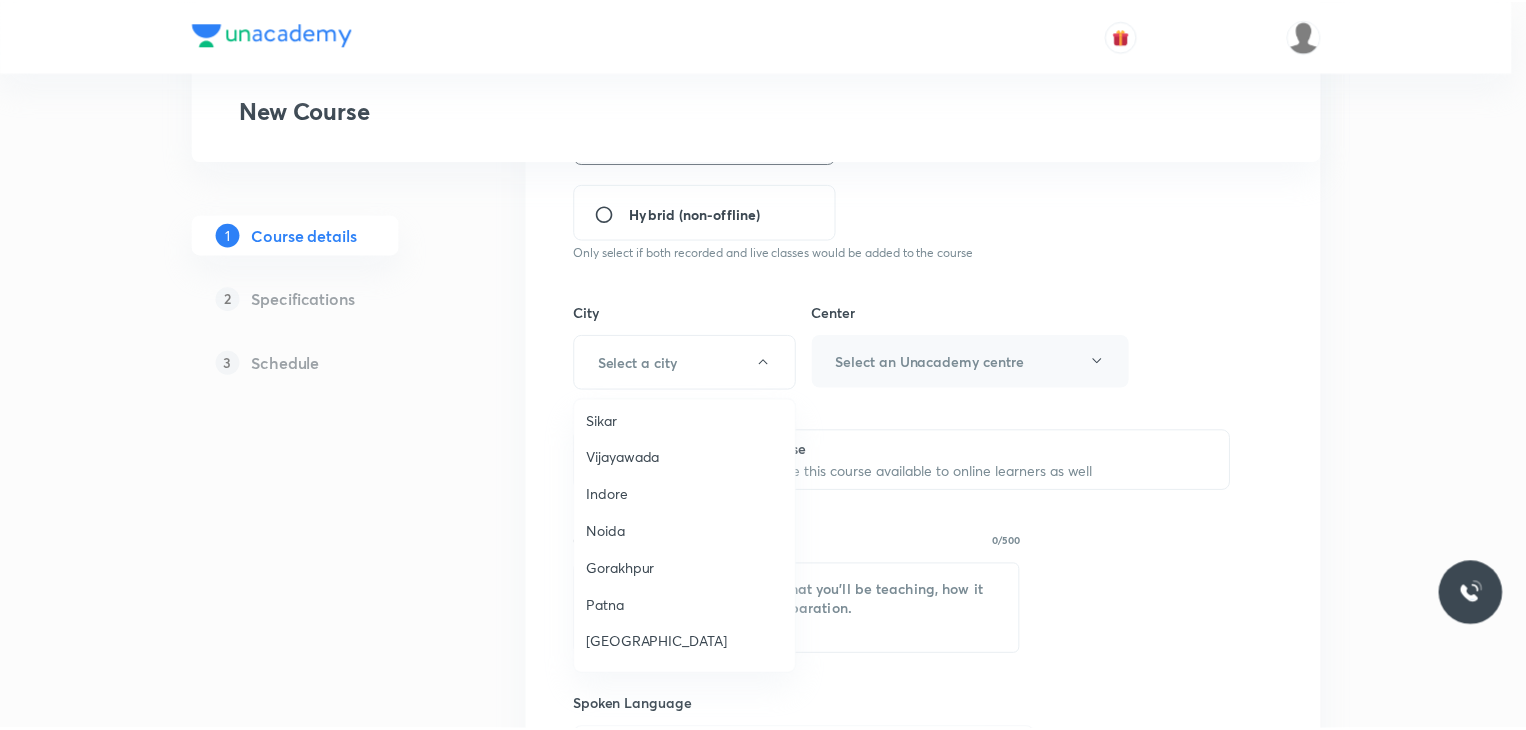 scroll, scrollTop: 1346, scrollLeft: 0, axis: vertical 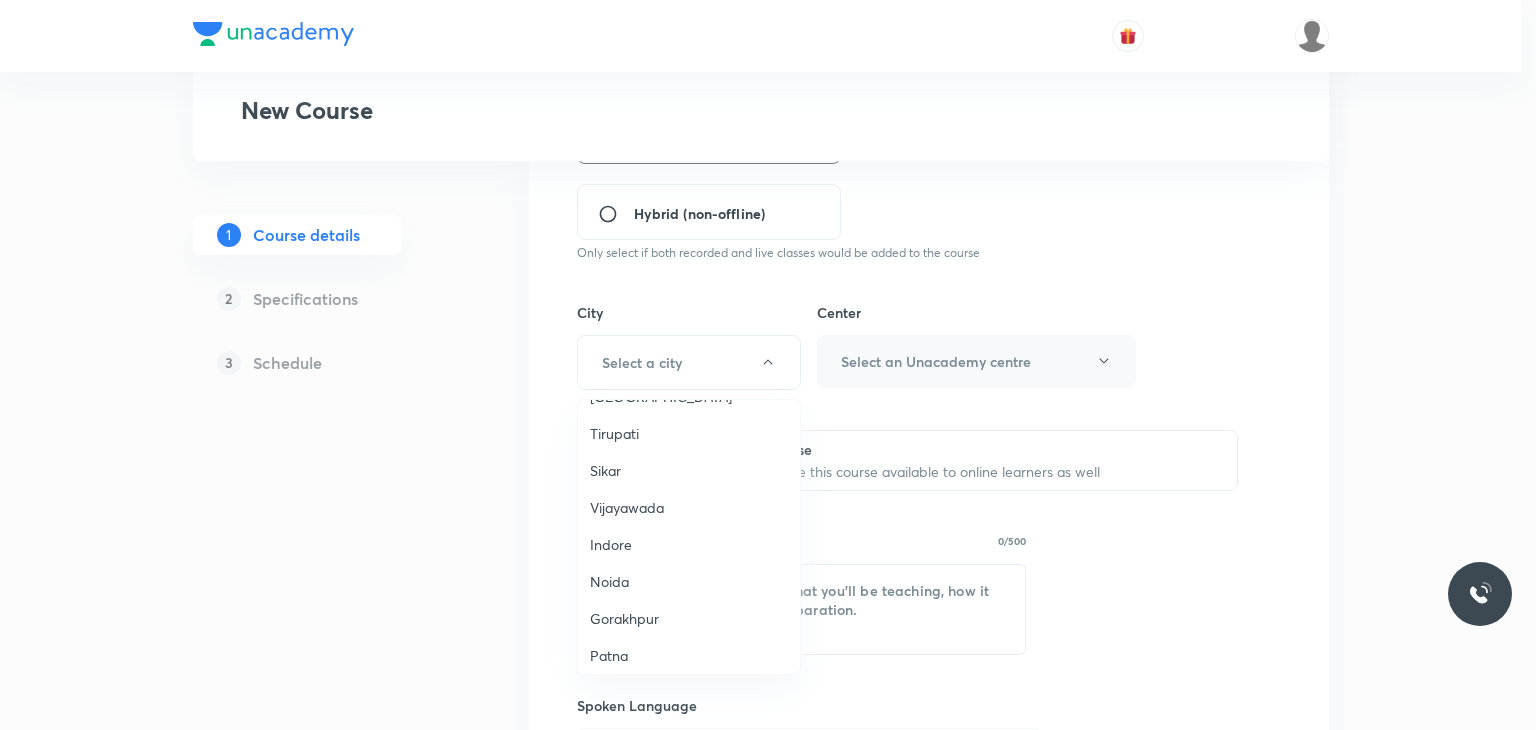 click on "Indore" at bounding box center [689, 544] 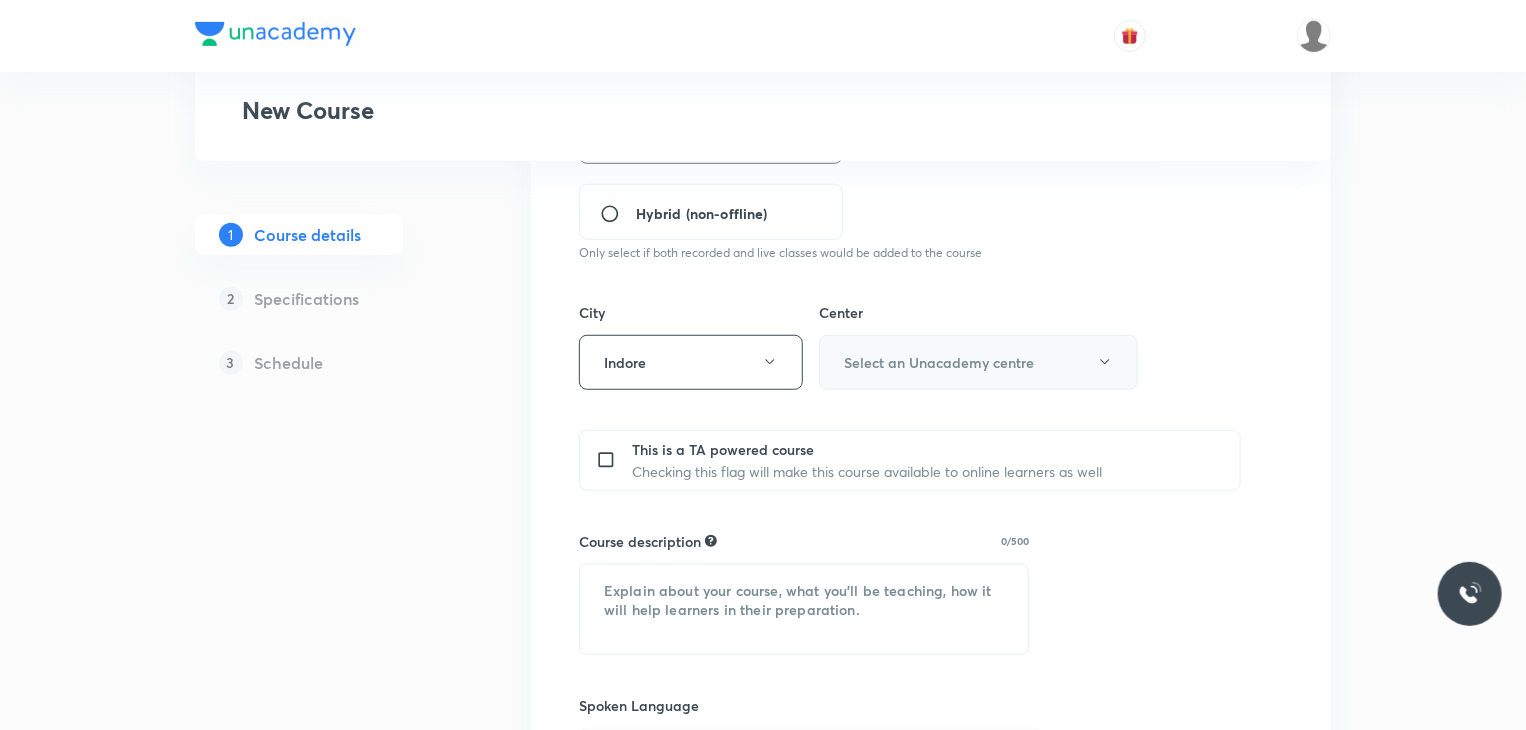 click on "Select an Unacademy centre" at bounding box center [939, 362] 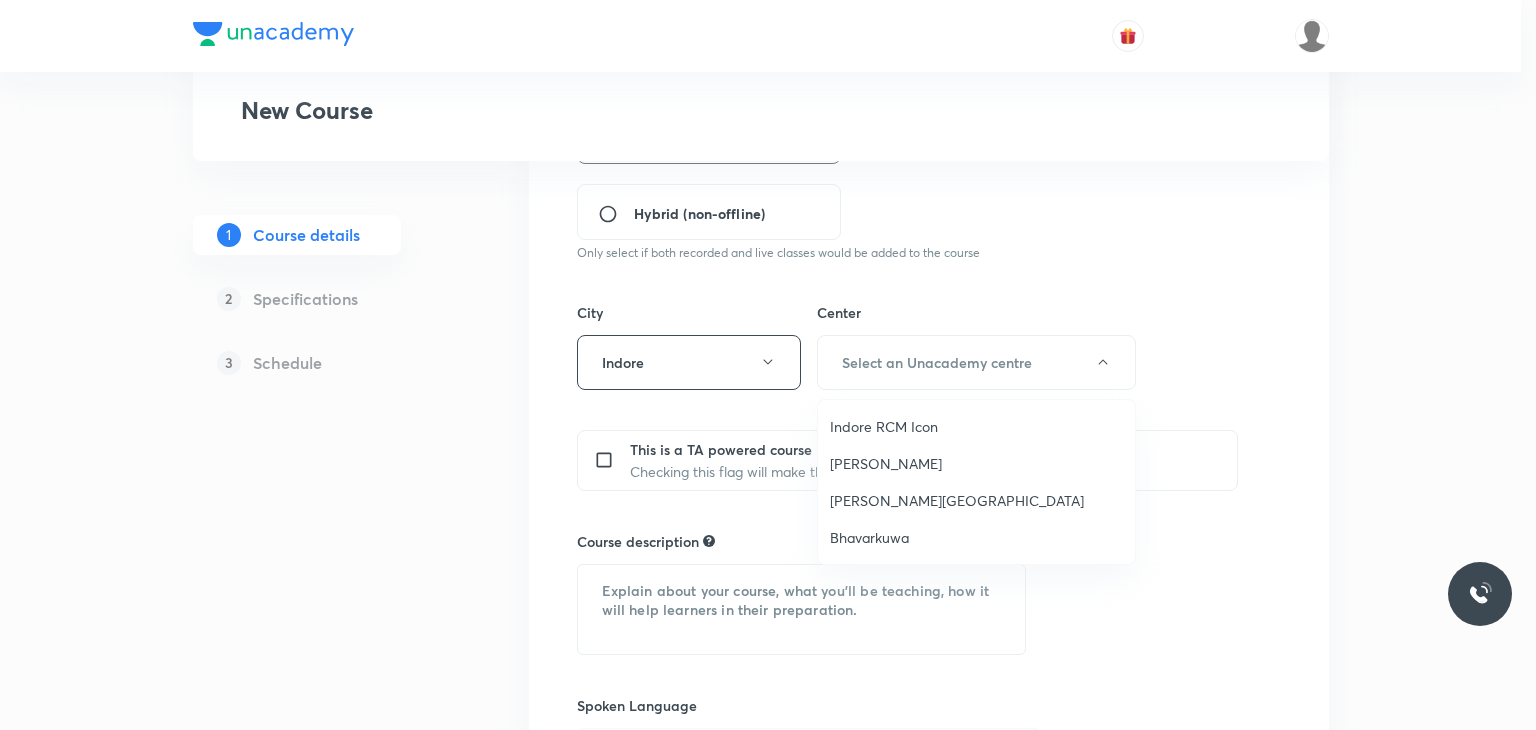 click on "Bhavarkuwa" at bounding box center (976, 537) 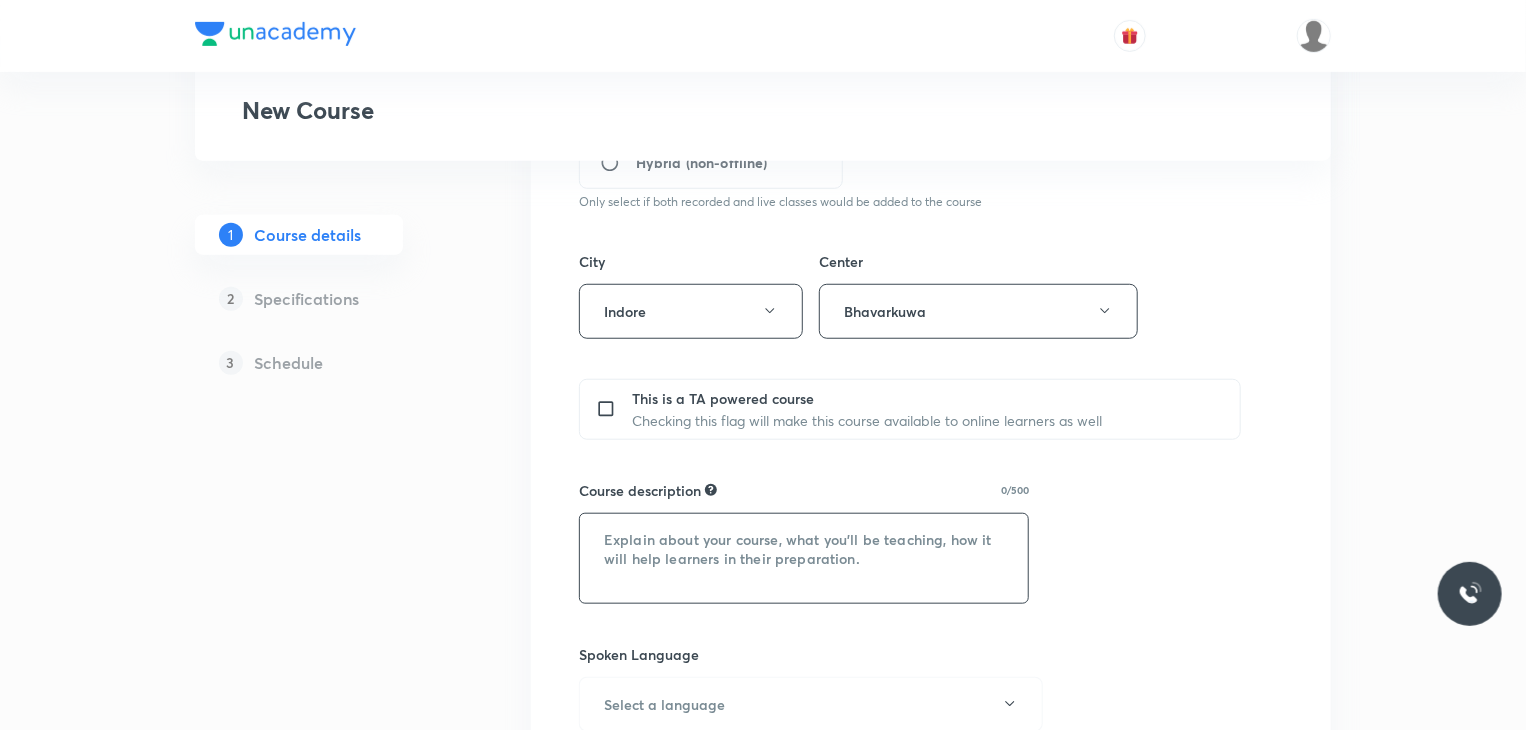 scroll, scrollTop: 700, scrollLeft: 0, axis: vertical 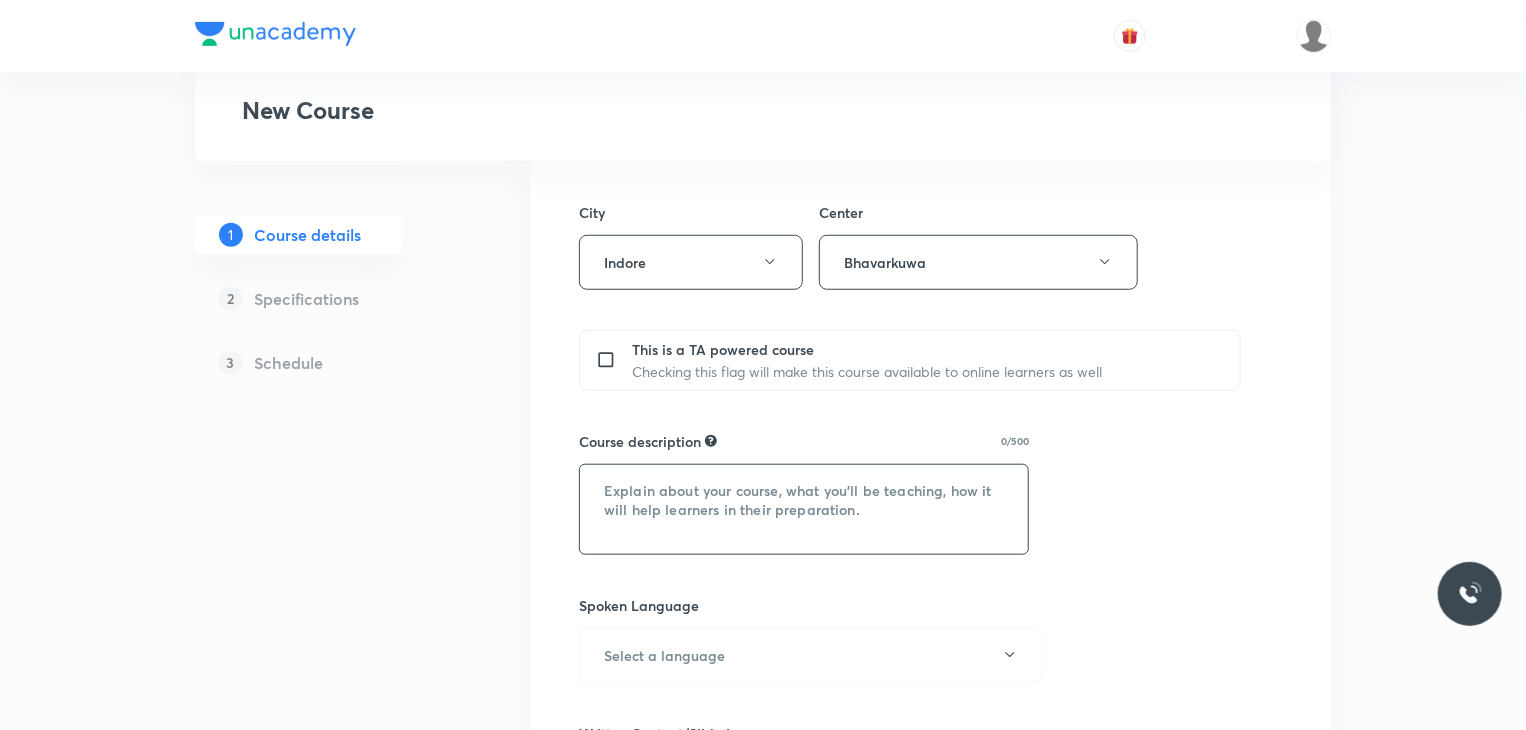click at bounding box center (804, 509) 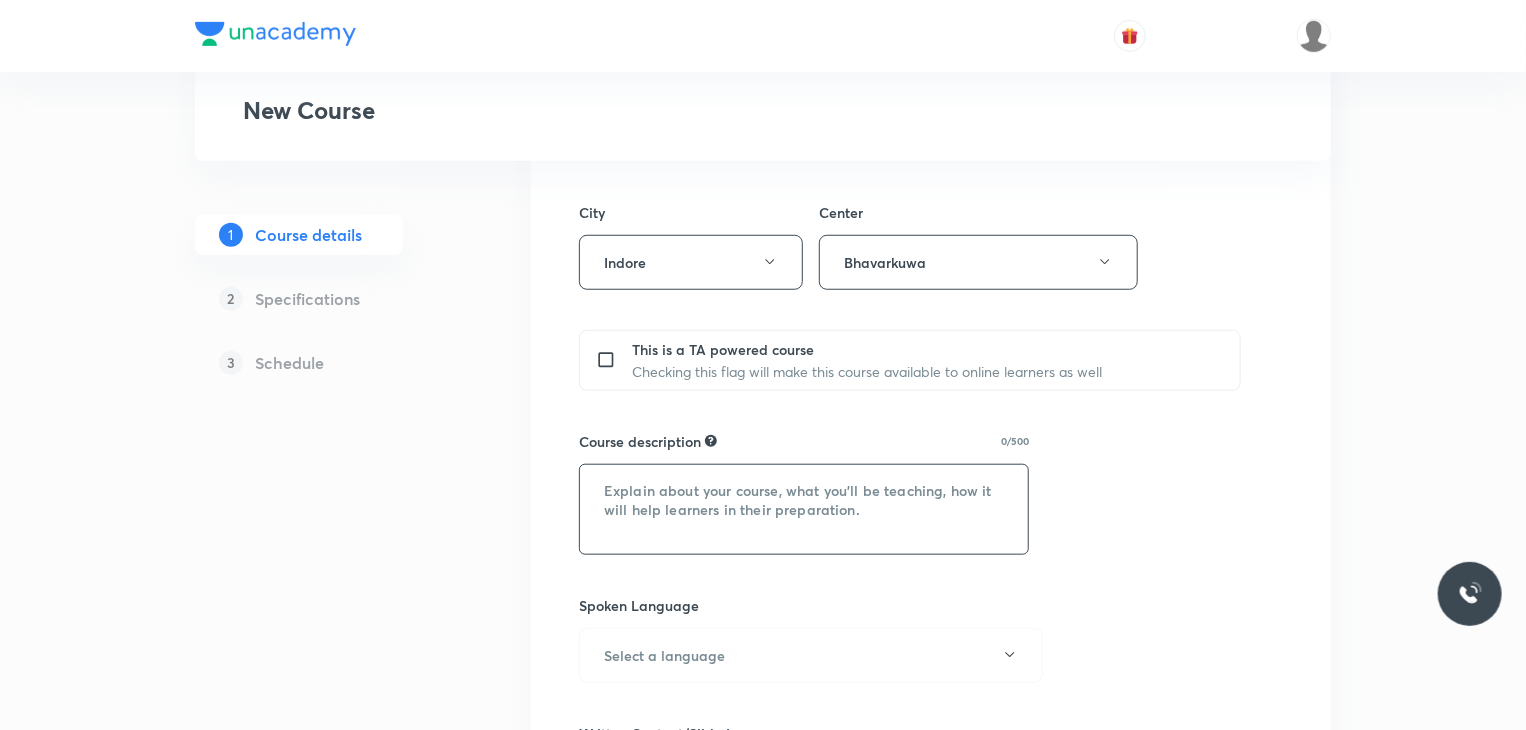 click at bounding box center (804, 509) 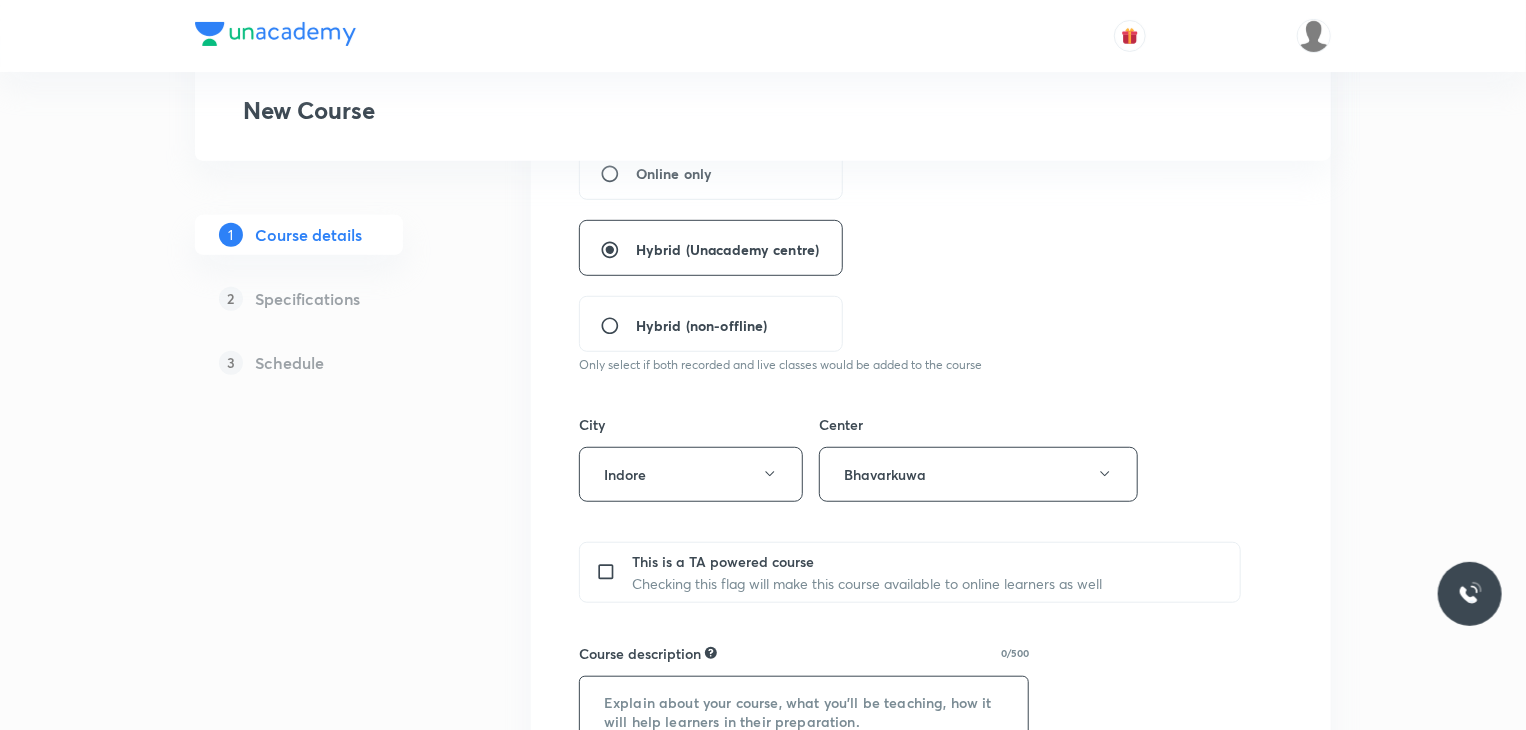 scroll, scrollTop: 448, scrollLeft: 0, axis: vertical 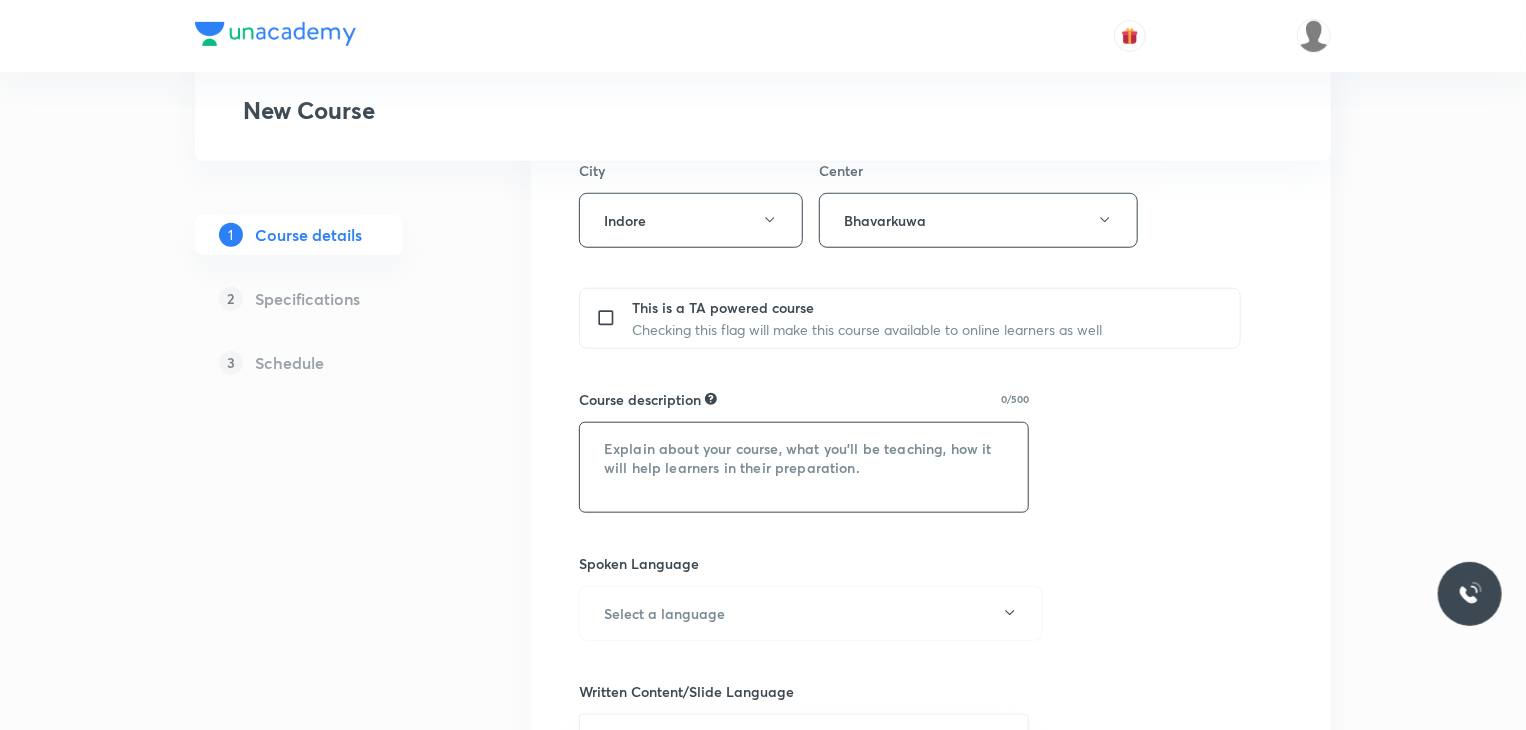 click at bounding box center [804, 467] 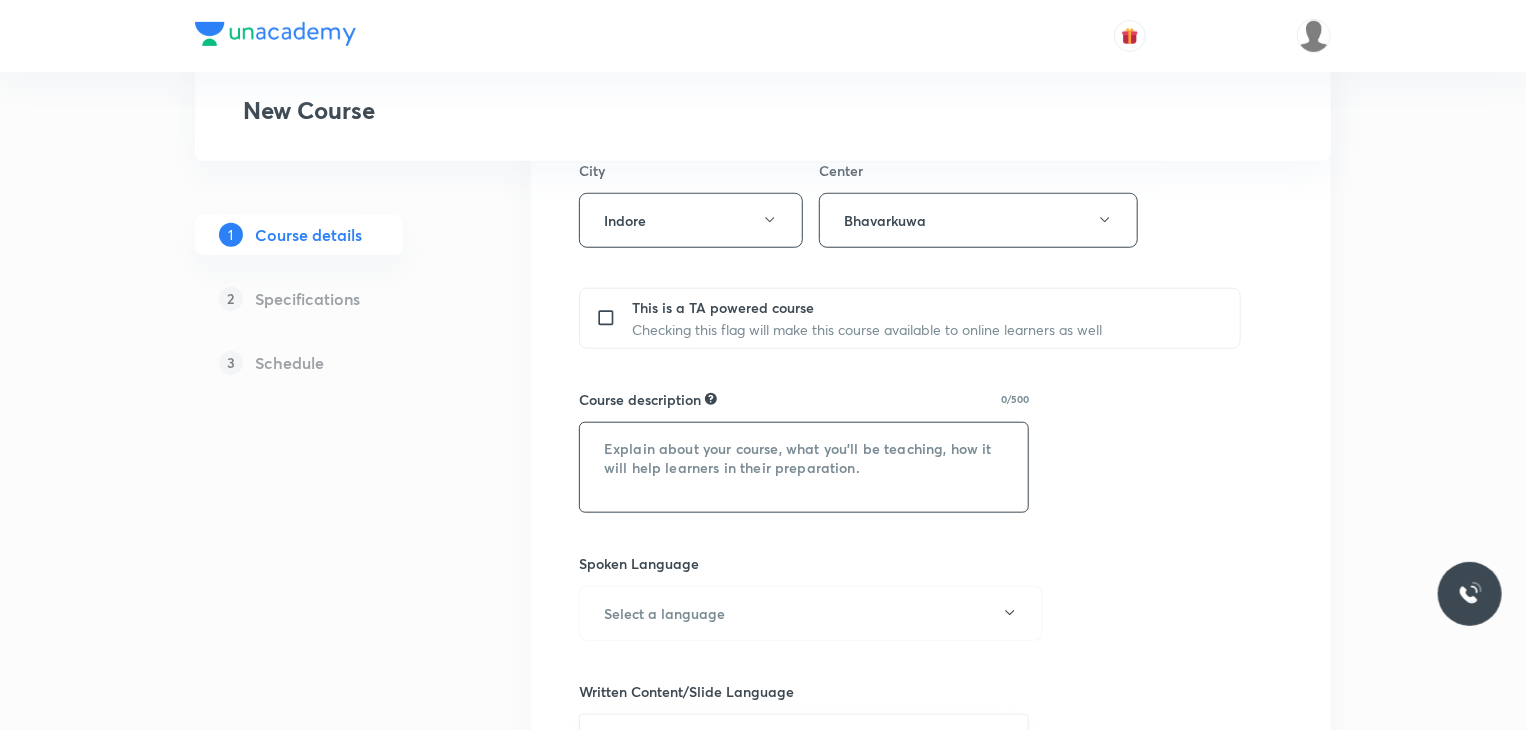 paste on "In this course, Gaurav gupta sir will cover Organic Chemistry. It will be helpful for students preparing for IIT-JEE Exams. The lecture will be of 80 mins duration each. The course will be covered in Hindi and English, and notes will be covered in English." 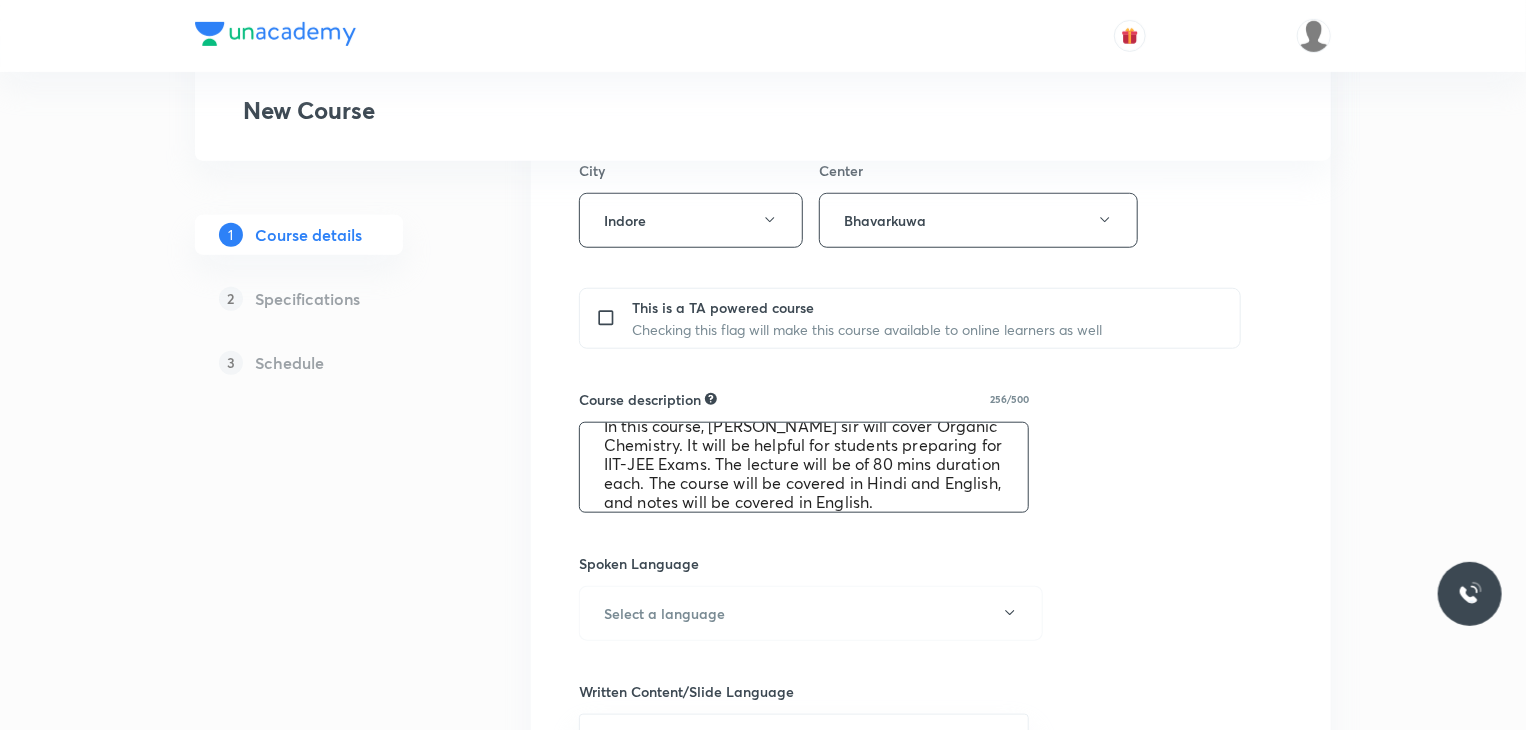 scroll, scrollTop: 0, scrollLeft: 0, axis: both 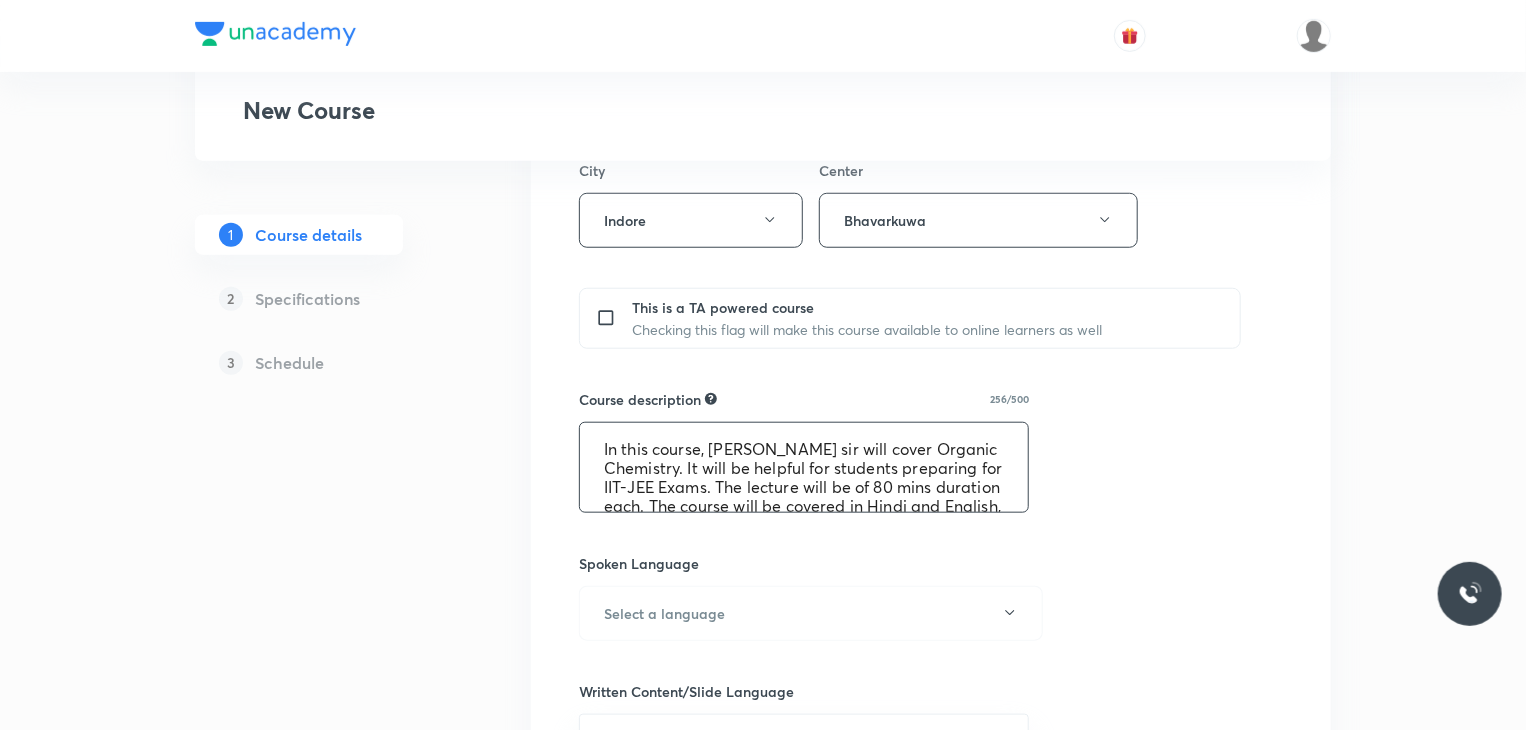 click on "In this course, Gaurav gupta sir will cover Organic Chemistry. It will be helpful for students preparing for IIT-JEE Exams. The lecture will be of 80 mins duration each. The course will be covered in Hindi and English, and notes will be covered in English." at bounding box center [804, 467] 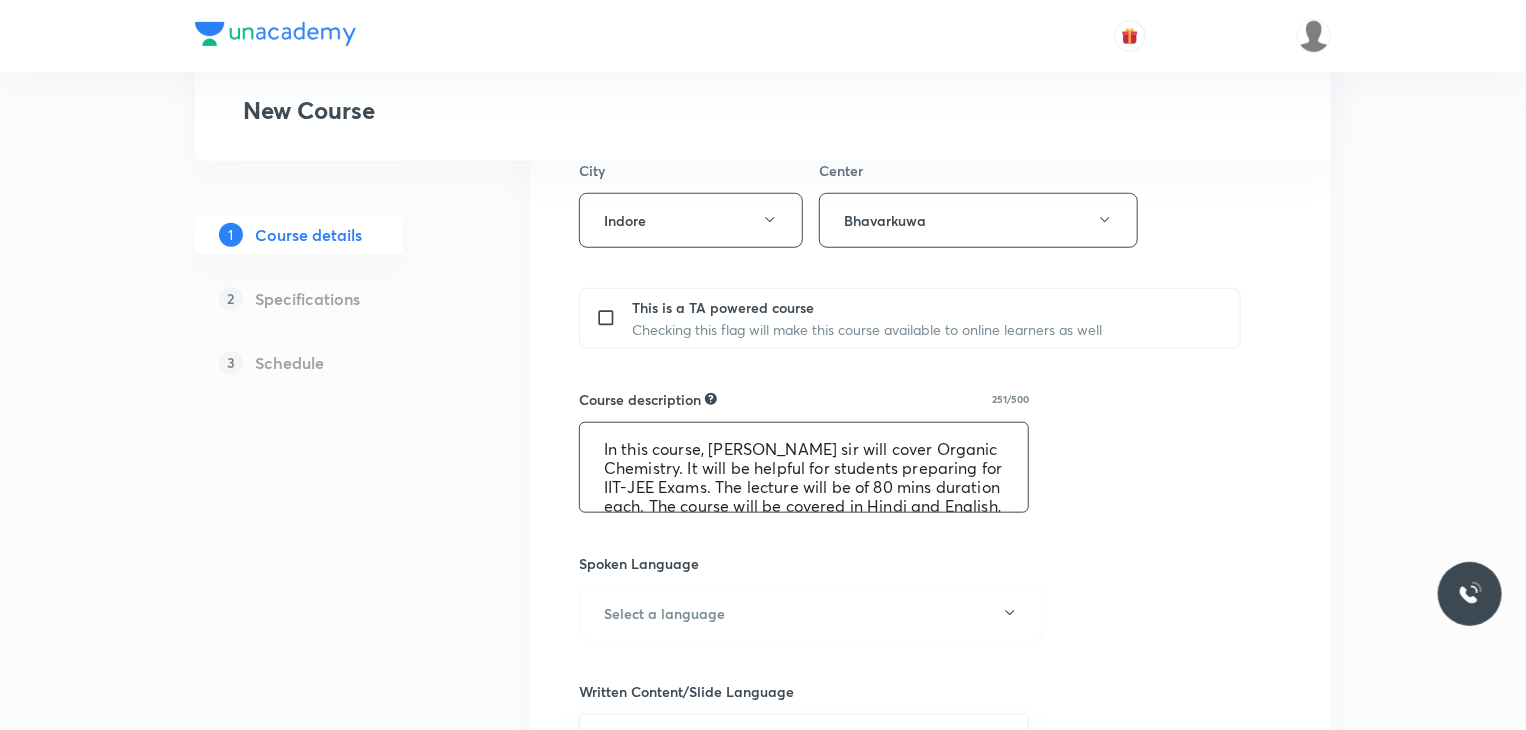 type on "In this course, Praveen sir will cover Organic Chemistry. It will be helpful for students preparing for IIT-JEE Exams. The lecture will be of 80 mins duration each. The course will be covered in Hindi and English, and notes will be covered in English." 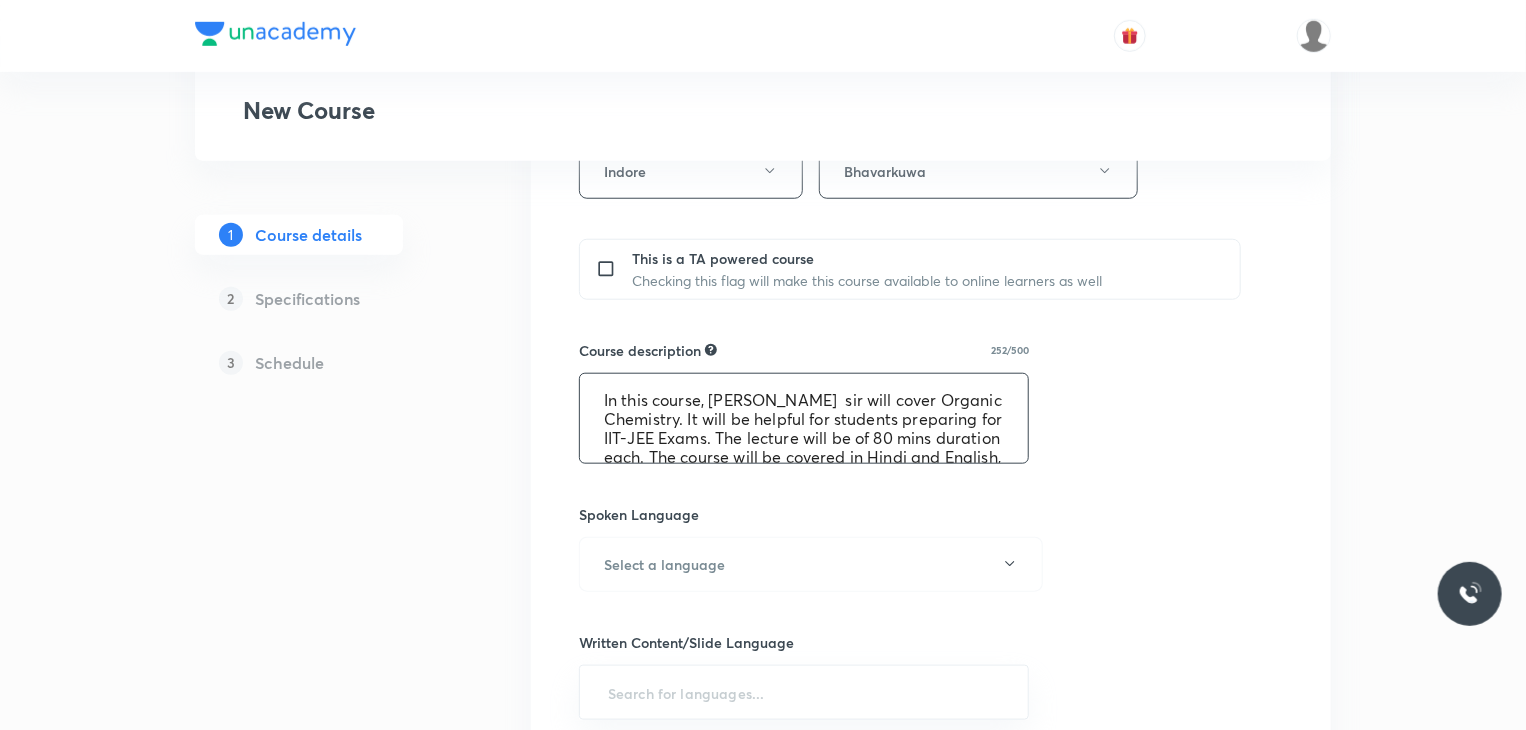 scroll, scrollTop: 788, scrollLeft: 0, axis: vertical 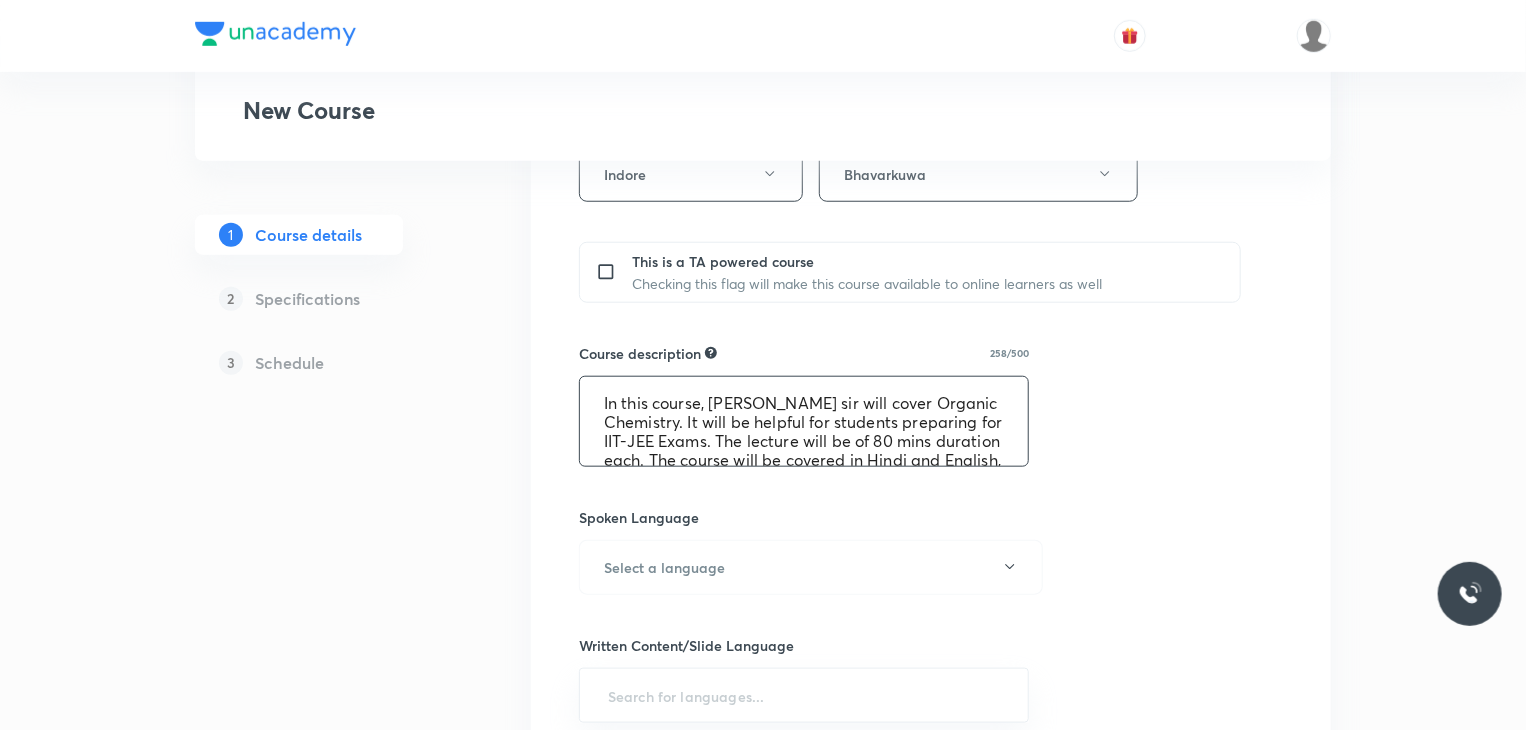 click on "In this course, Praveen Sharma sir will cover Organic Chemistry. It will be helpful for students preparing for IIT-JEE Exams. The lecture will be of 80 mins duration each. The course will be covered in Hindi and English, and notes will be covered in English." at bounding box center (804, 421) 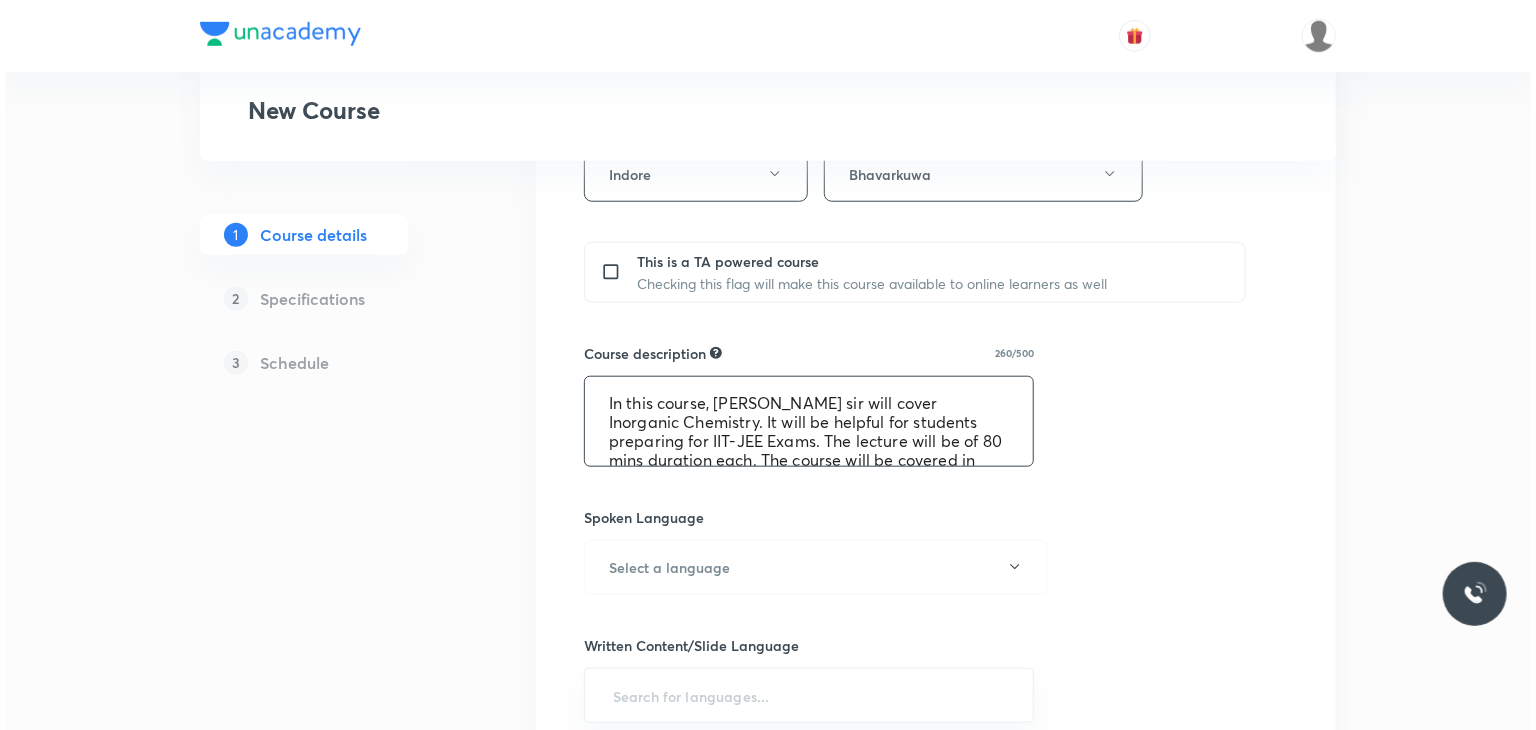 scroll, scrollTop: 50, scrollLeft: 0, axis: vertical 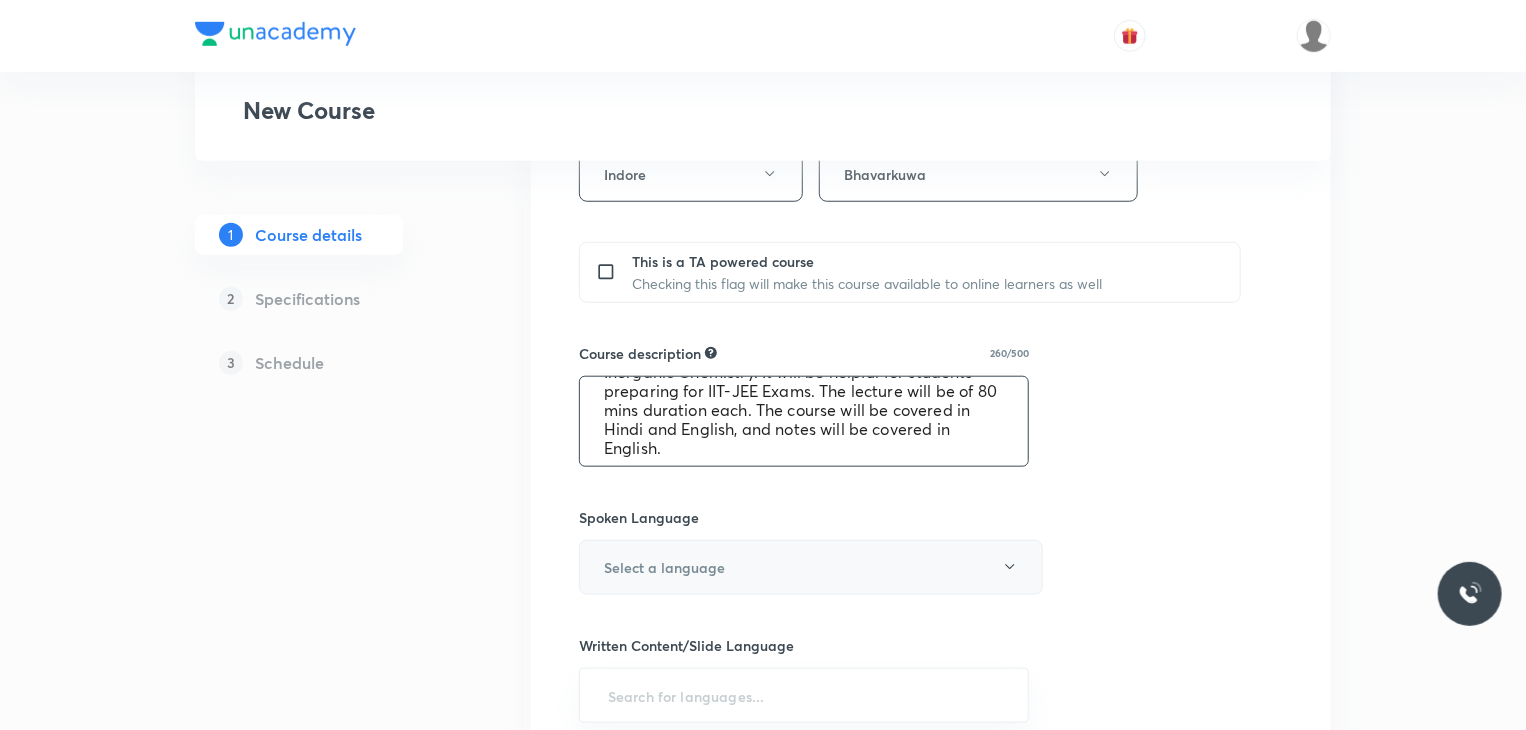 type on "In this course, Praveen Sharma sir will cover Inorganic Chemistry. It will be helpful for students preparing for IIT-JEE Exams. The lecture will be of 80 mins duration each. The course will be covered in Hindi and English, and notes will be covered in English." 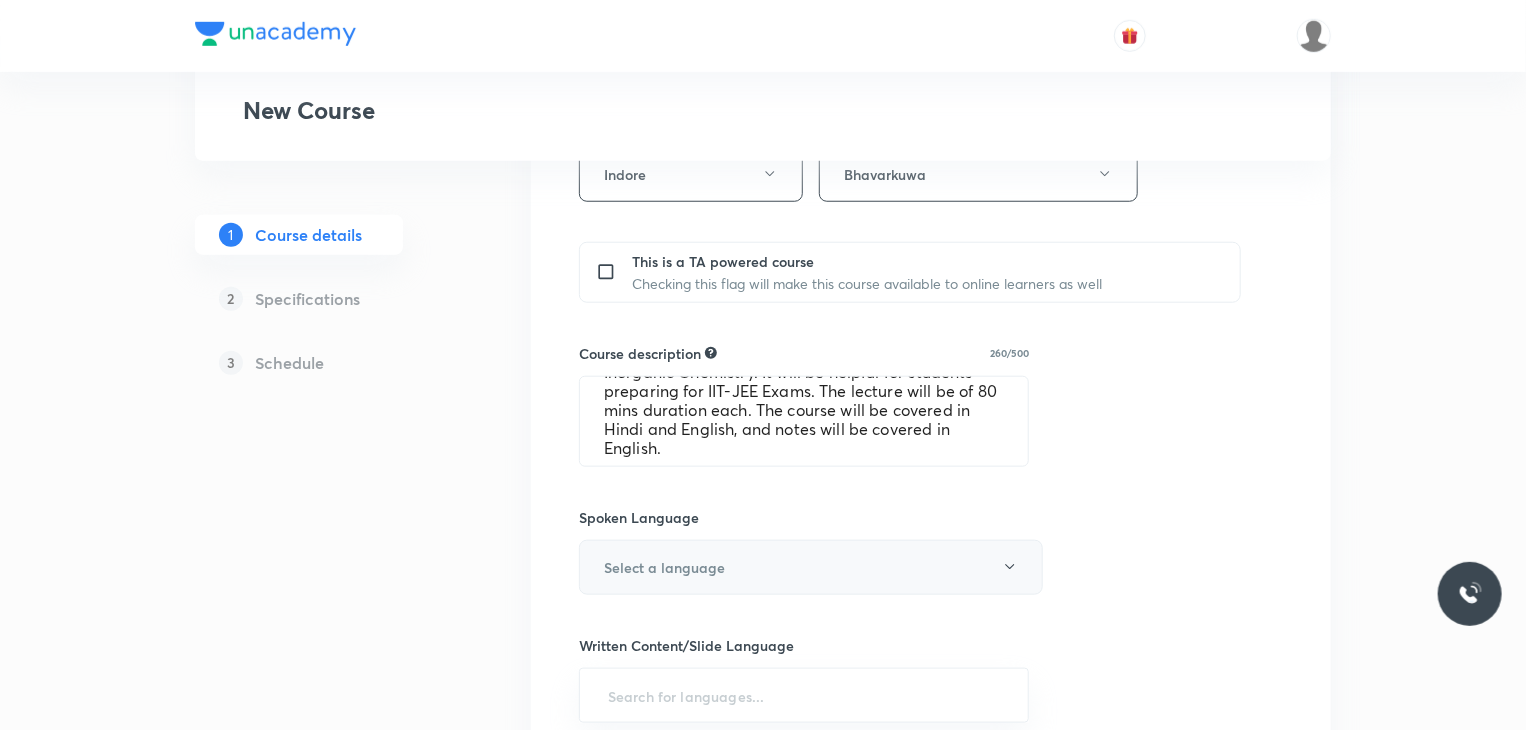 click on "Select a language" at bounding box center (811, 567) 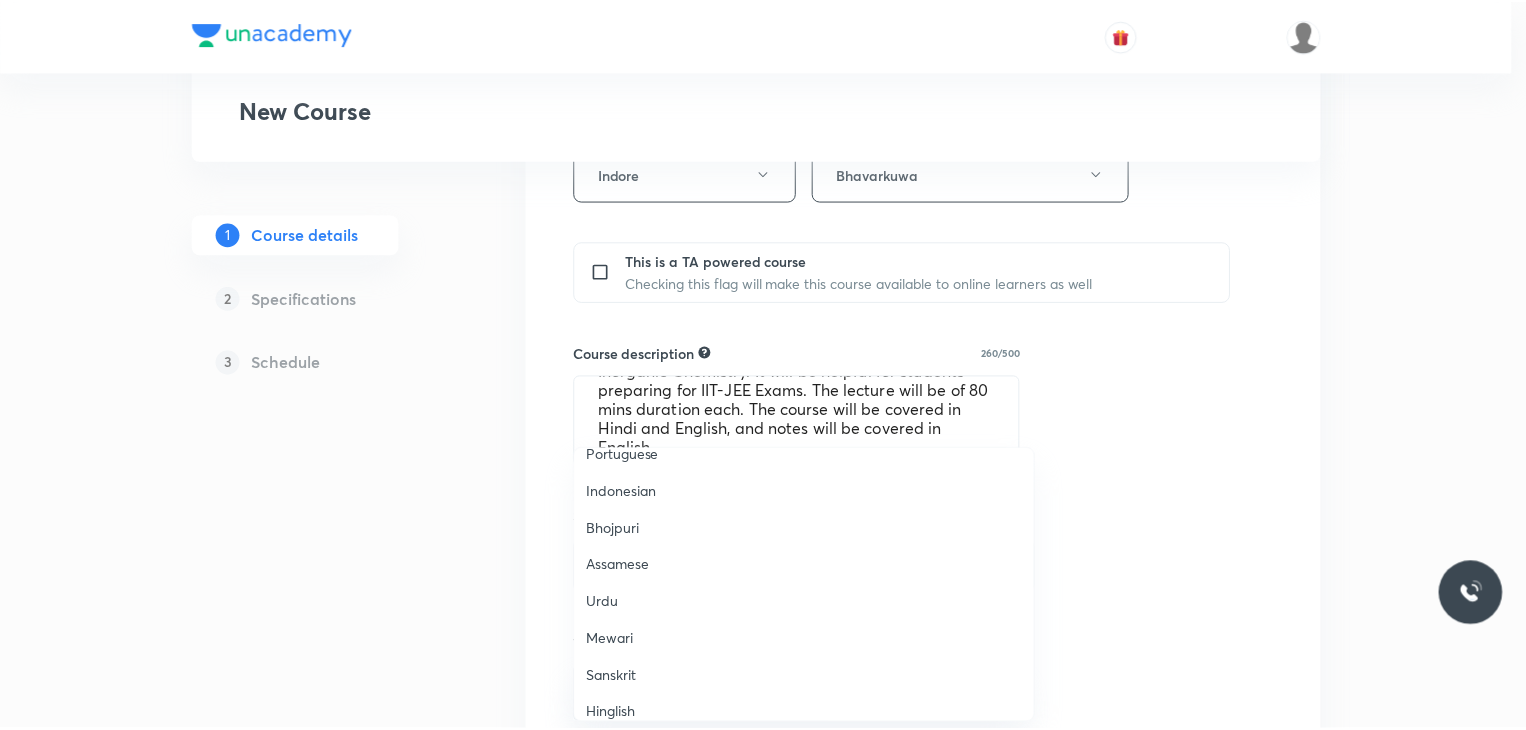 scroll, scrollTop: 592, scrollLeft: 0, axis: vertical 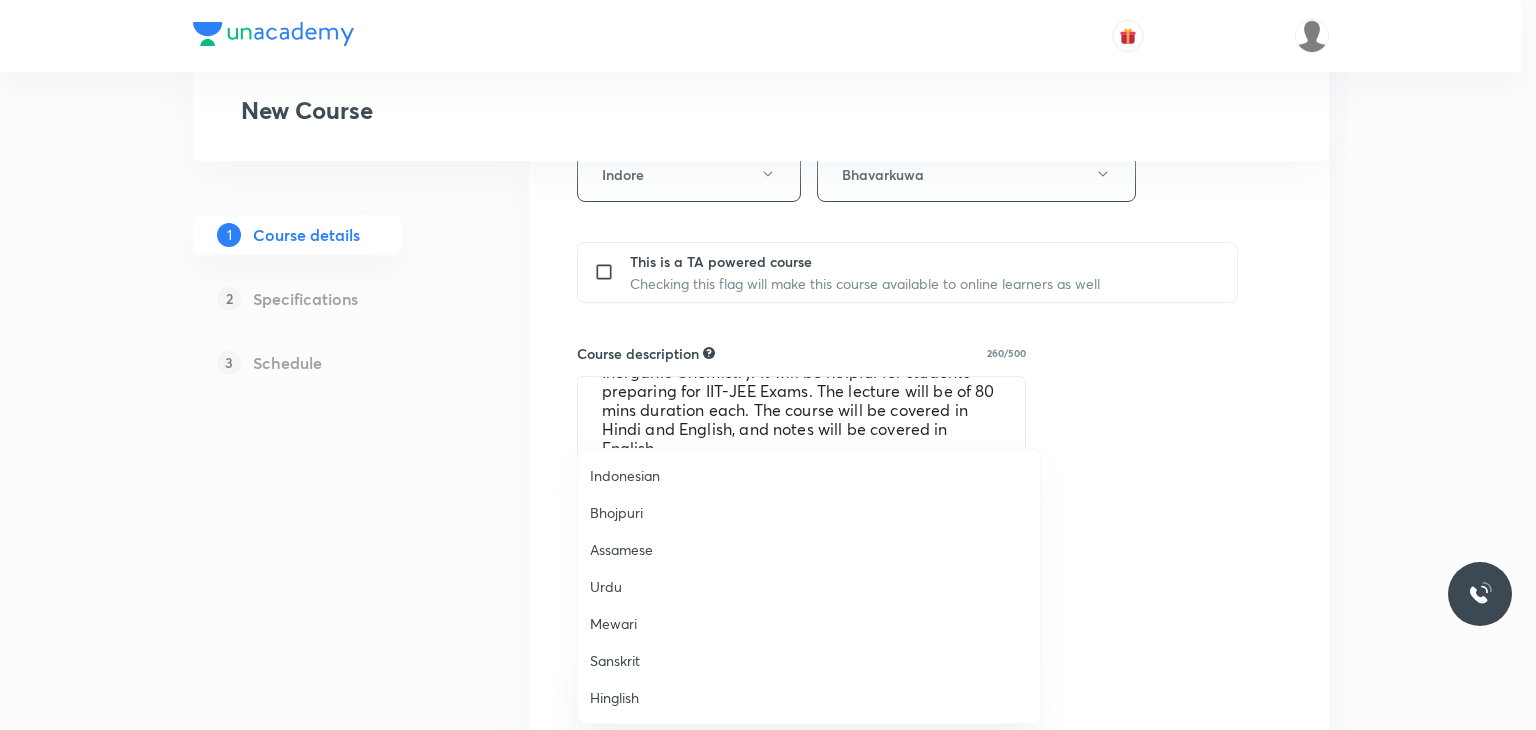 click on "Hinglish" at bounding box center [809, 697] 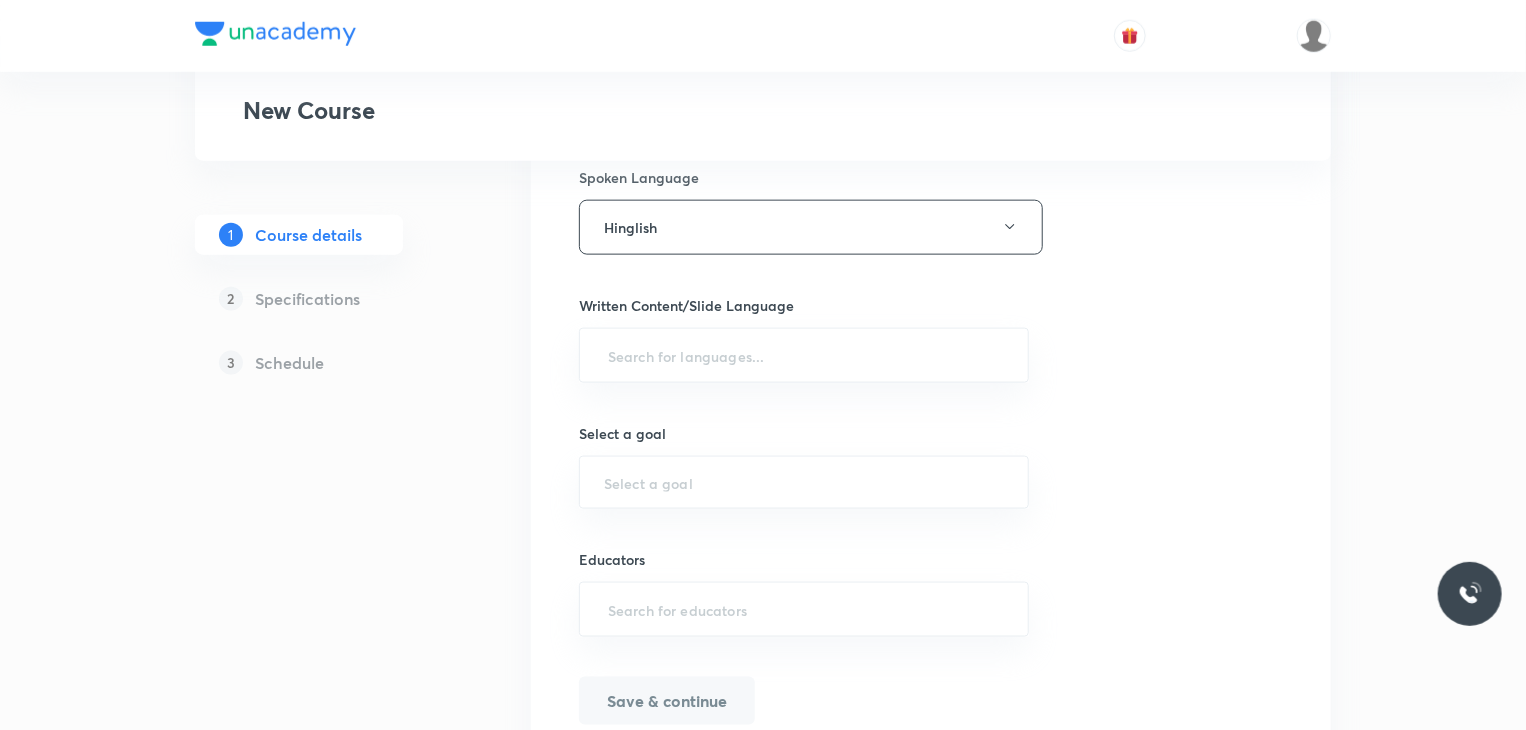 scroll, scrollTop: 1130, scrollLeft: 0, axis: vertical 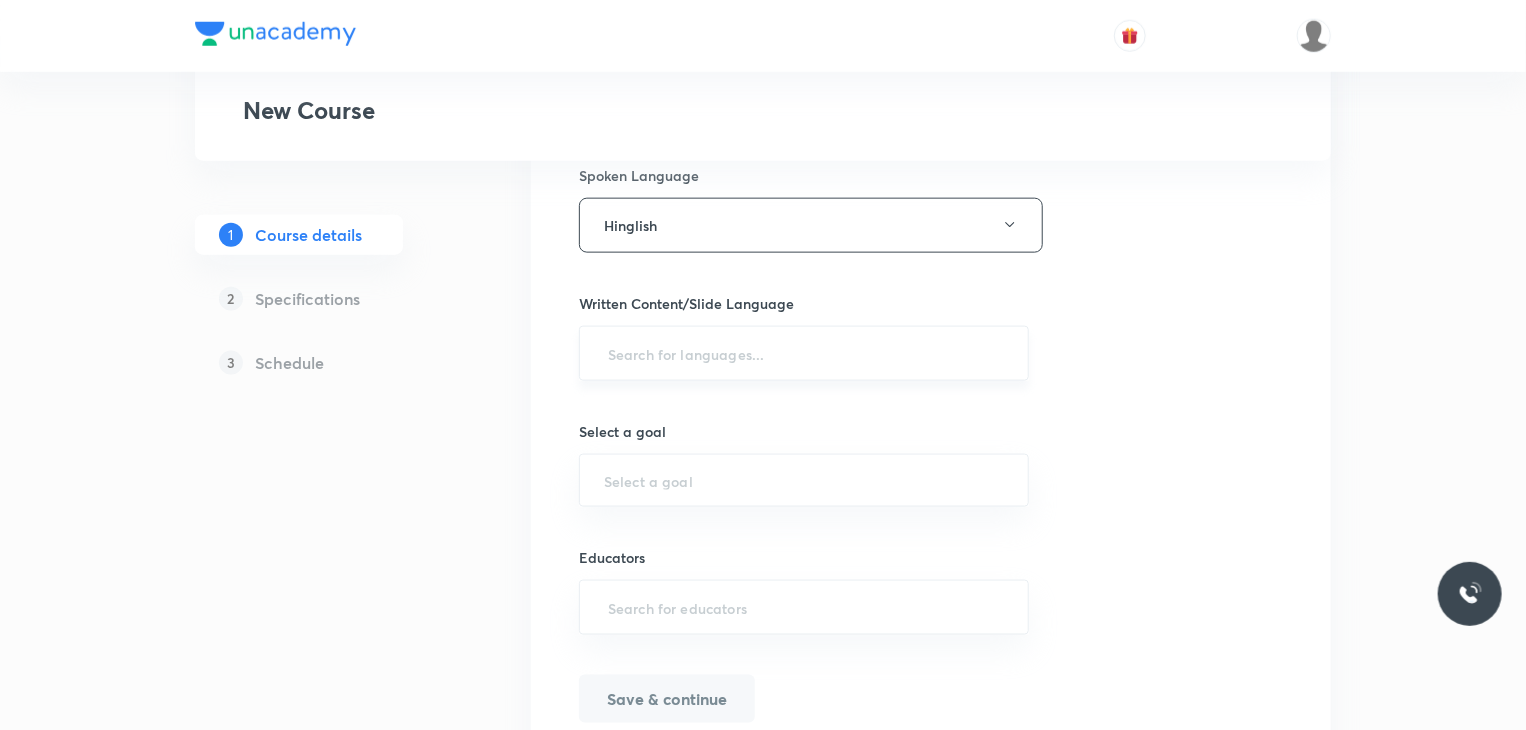 click at bounding box center (804, 353) 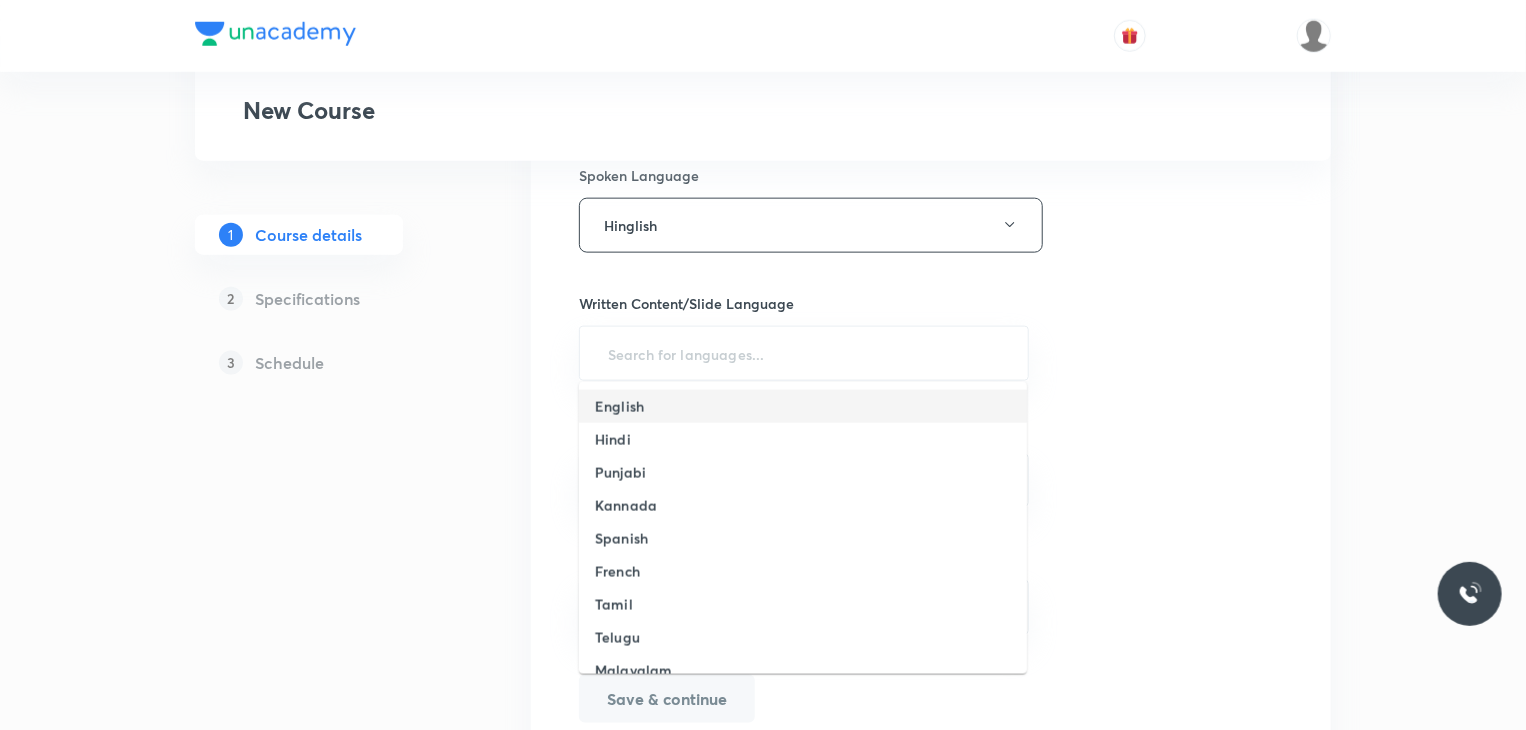click on "English" at bounding box center [803, 406] 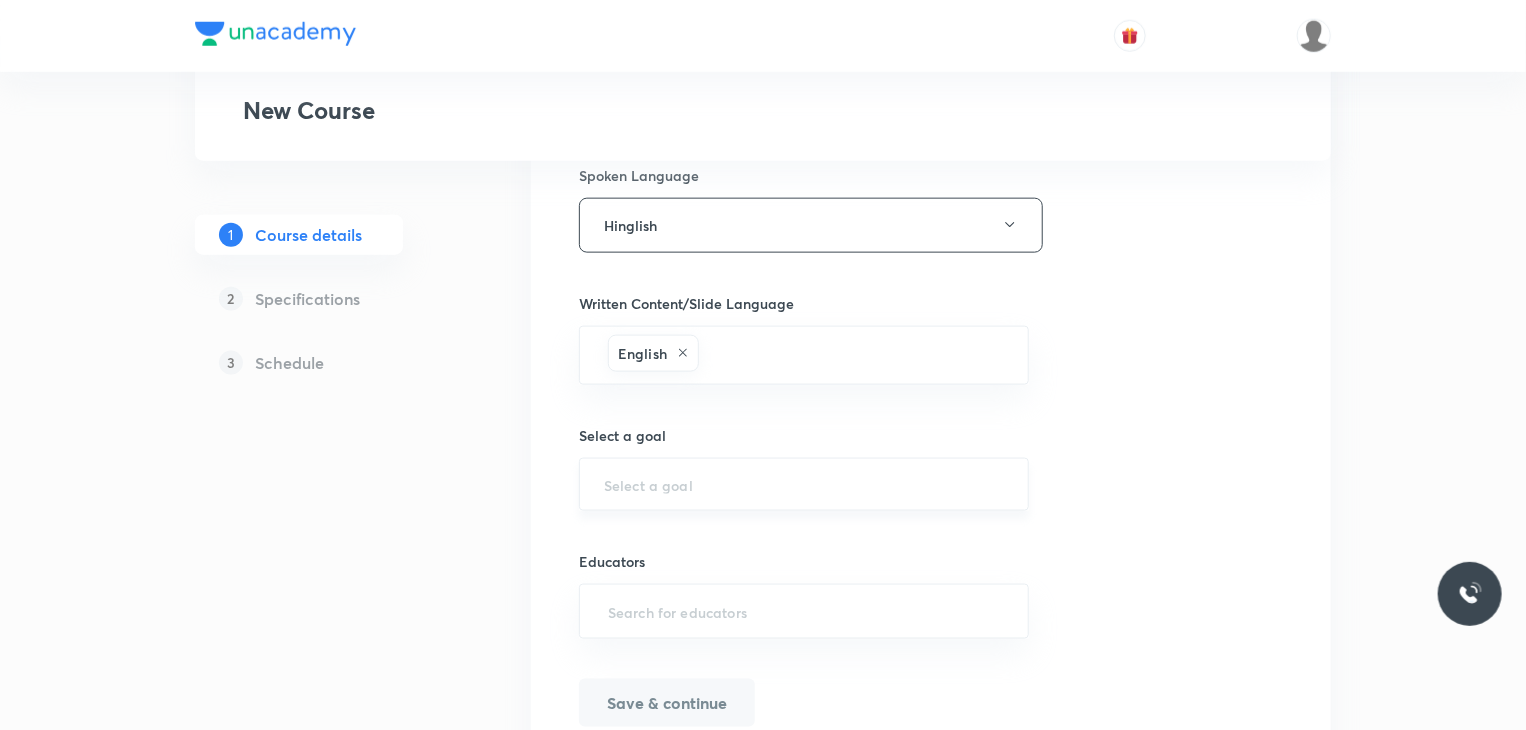 click at bounding box center (804, 484) 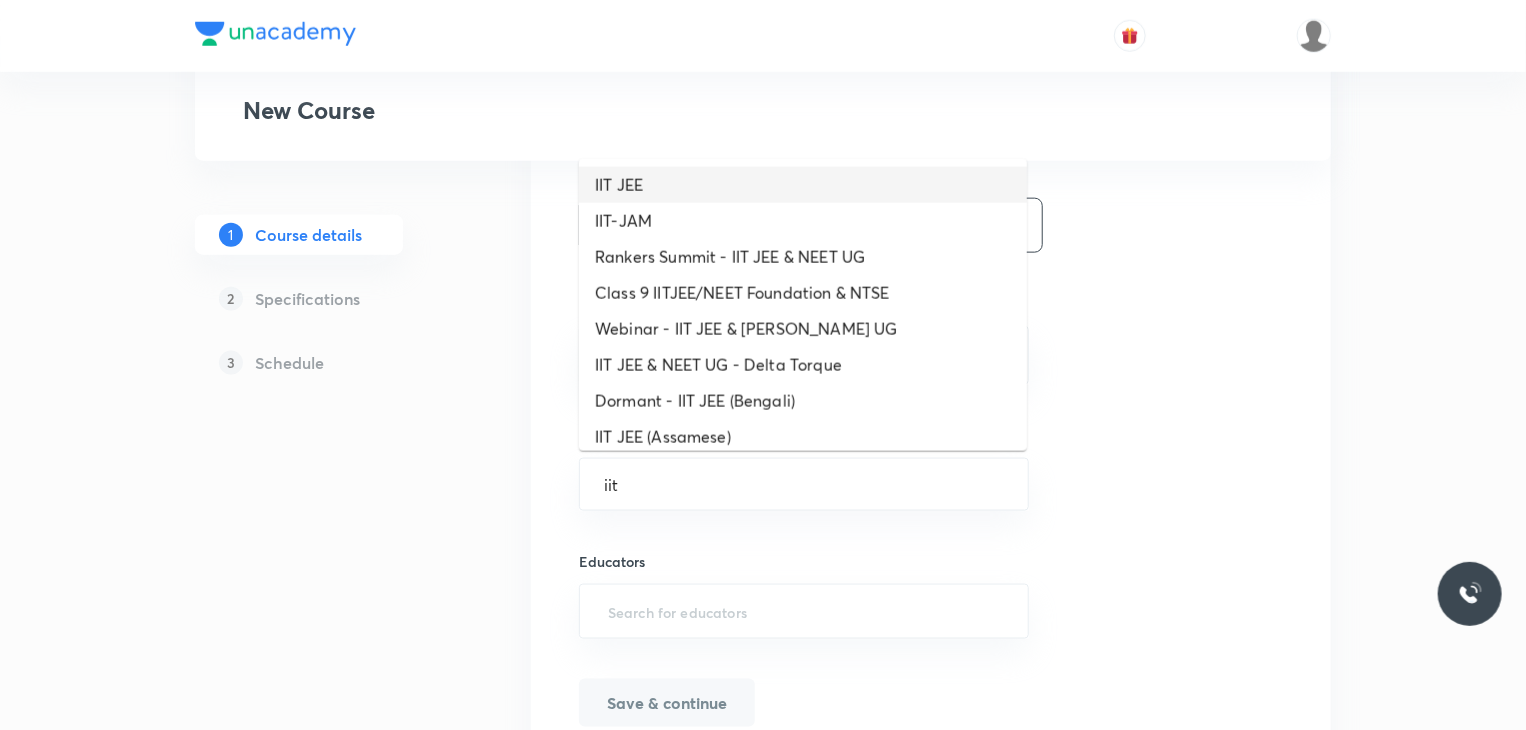 click on "IIT JEE" at bounding box center (803, 185) 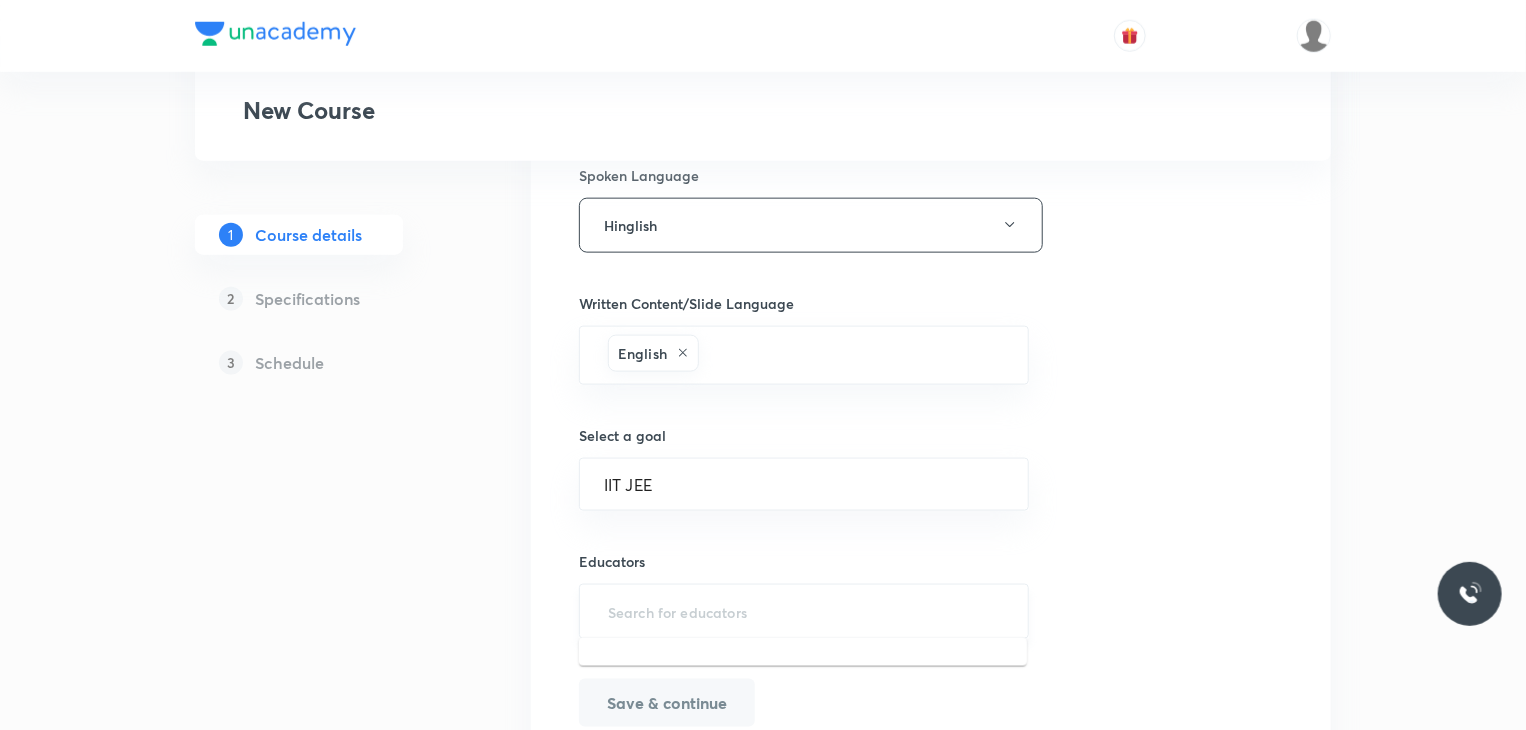 click at bounding box center [804, 611] 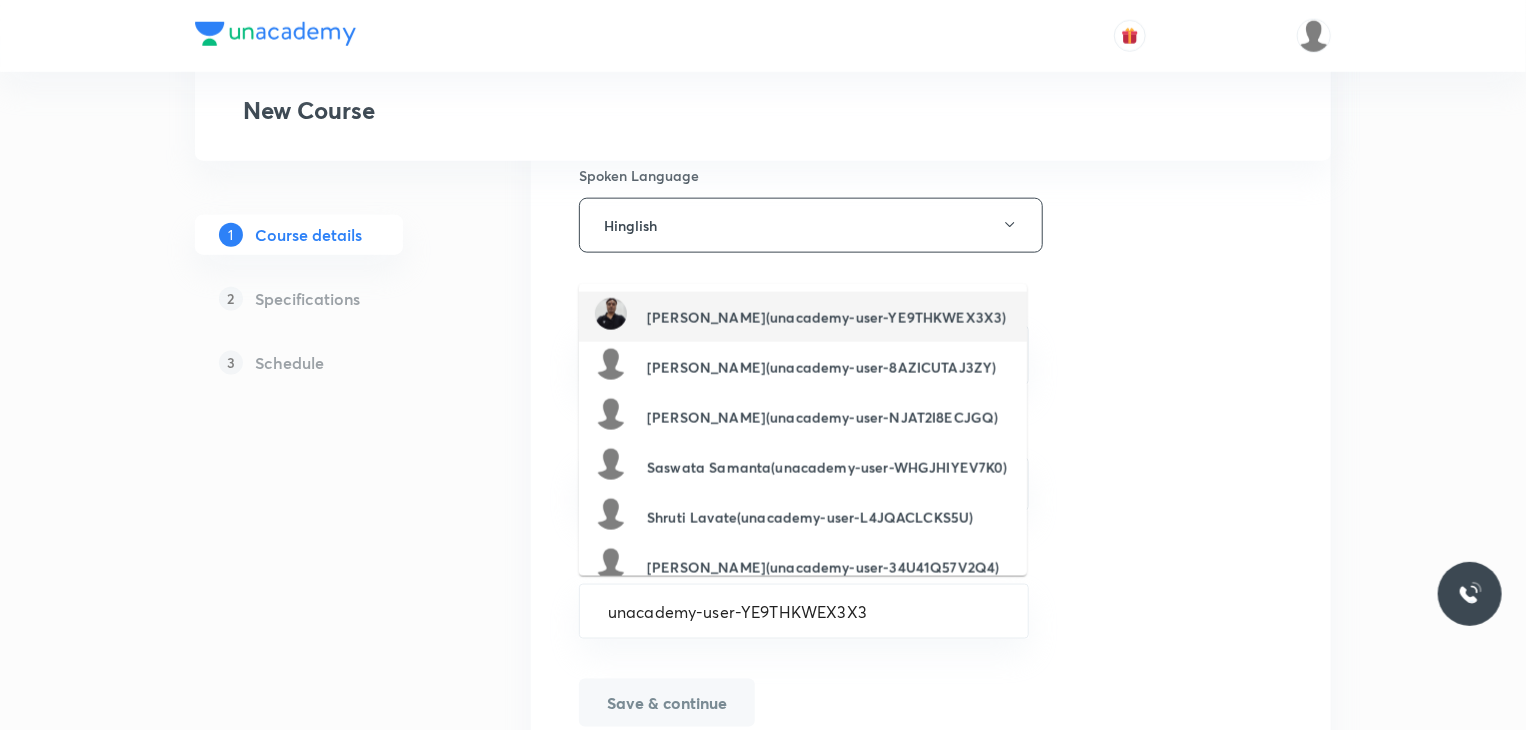 click on "Praveen Sharma(unacademy-user-YE9THKWEX3X3)" at bounding box center [826, 317] 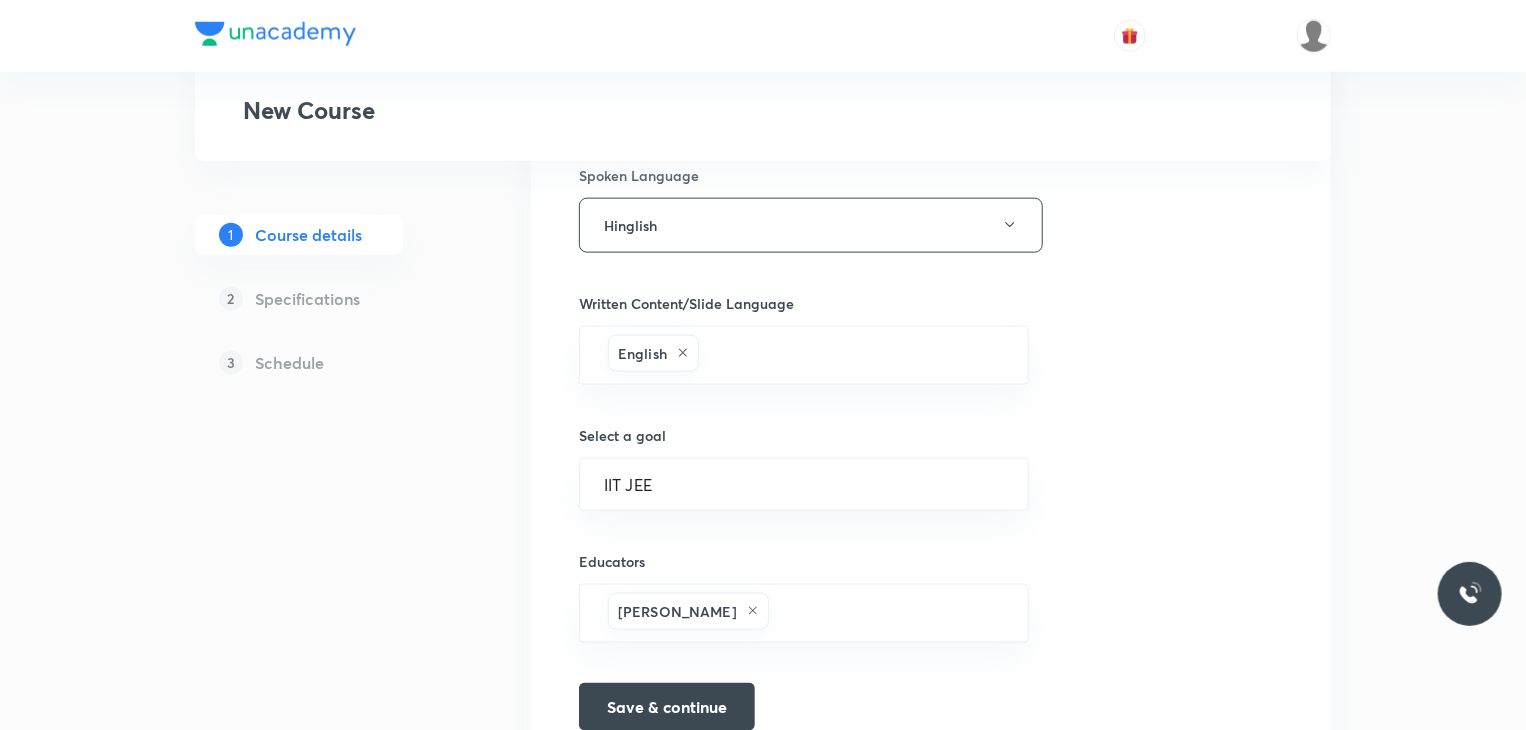 scroll, scrollTop: 1223, scrollLeft: 0, axis: vertical 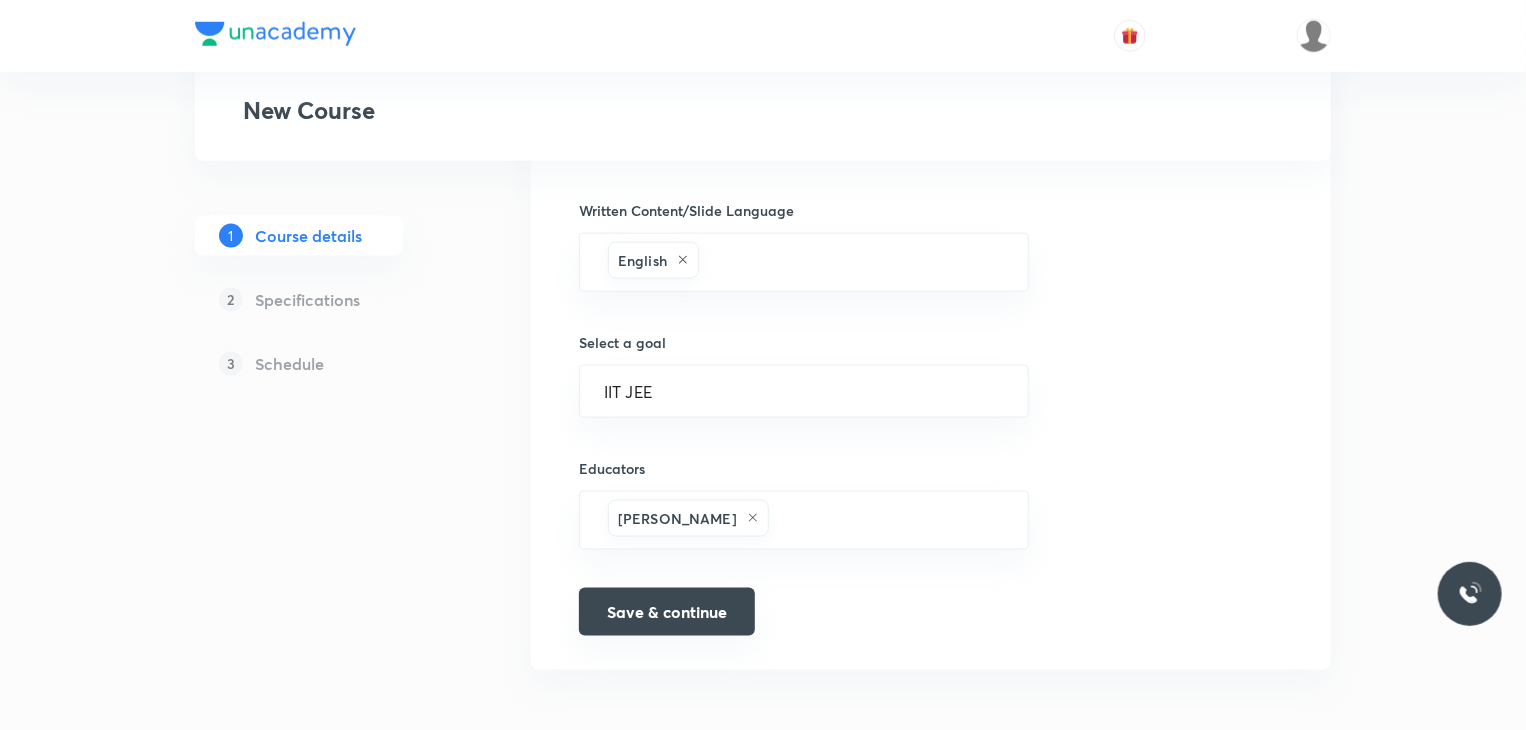 click on "Save & continue" at bounding box center [667, 612] 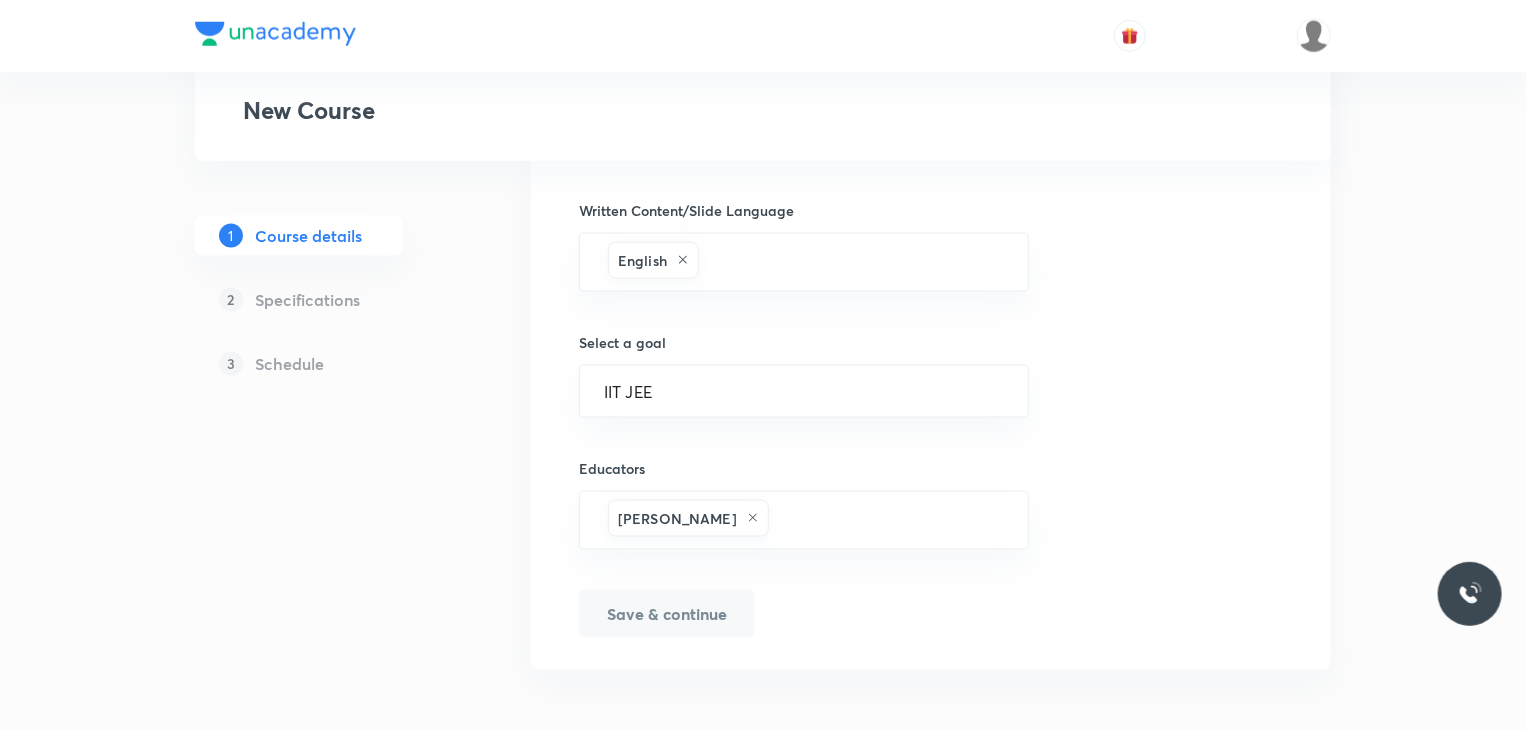 type on "Inorganic Chemistry" 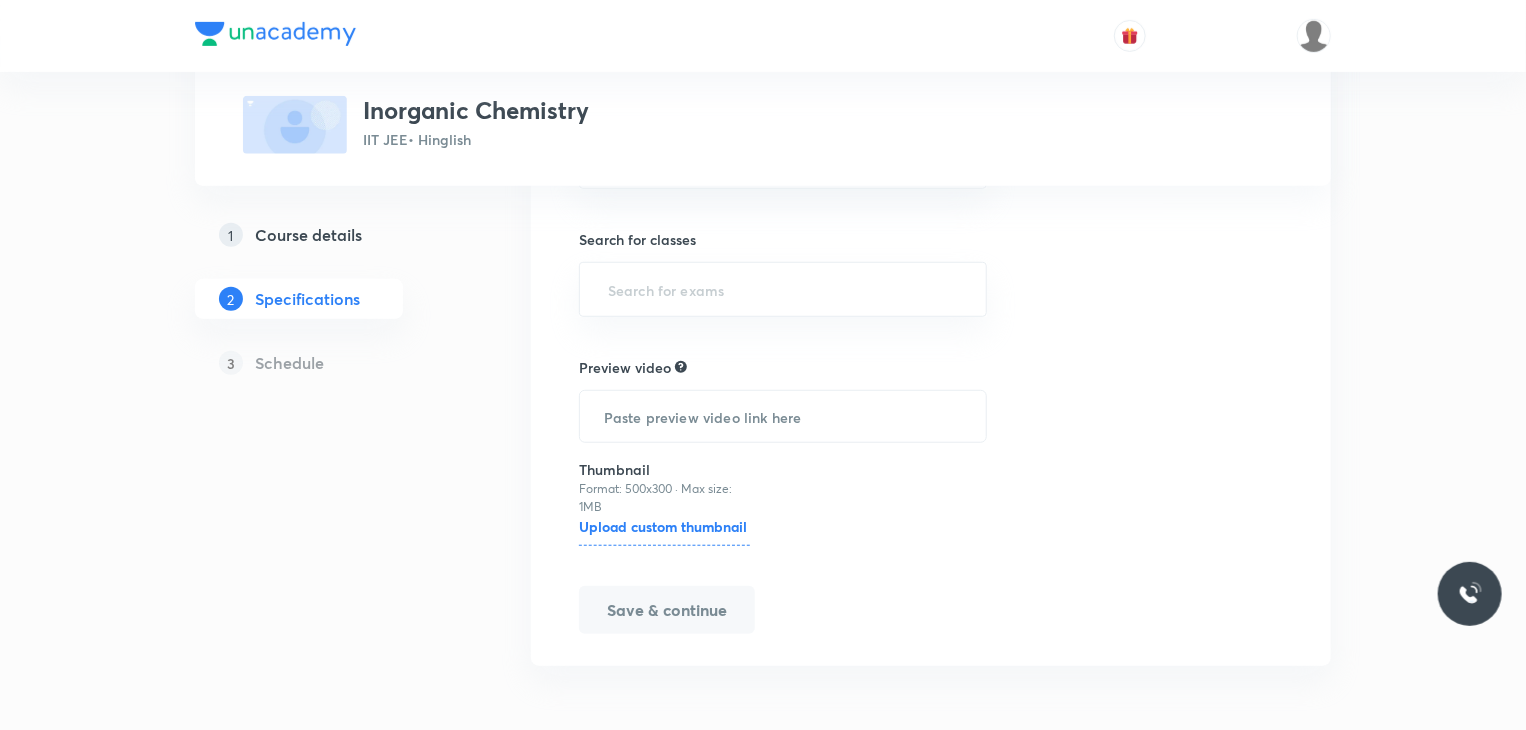 scroll, scrollTop: 0, scrollLeft: 0, axis: both 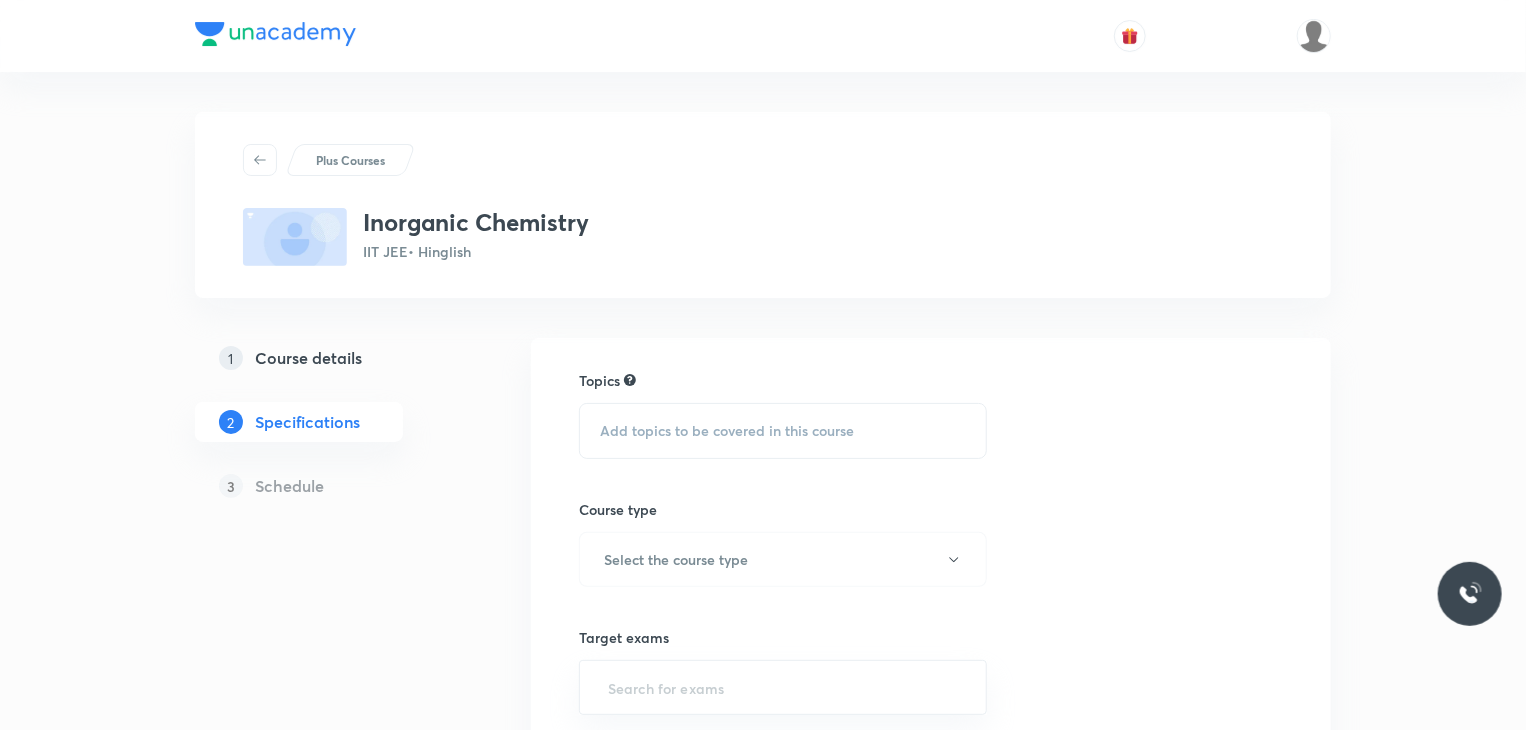 click on "Add topics to be covered in this course" at bounding box center (727, 431) 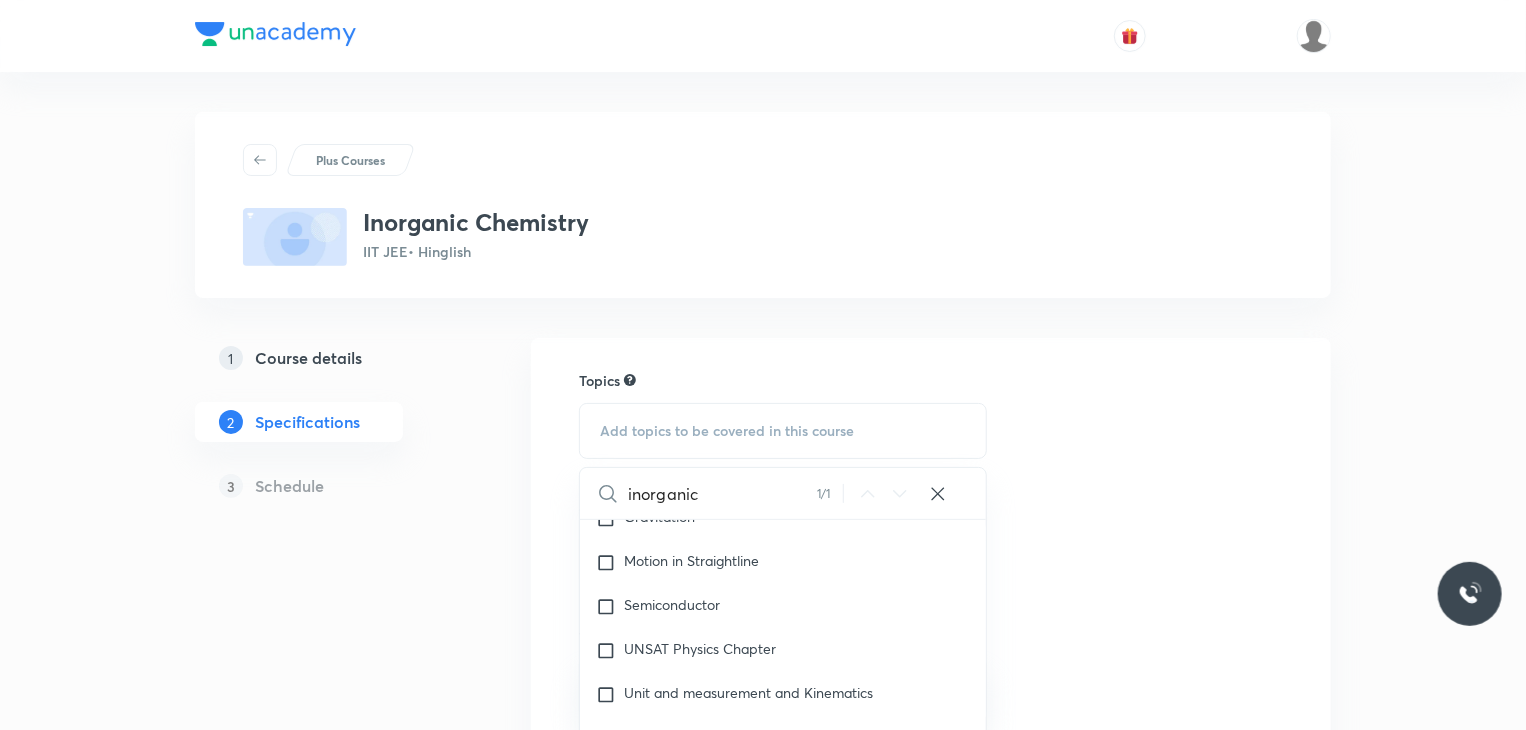 scroll, scrollTop: 1890, scrollLeft: 0, axis: vertical 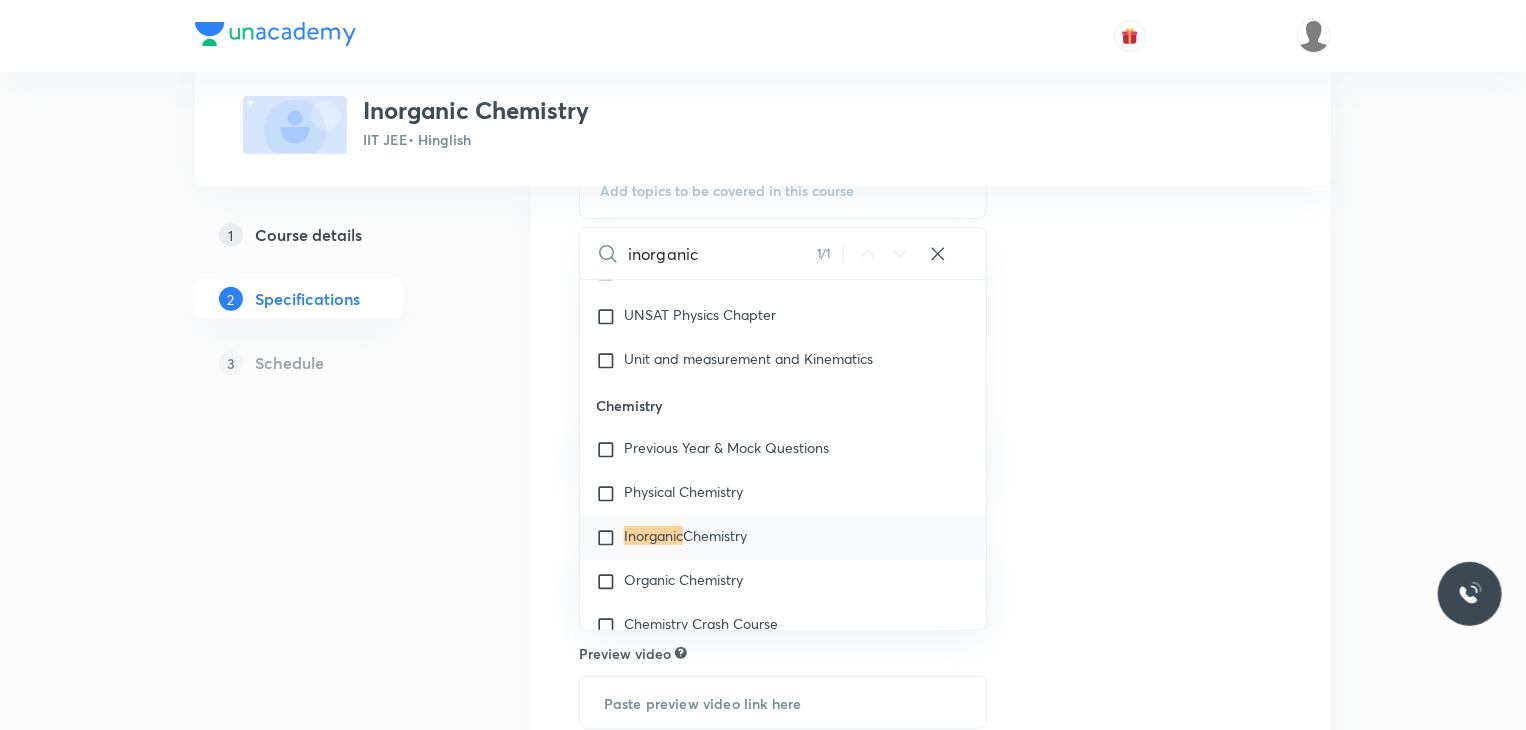 type on "inorganic" 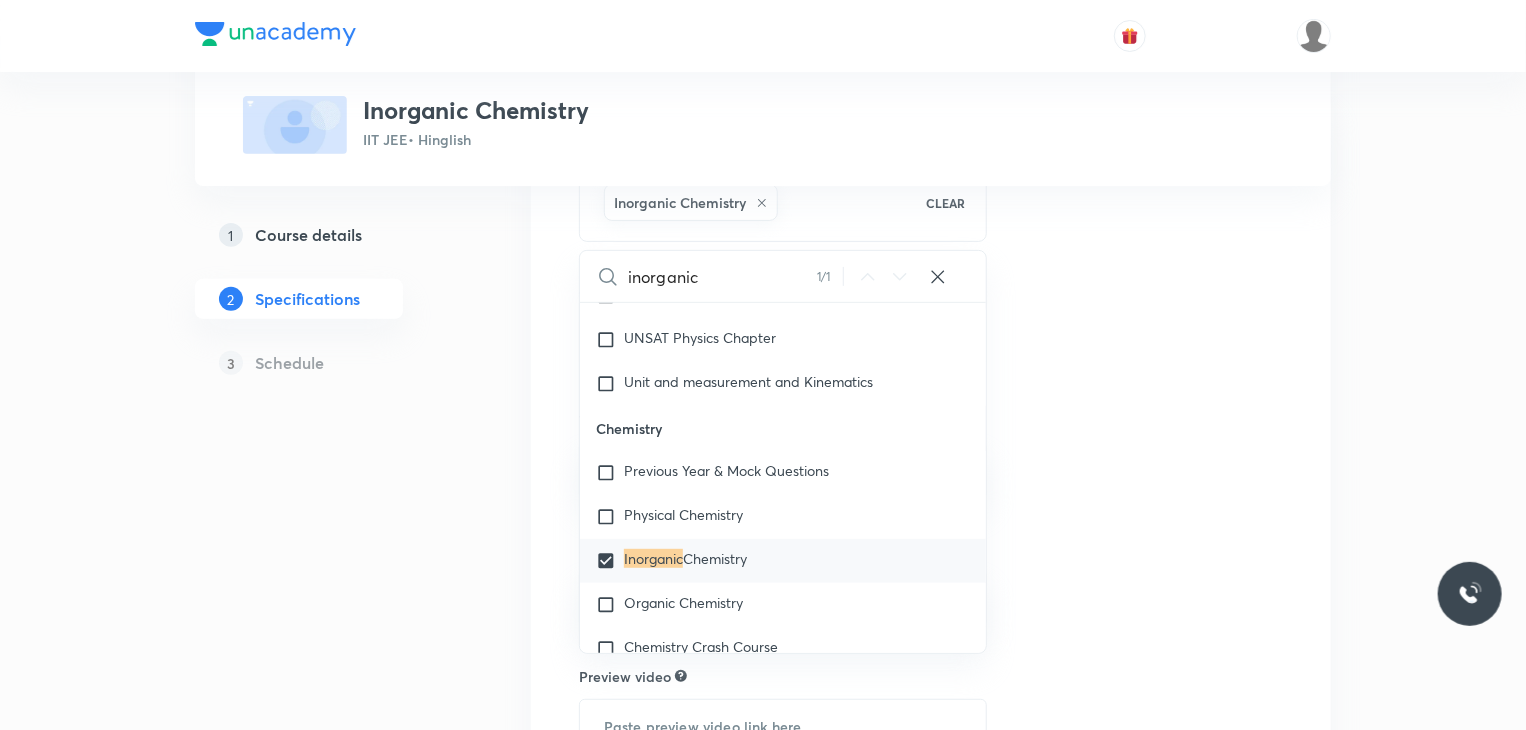 click on "Topics Inorganic Chemistry CLEAR inorganic 1 / 1 ​ Physics Previous Year & Mock Questions Basics & Laboratory Mechanics Solid & Fluid Mechanics Waves Geometrical & Wave Optics Electricity & Magnetism Thermal Physics Modern Physics Physics Crash Course Basic Mathematics and Vector Newton's Law of Motion and Friction Kinematics-2D Kinematics-1D and Calculus Current Electricity Capacitance Electrostatics Magnetic Effect of Current and Magnetism Center of Mass and Collision Error Rotational Motion Circular Motion Work, Power & Energy Wave Optics and Electromagnetic Waves Electromagnetic Induction and Alternating Current Unit and Dimension Principle of Communication Newton's Law of Motion 1D Motion Modern Physics - 1 Modern Physics - 2 Geometrical Optics Basic Math Elasticity, Thermal Expansion, Calorimetry and Heat Transfer KTG and Thermodynamics Fluid Mechanics Wave on String Sound Wave Simple Harmonic Motion Gravitation Motion in Straightline Semiconductor UNSAT Physics Chapter Chemistry Physical Chemistry" at bounding box center [931, 536] 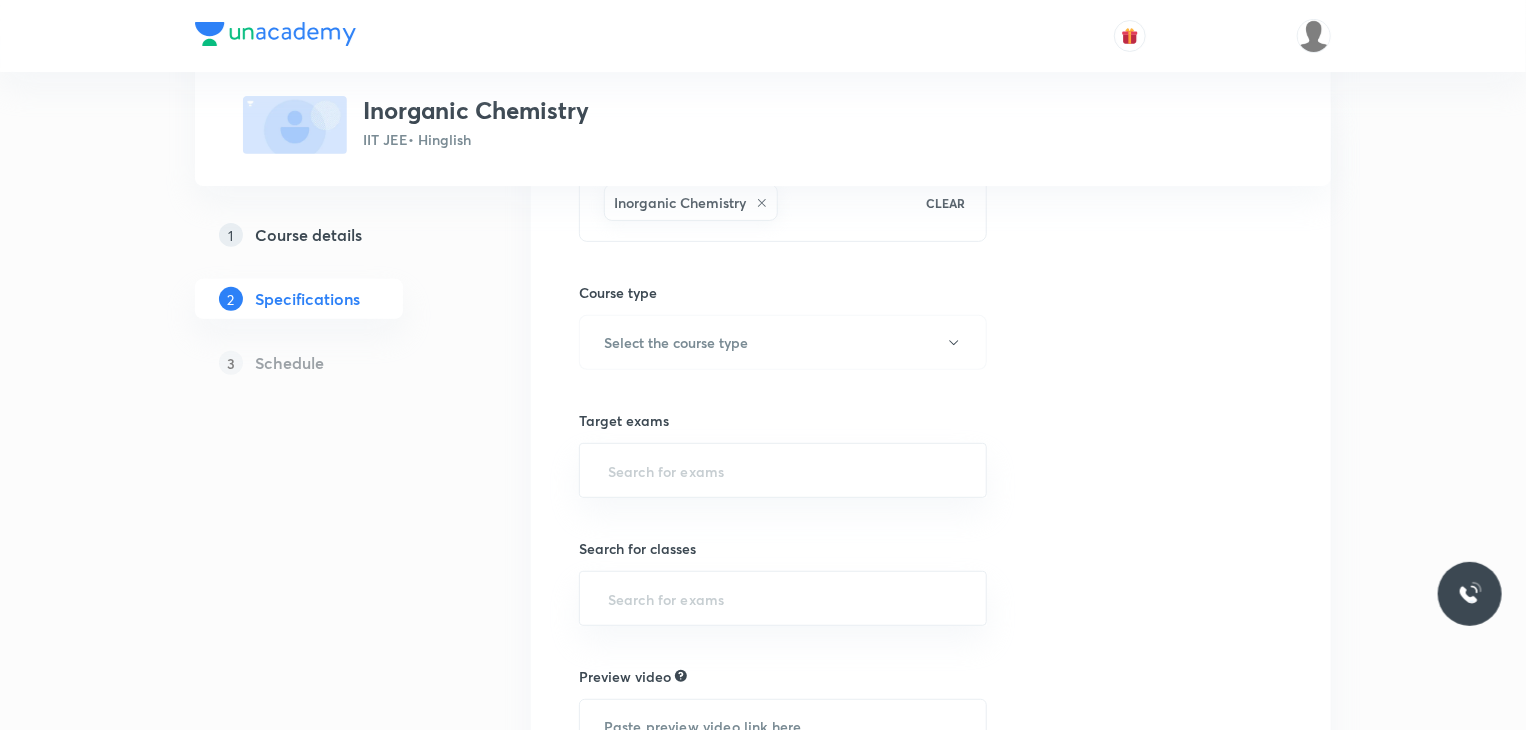 click on "Course type Select the course type" at bounding box center [783, 326] 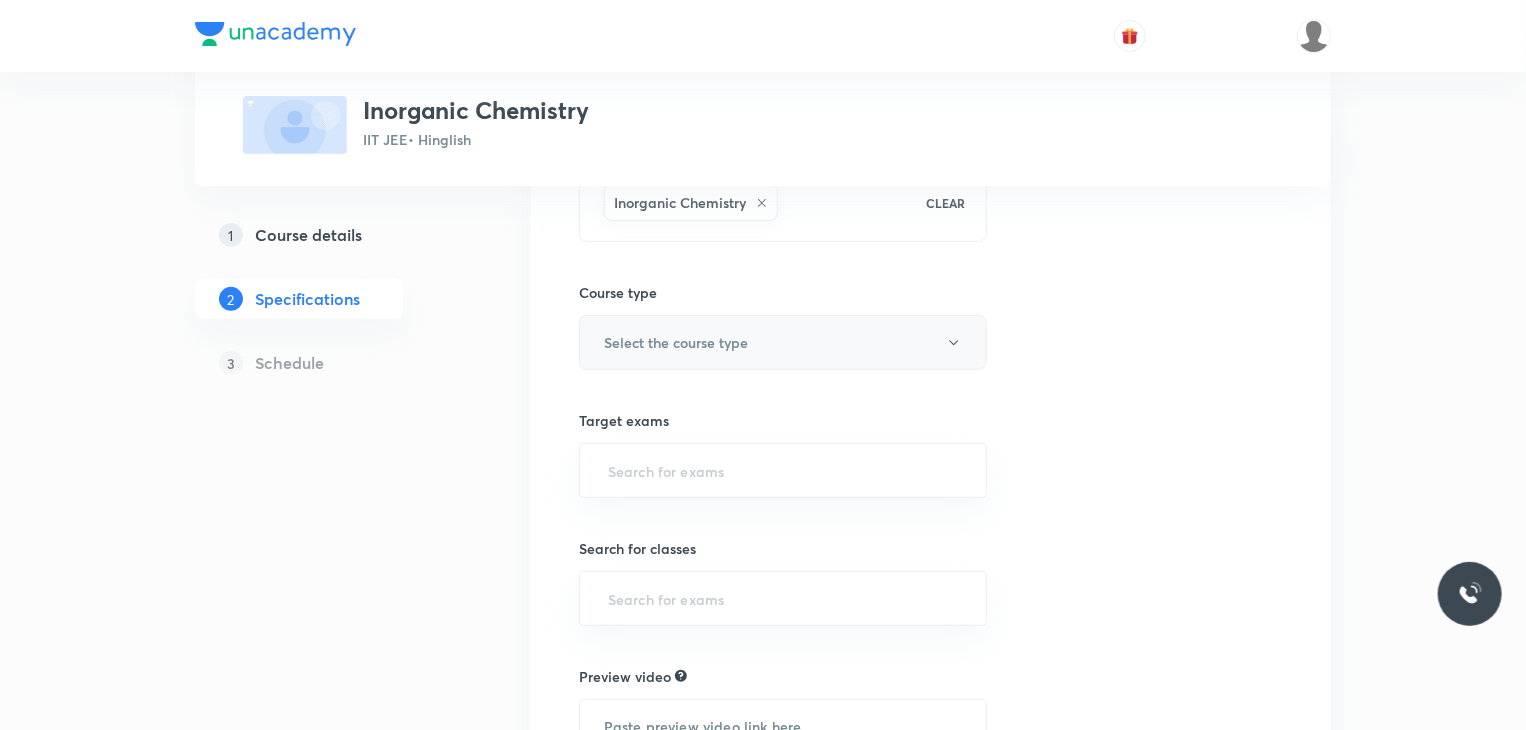 click on "Select the course type" at bounding box center [783, 342] 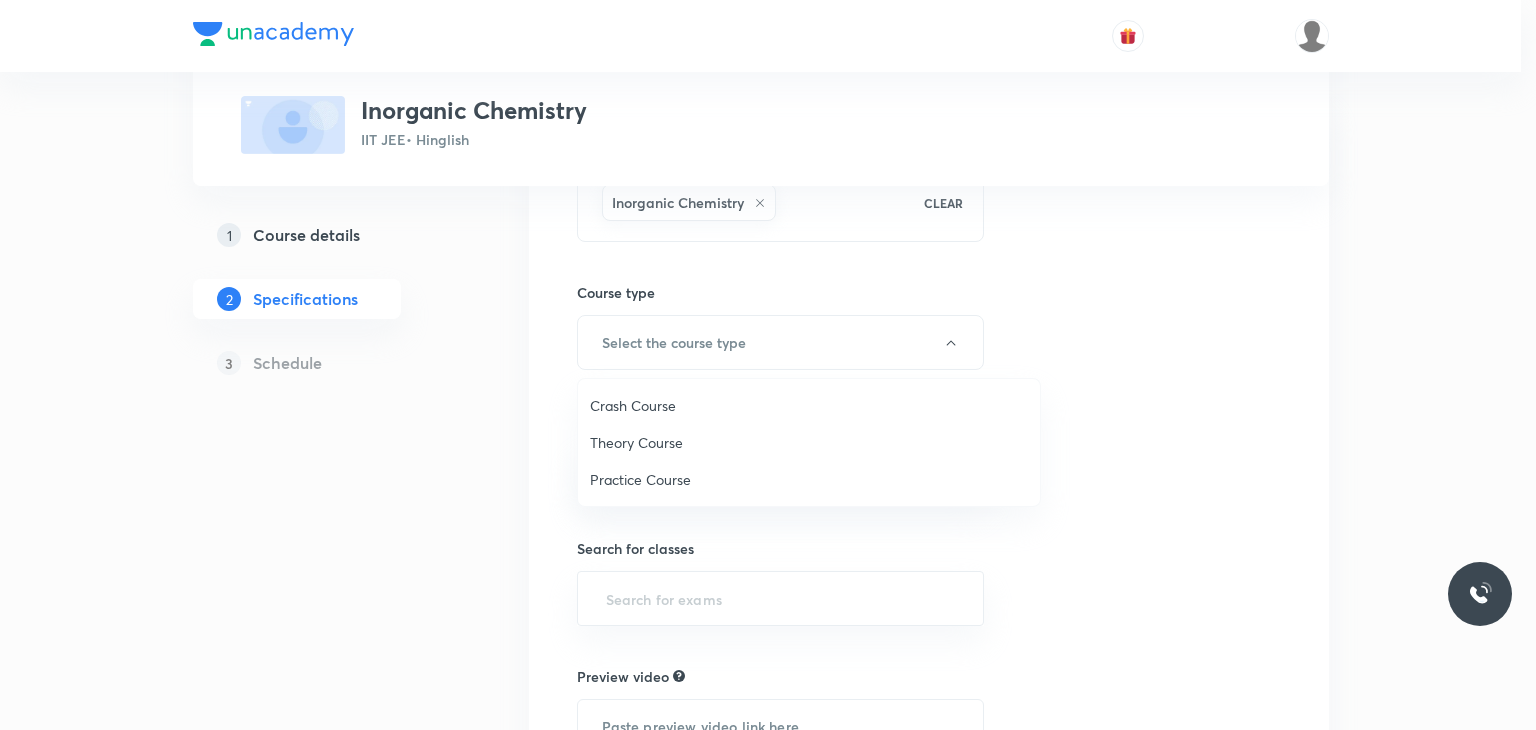 click on "Theory Course" at bounding box center (809, 442) 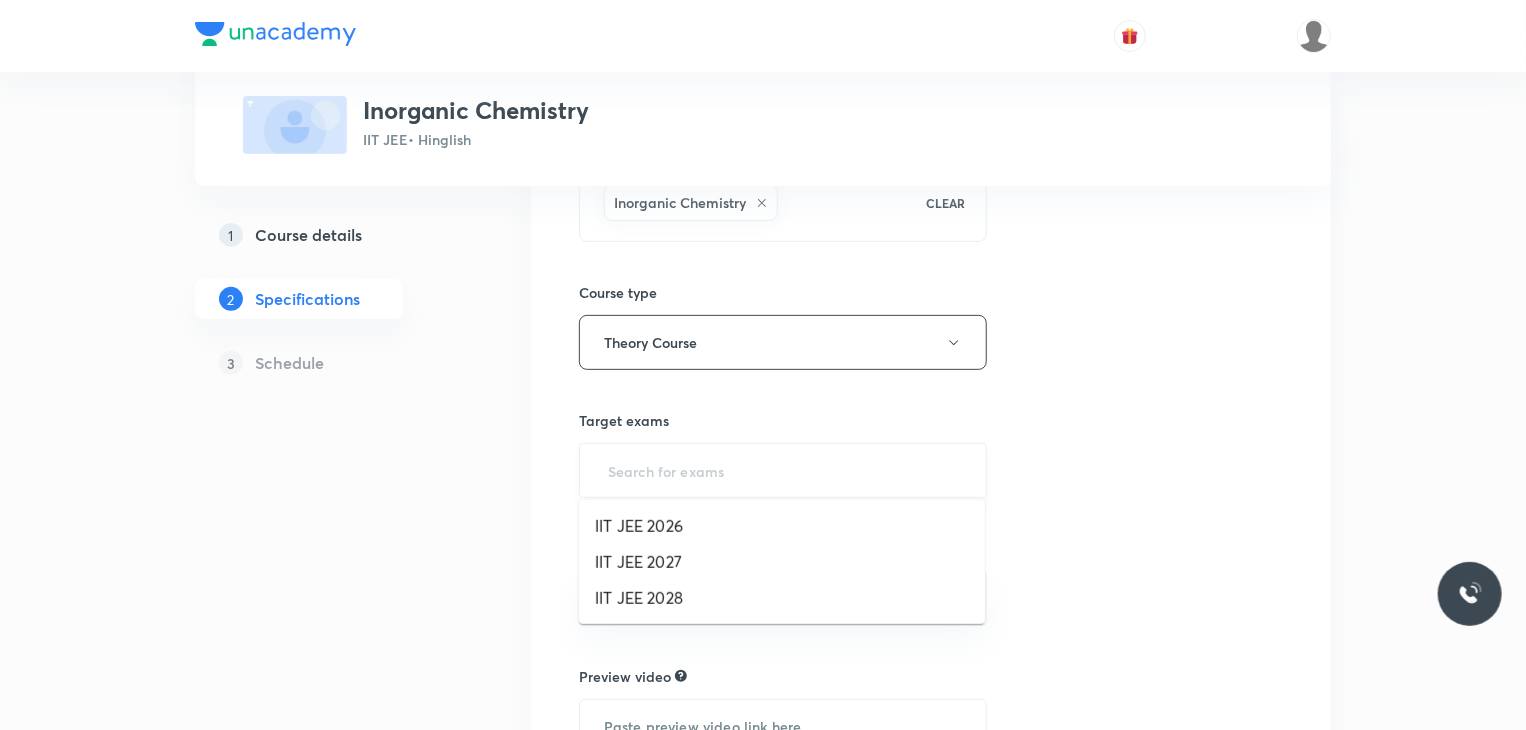 click at bounding box center [783, 470] 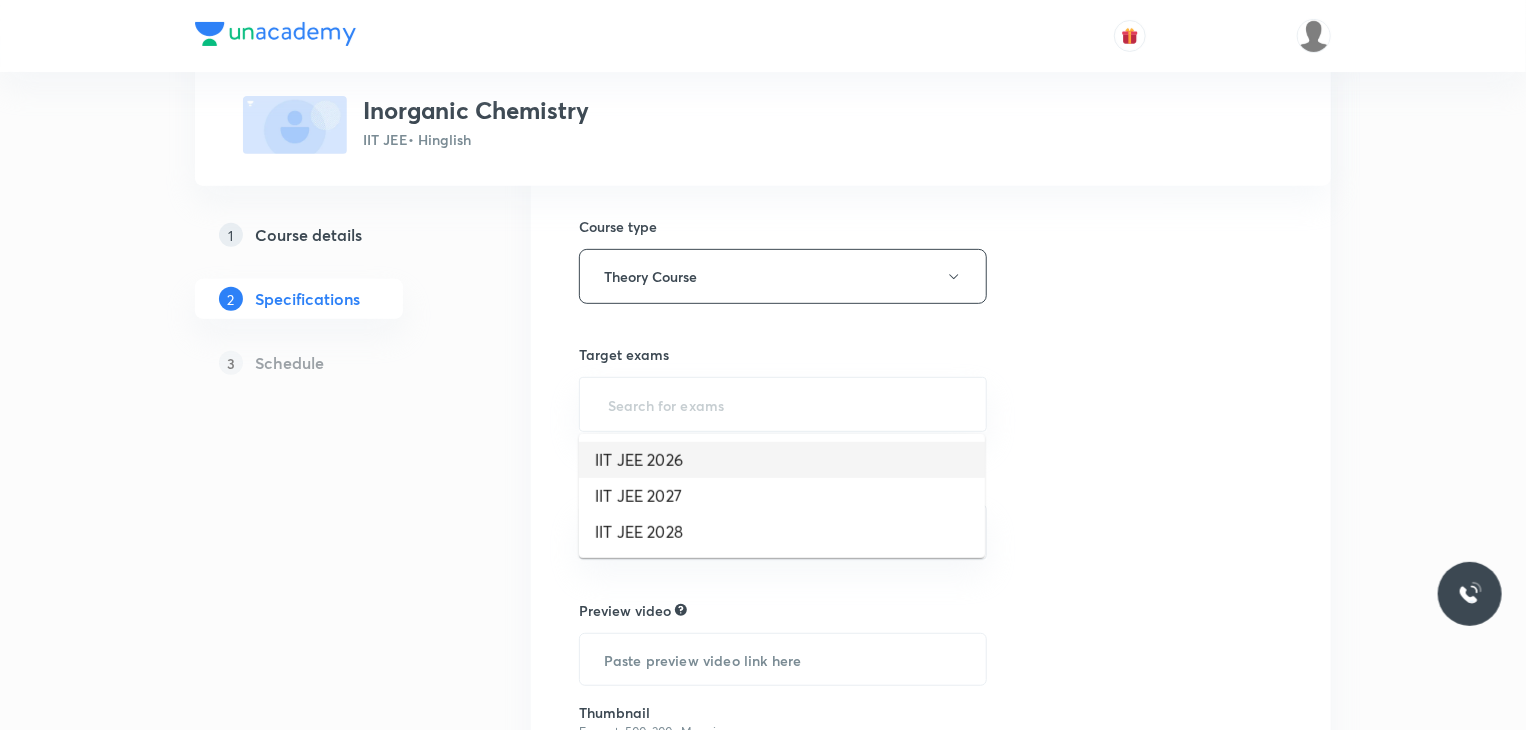 scroll, scrollTop: 304, scrollLeft: 0, axis: vertical 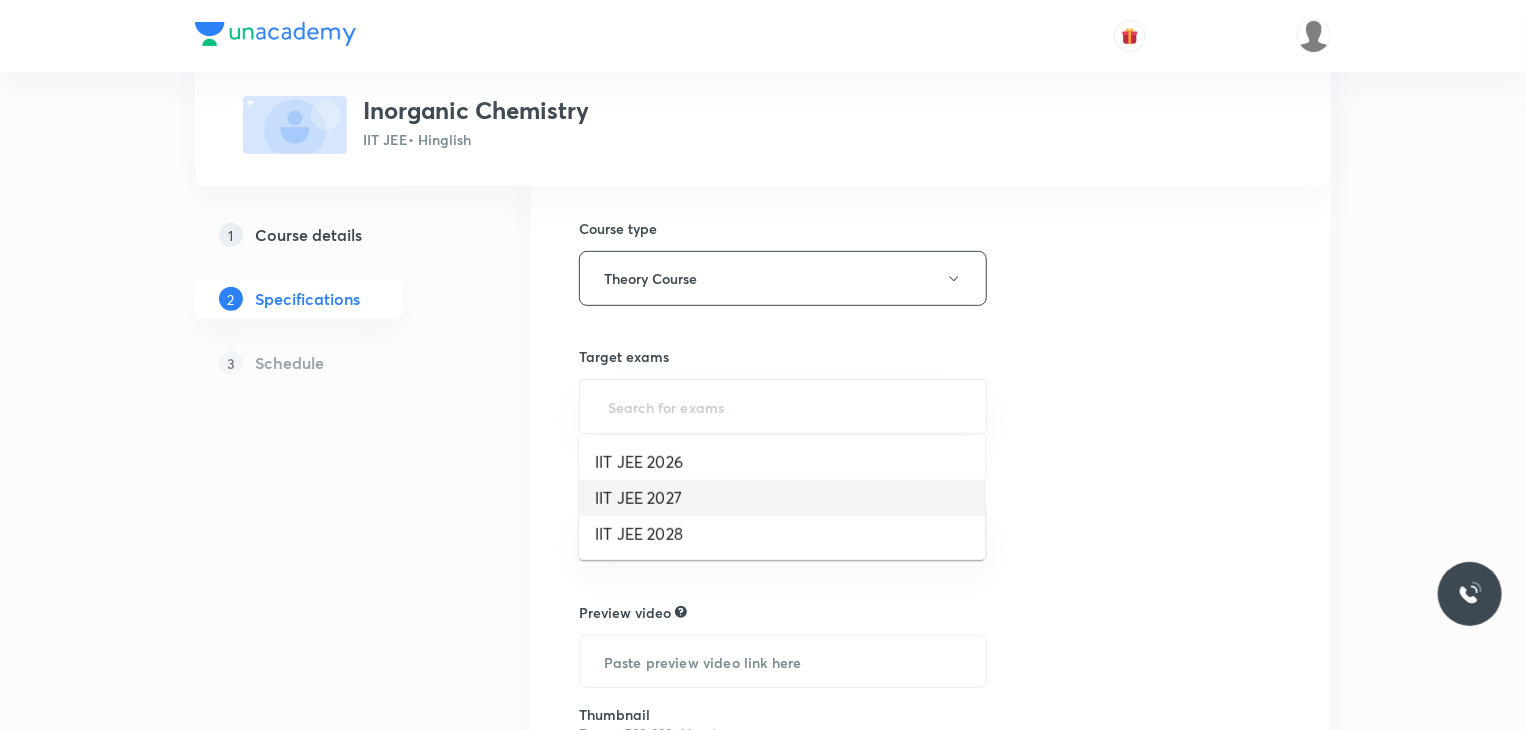 click on "IIT JEE 2027" at bounding box center [782, 498] 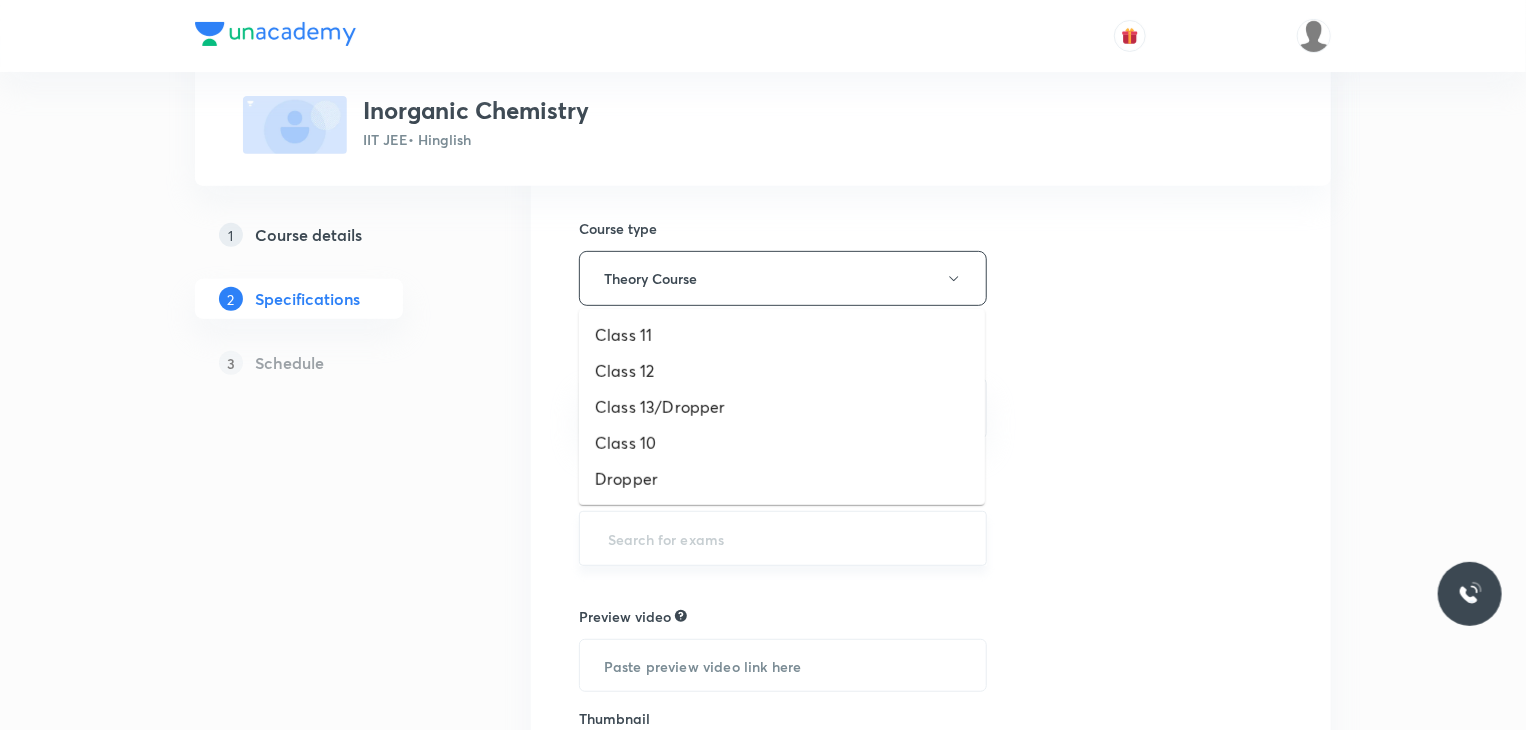 click at bounding box center (783, 538) 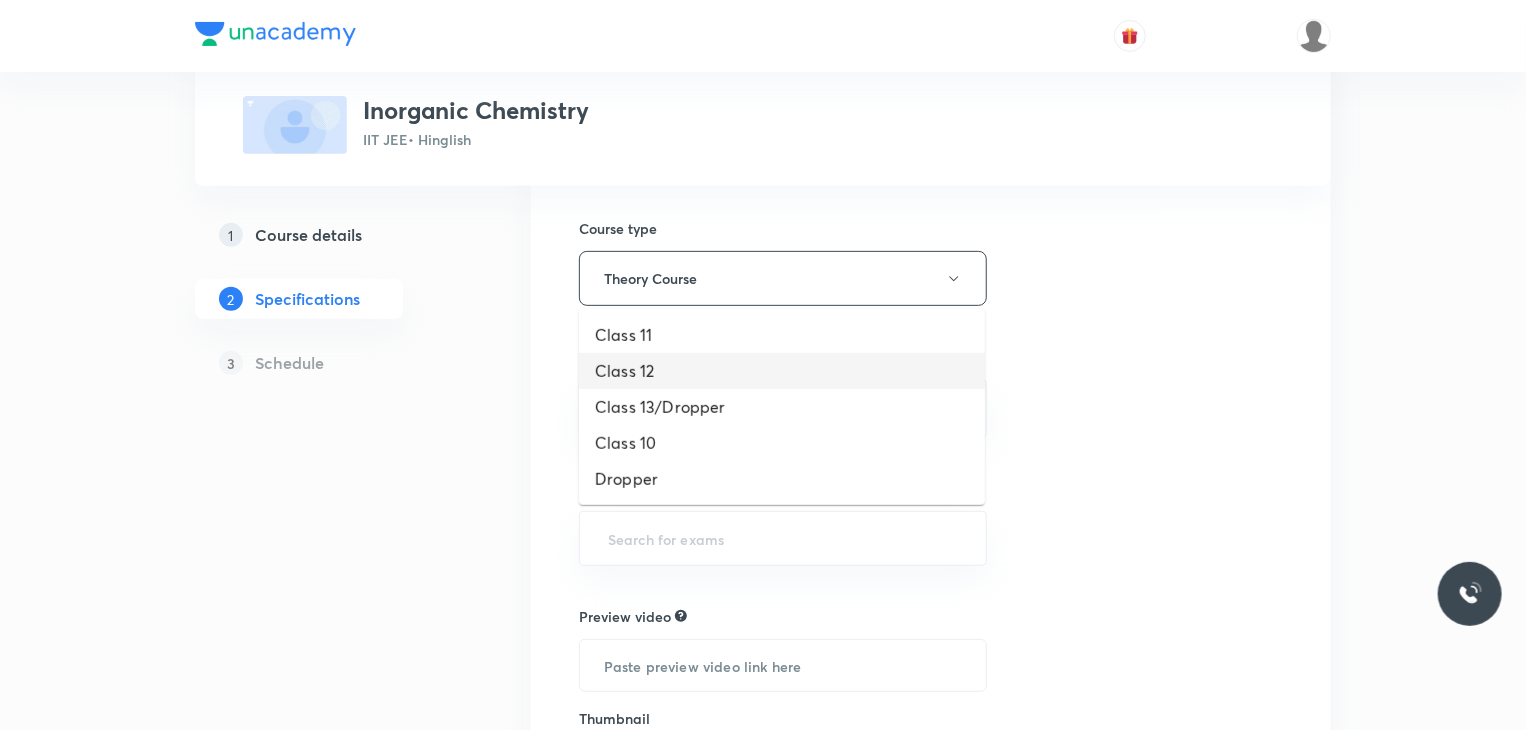 click on "Class 12" at bounding box center [782, 371] 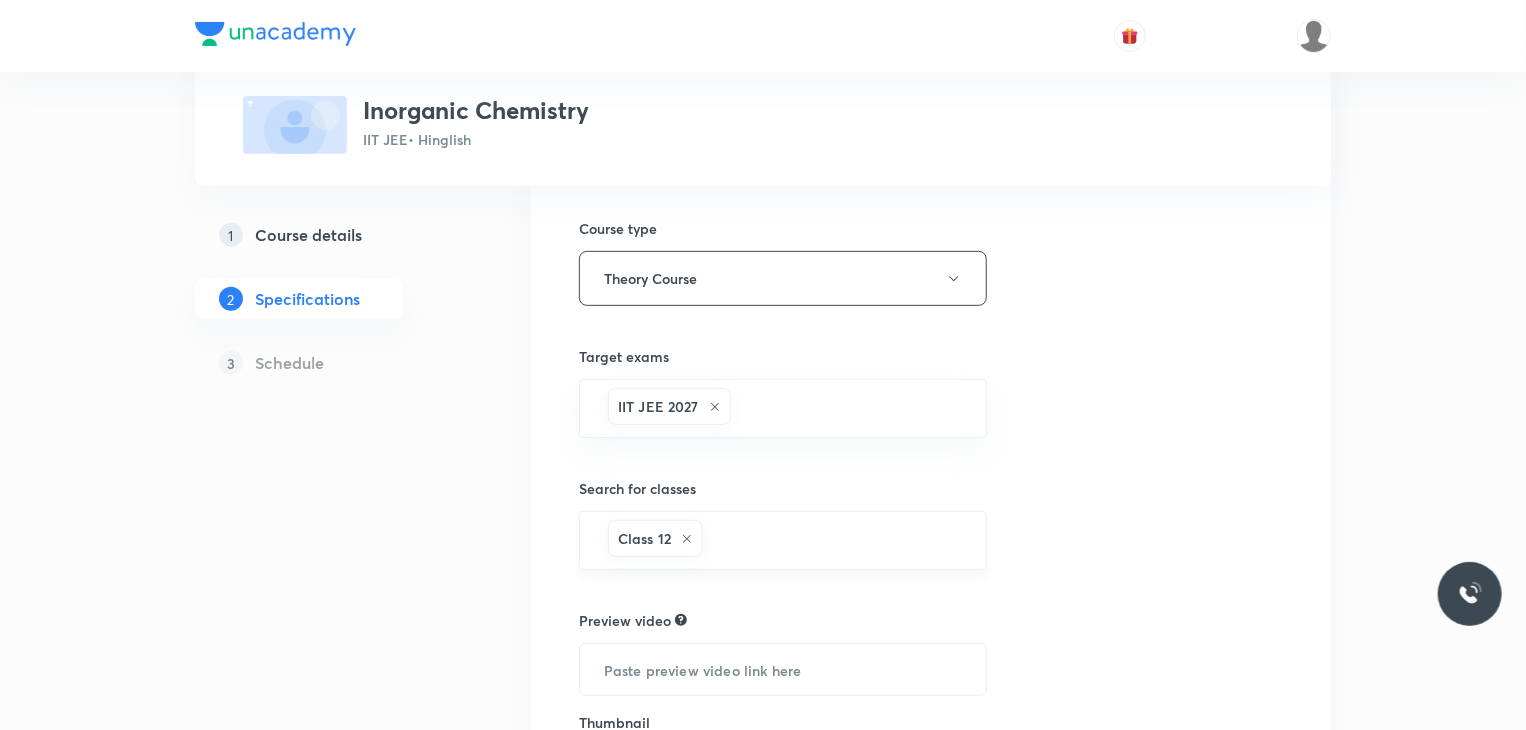 click 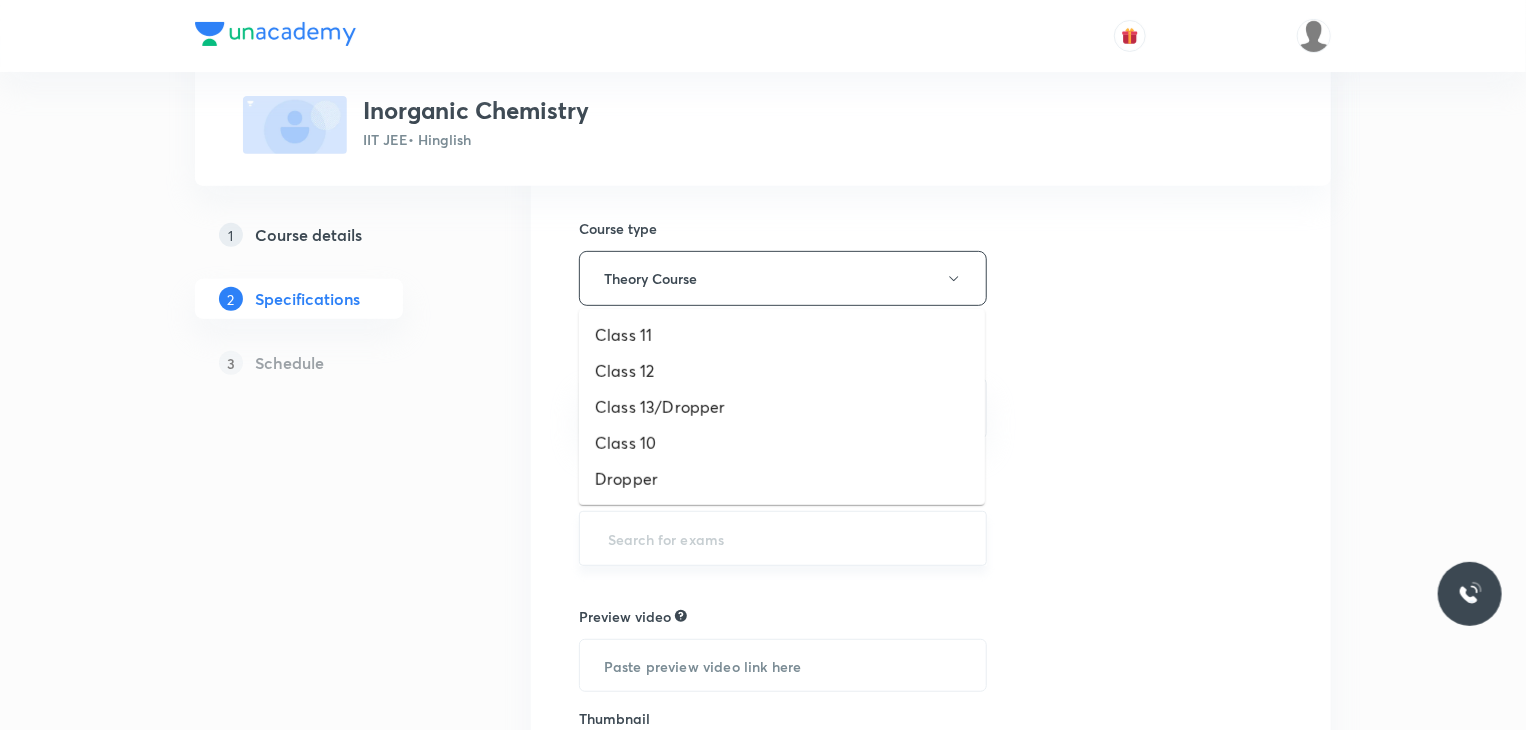 click at bounding box center [783, 538] 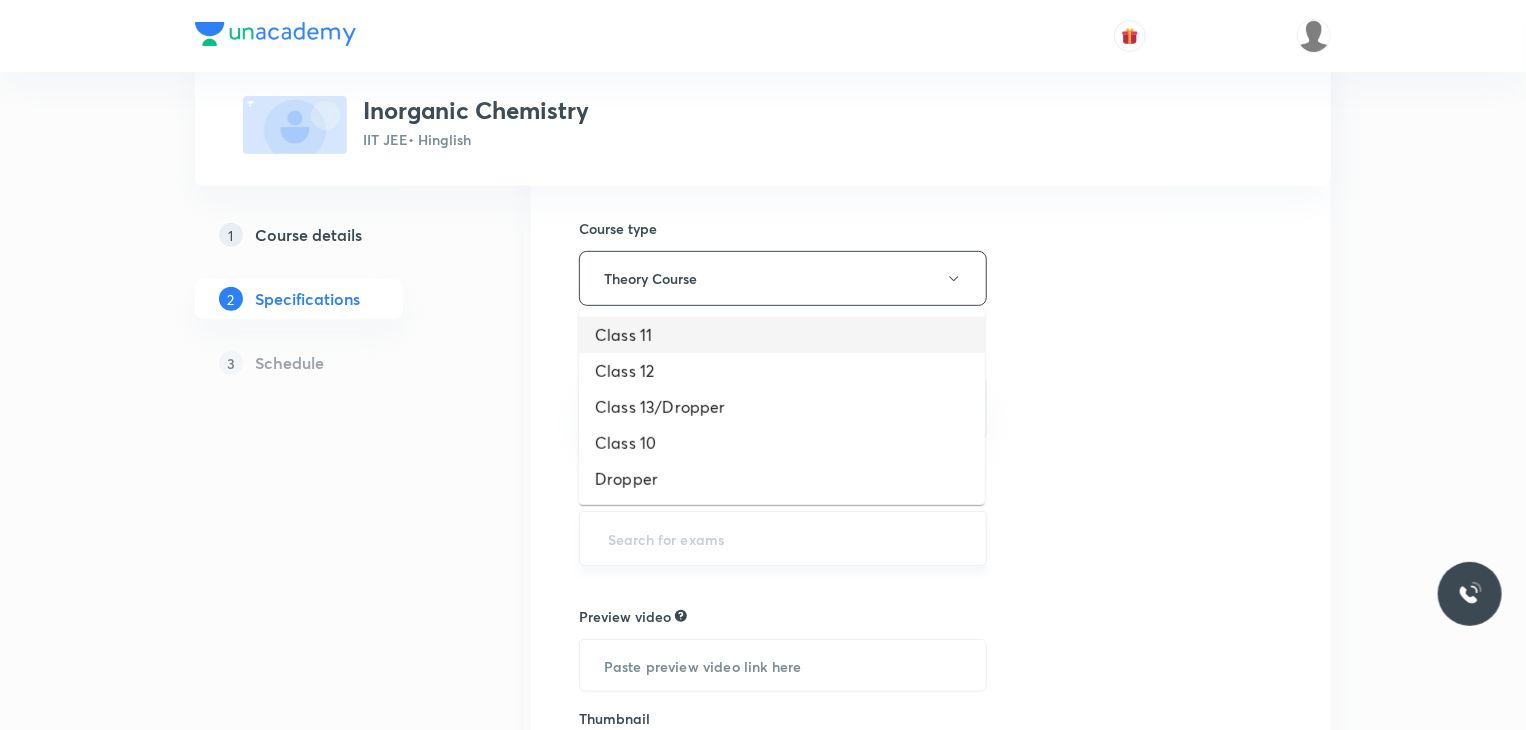 click on "Class 11" at bounding box center (782, 335) 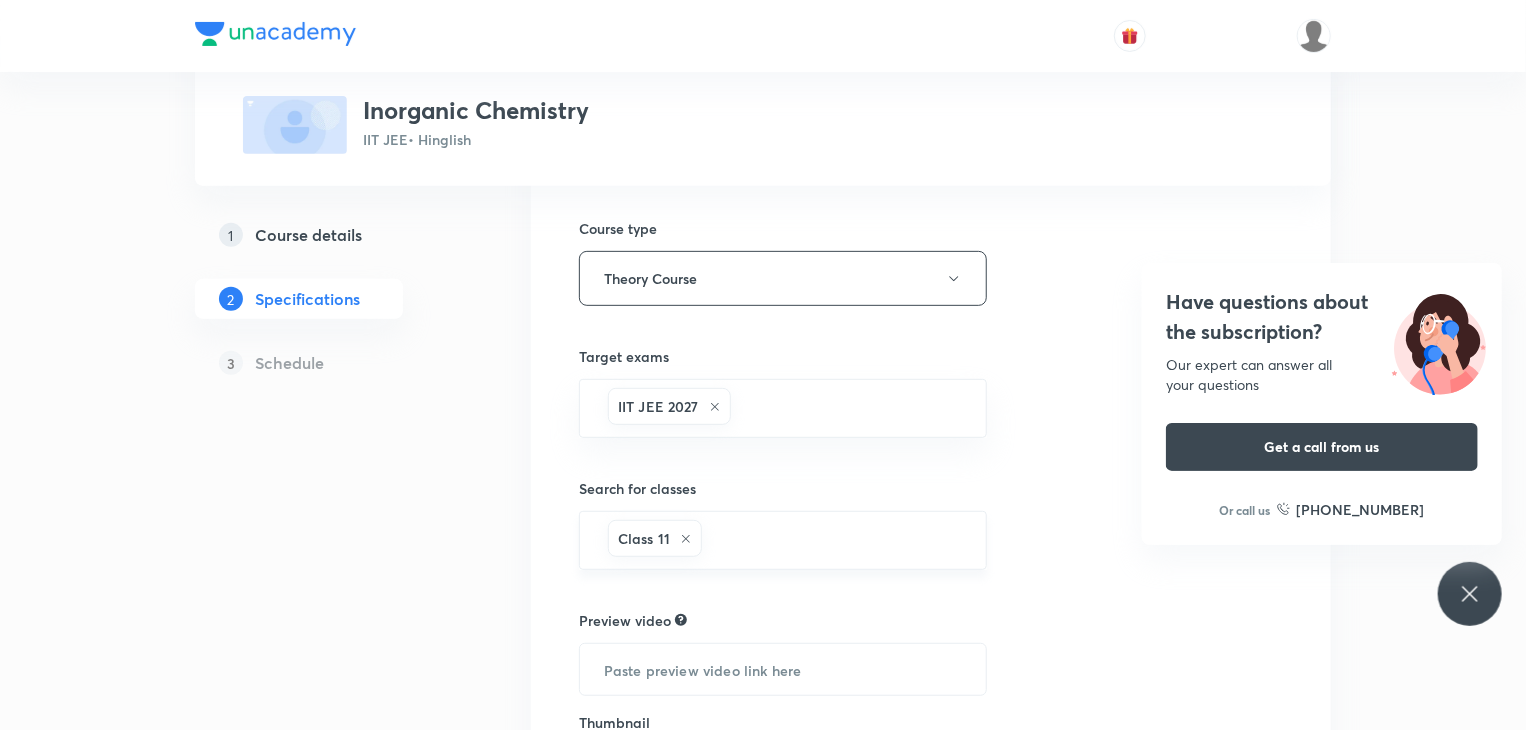 scroll, scrollTop: 554, scrollLeft: 0, axis: vertical 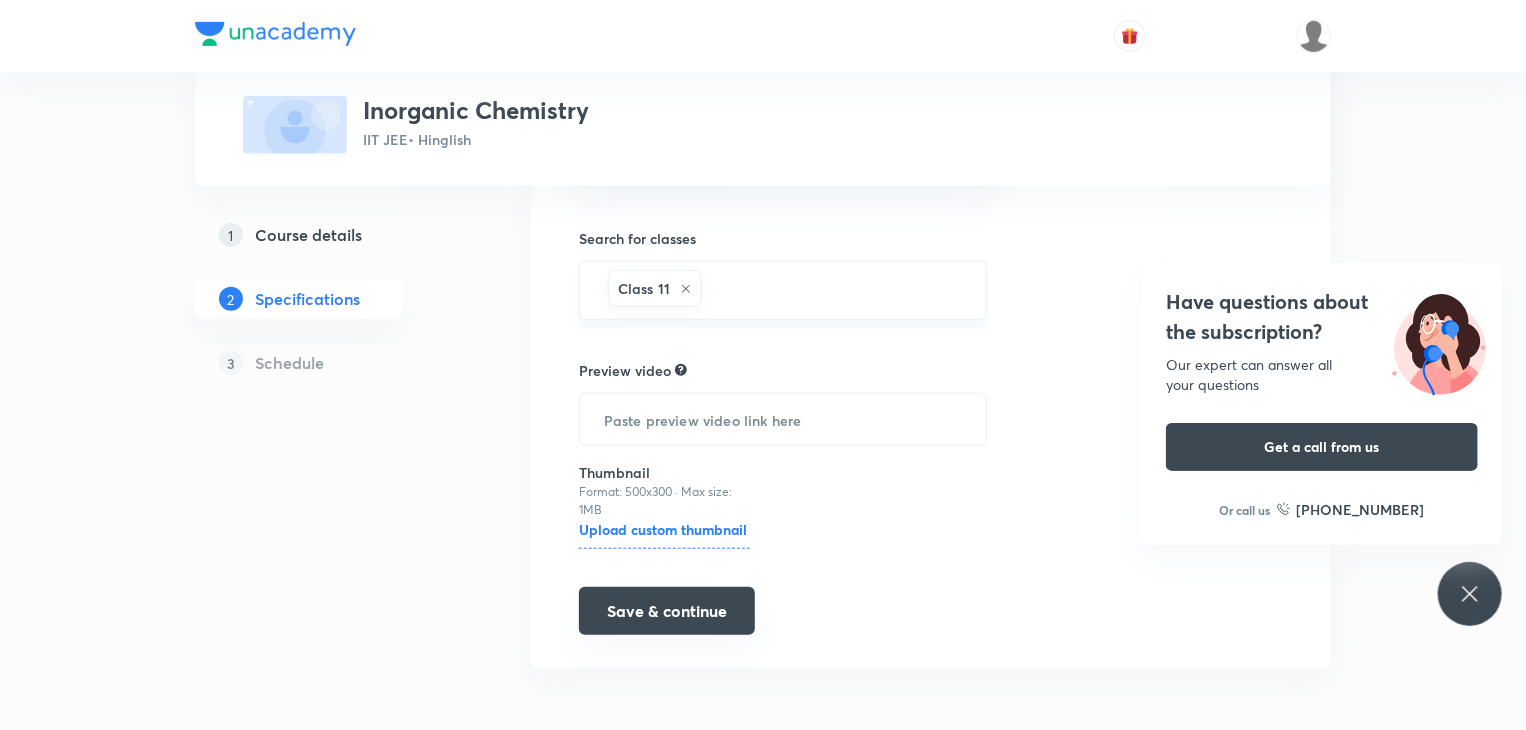 click on "Save & continue" at bounding box center (667, 611) 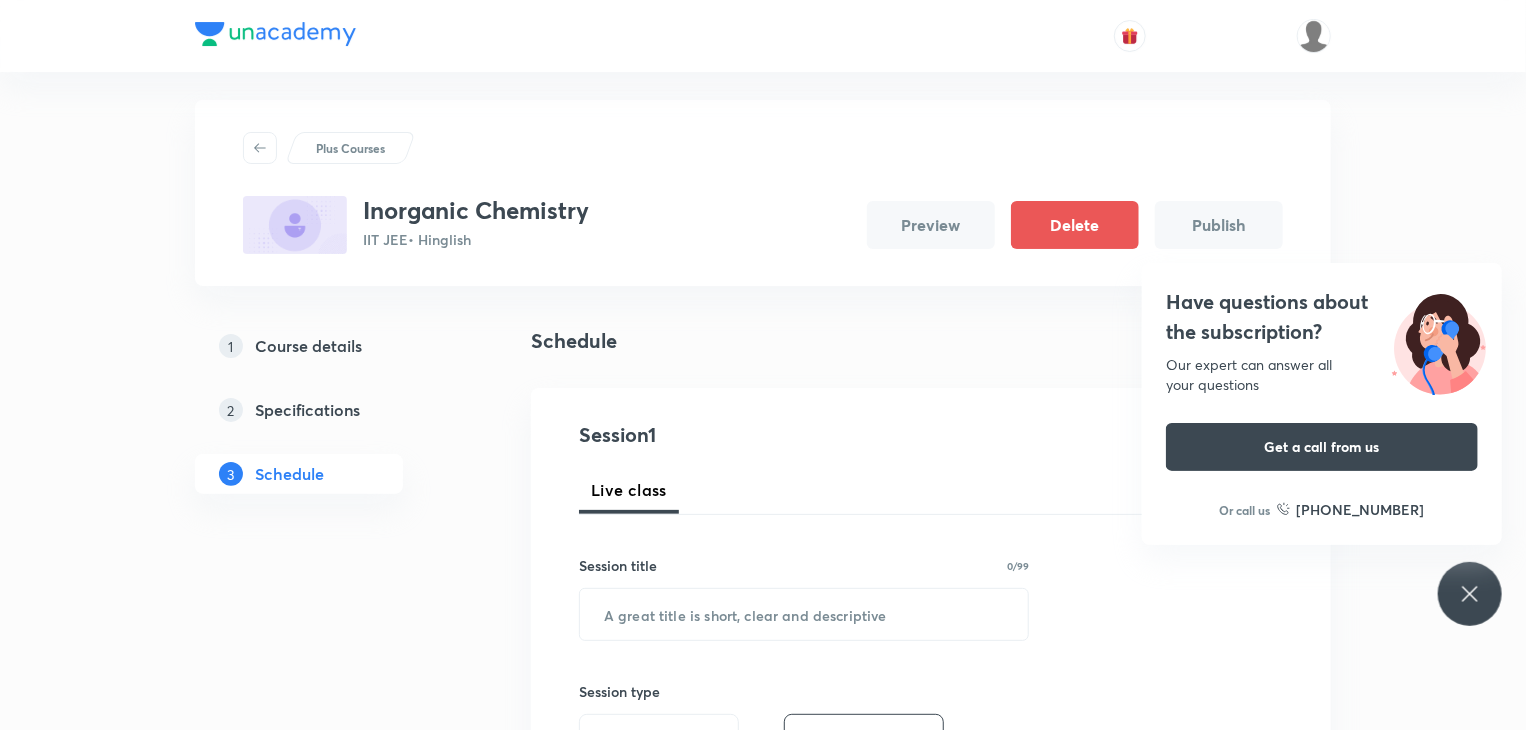 scroll, scrollTop: 15, scrollLeft: 0, axis: vertical 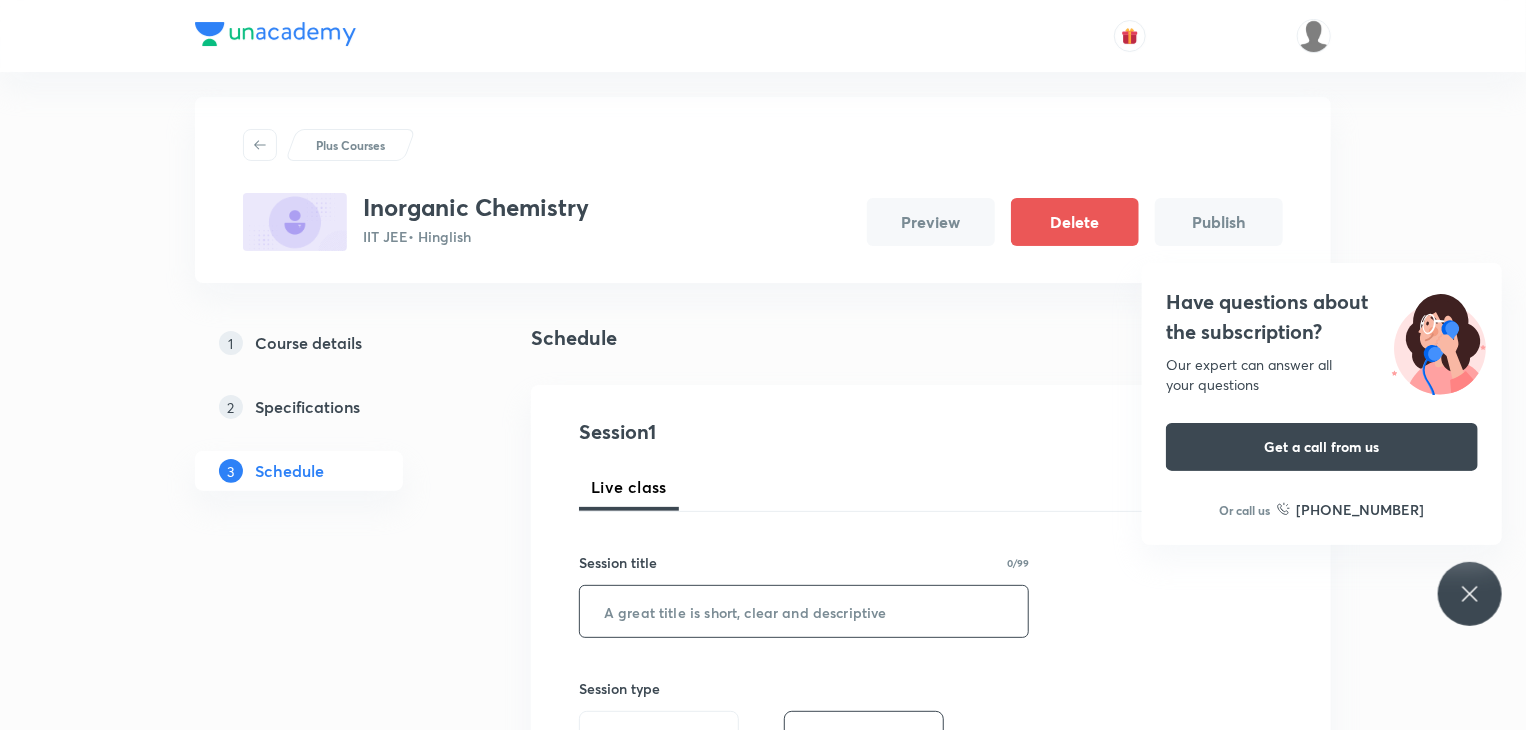 click at bounding box center (804, 611) 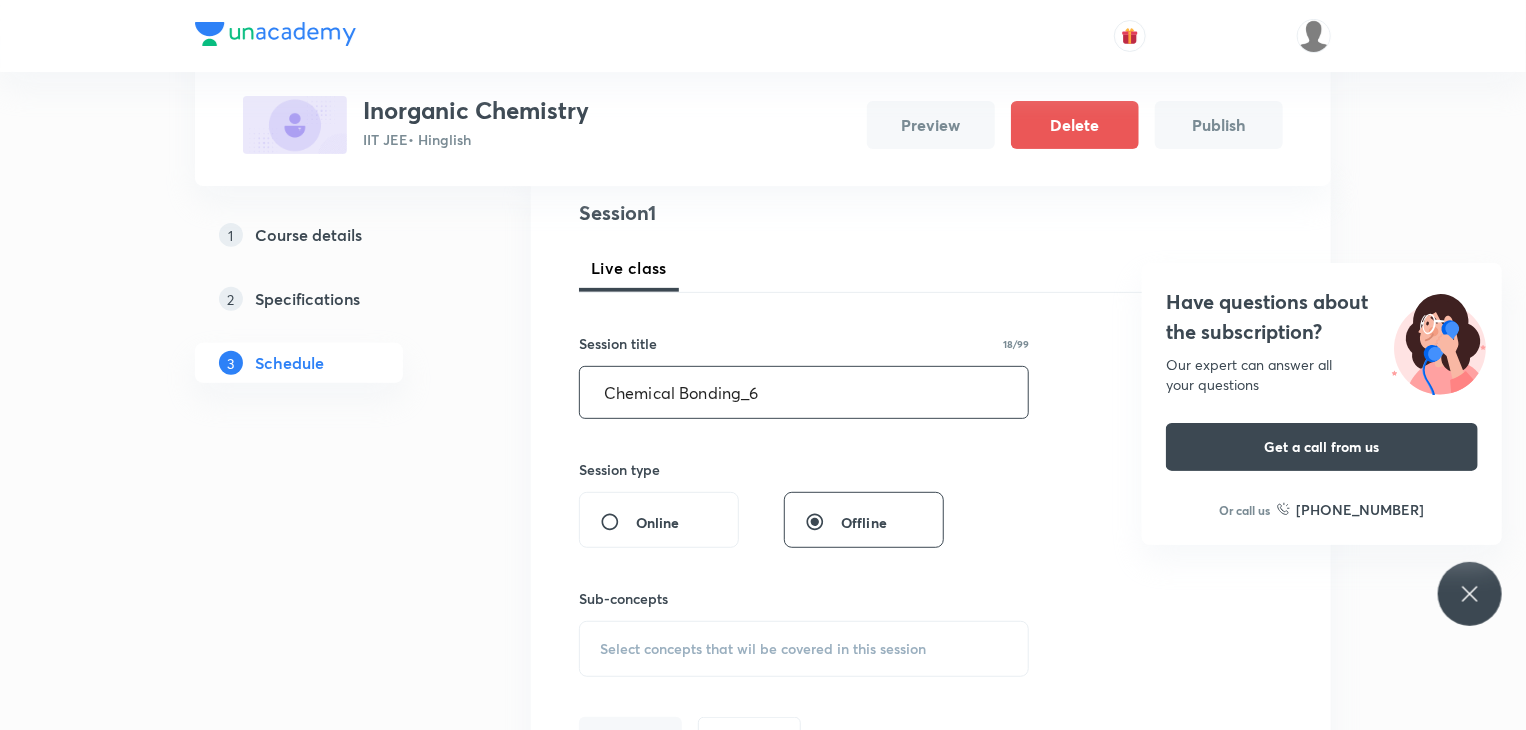 scroll, scrollTop: 238, scrollLeft: 0, axis: vertical 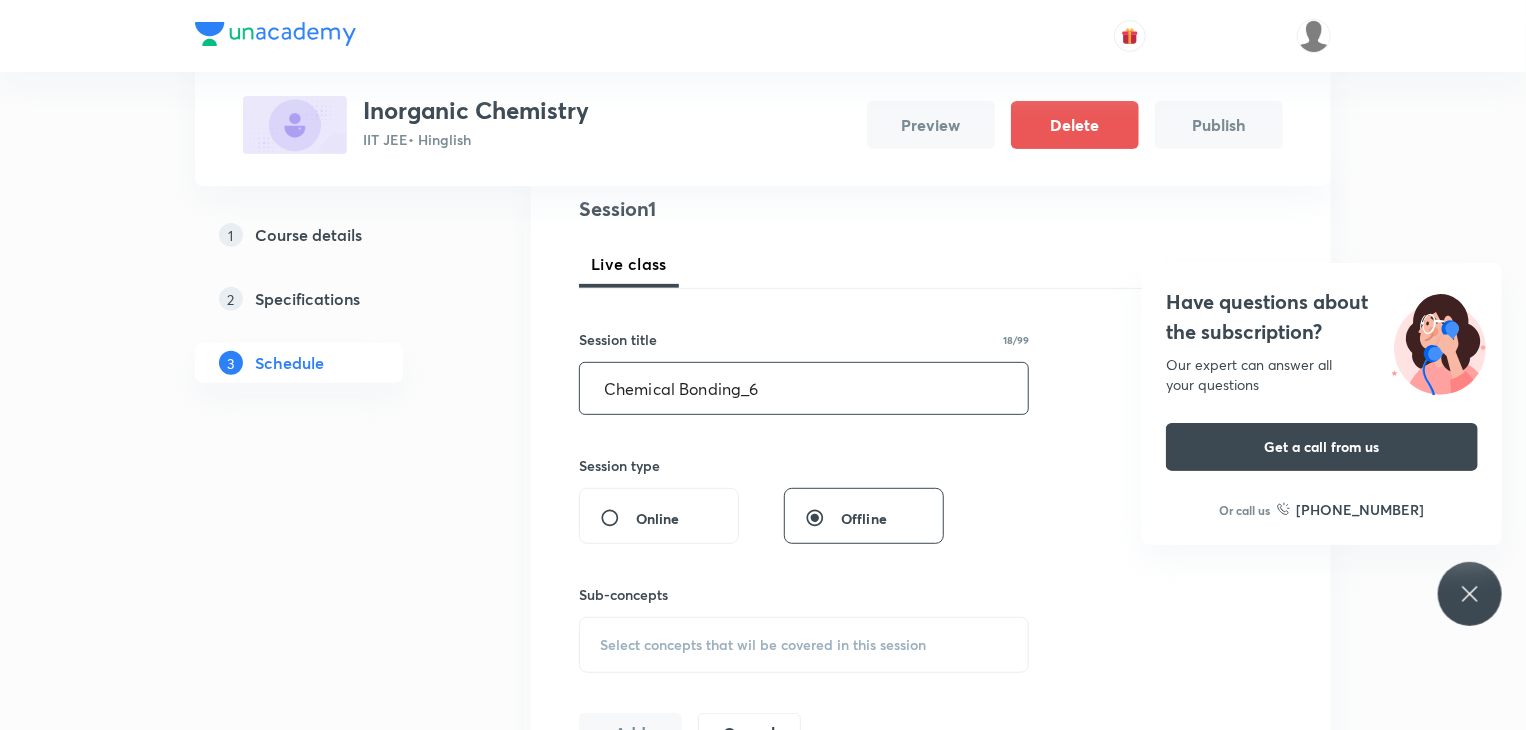 type on "Chemical Bonding_6" 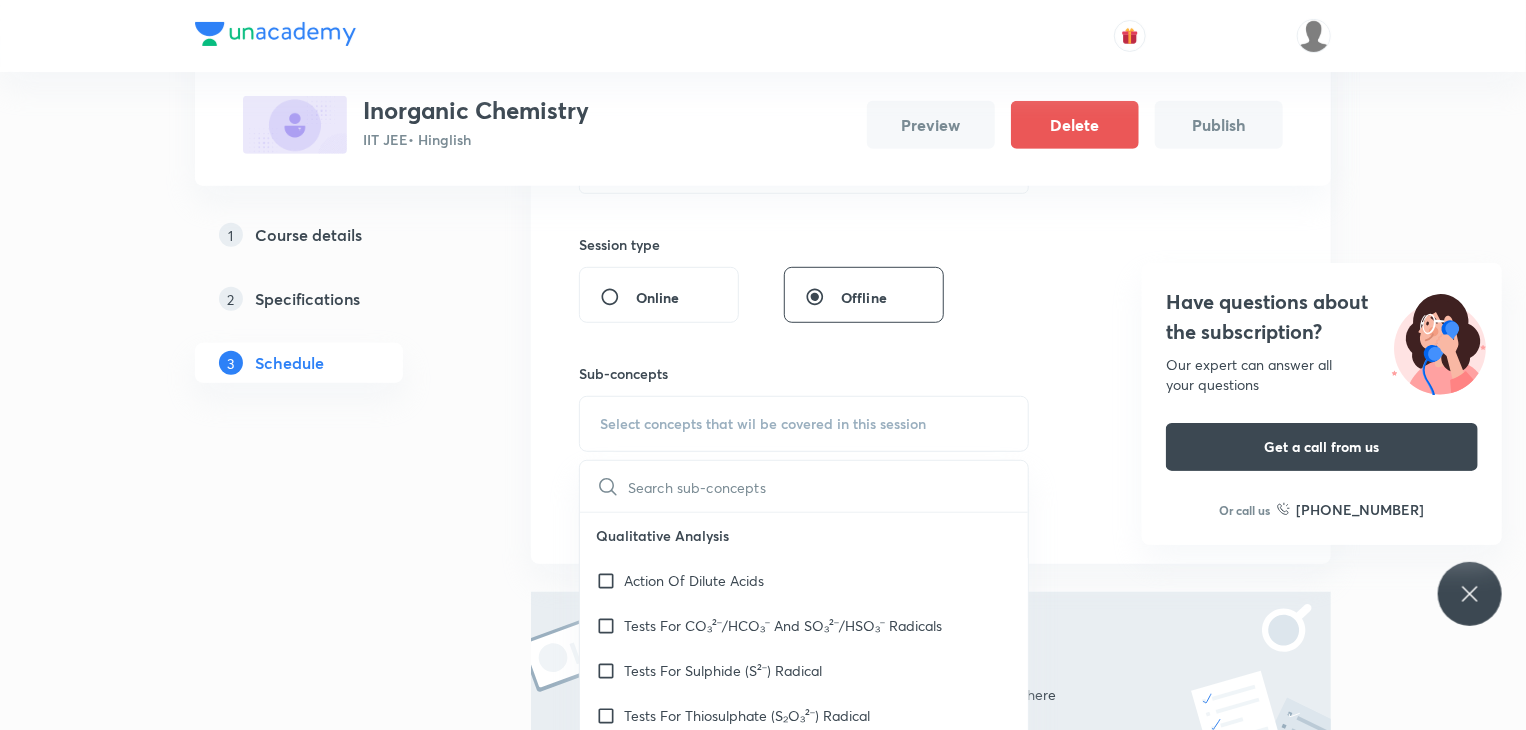 scroll, scrollTop: 462, scrollLeft: 0, axis: vertical 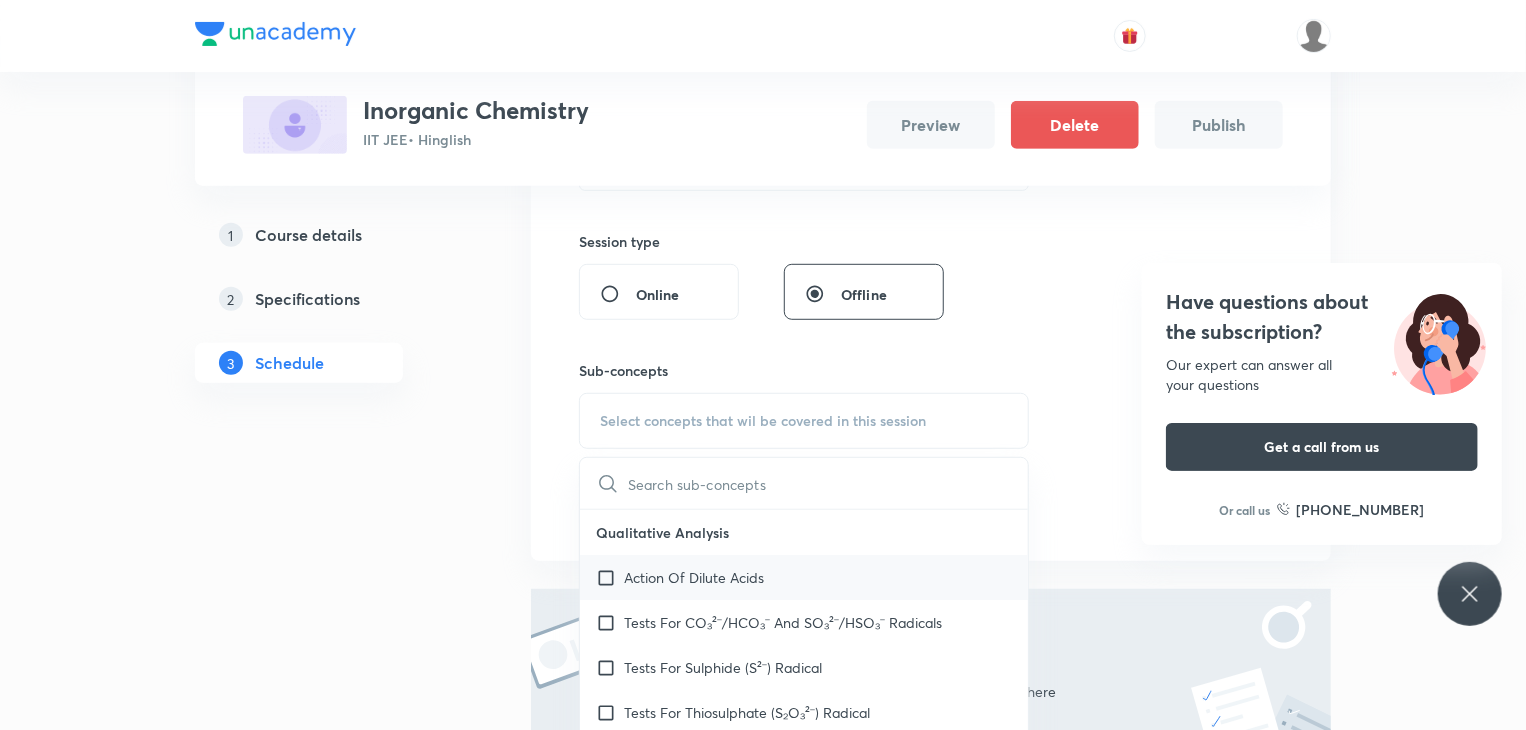 click on "Action Of Dilute Acids" at bounding box center (694, 577) 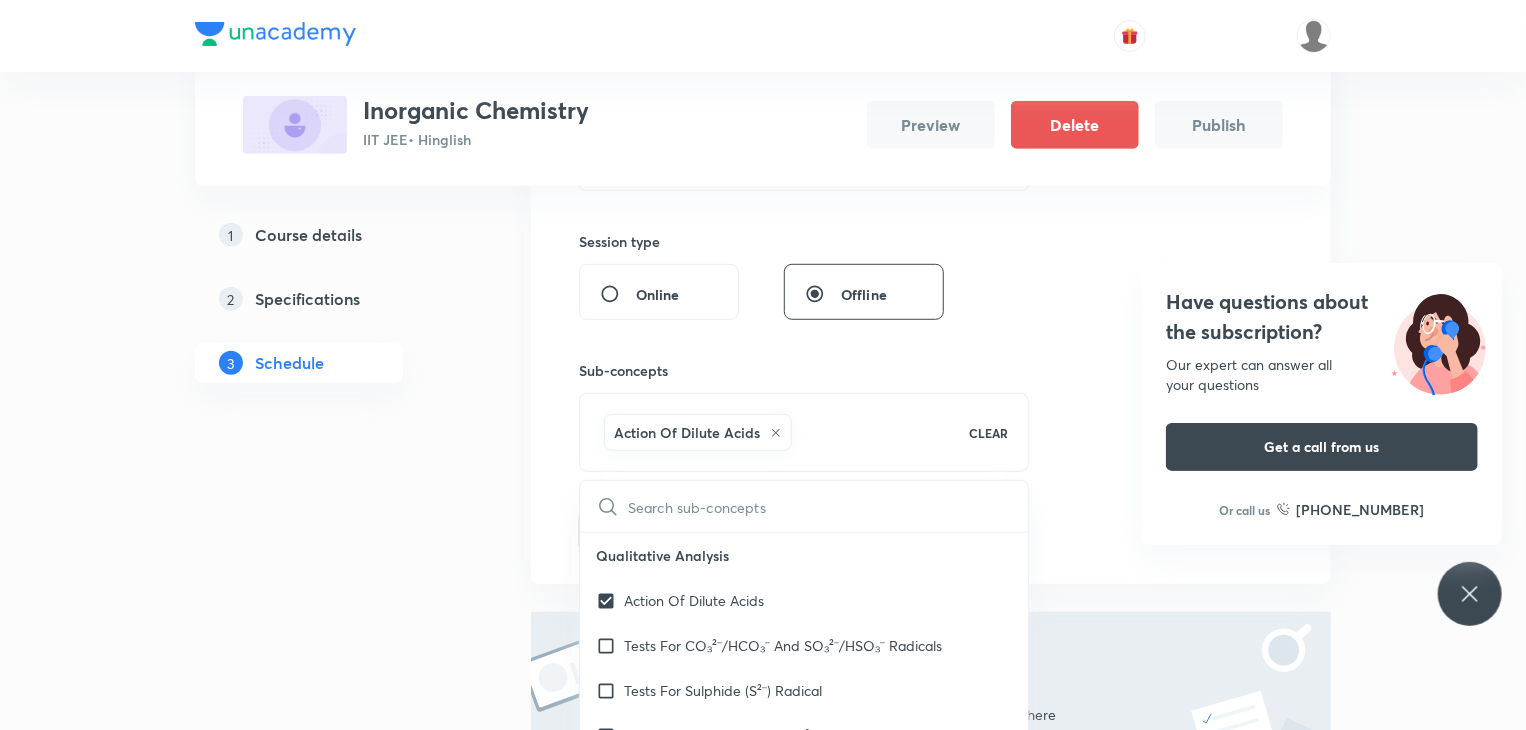 click at bounding box center (1251, 715) 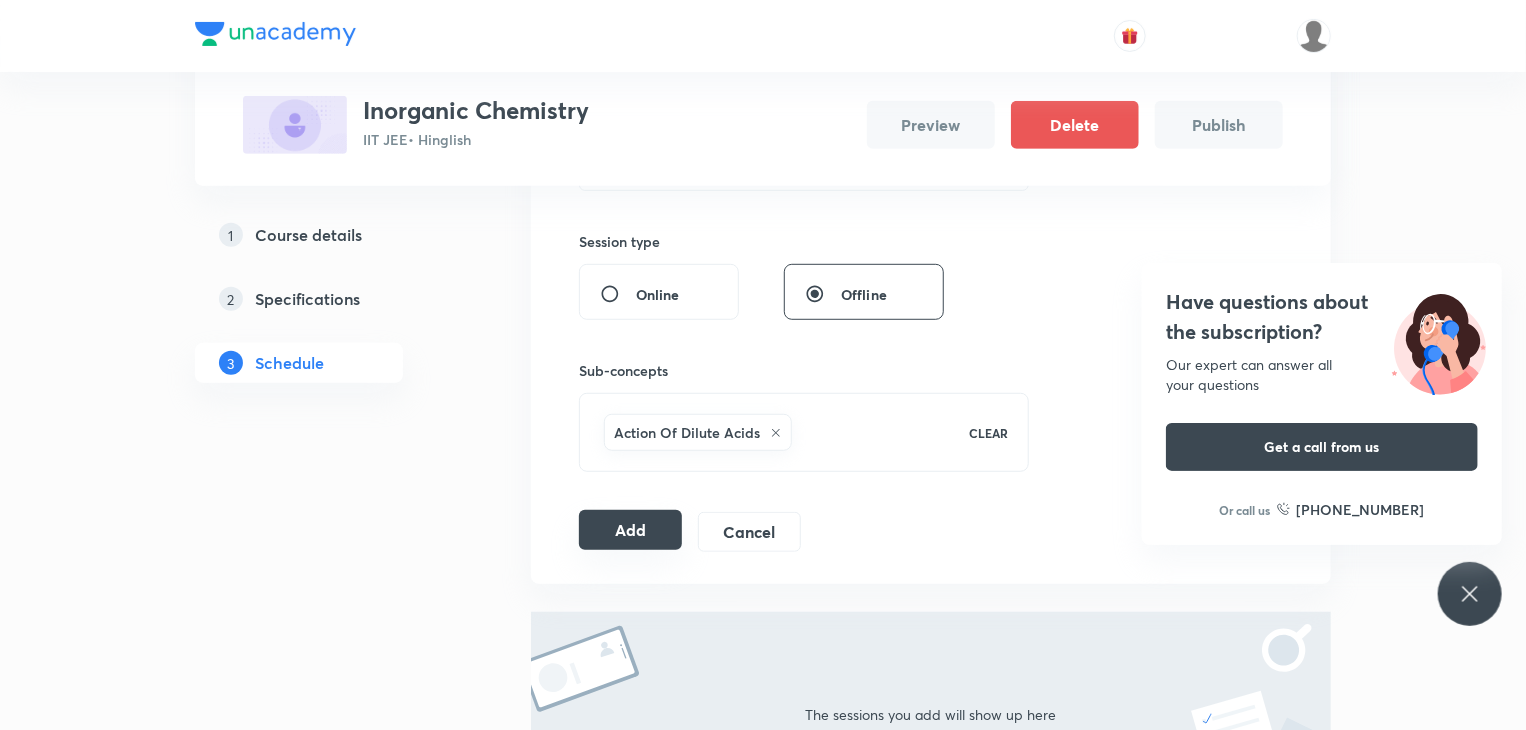 click on "Add" at bounding box center (630, 530) 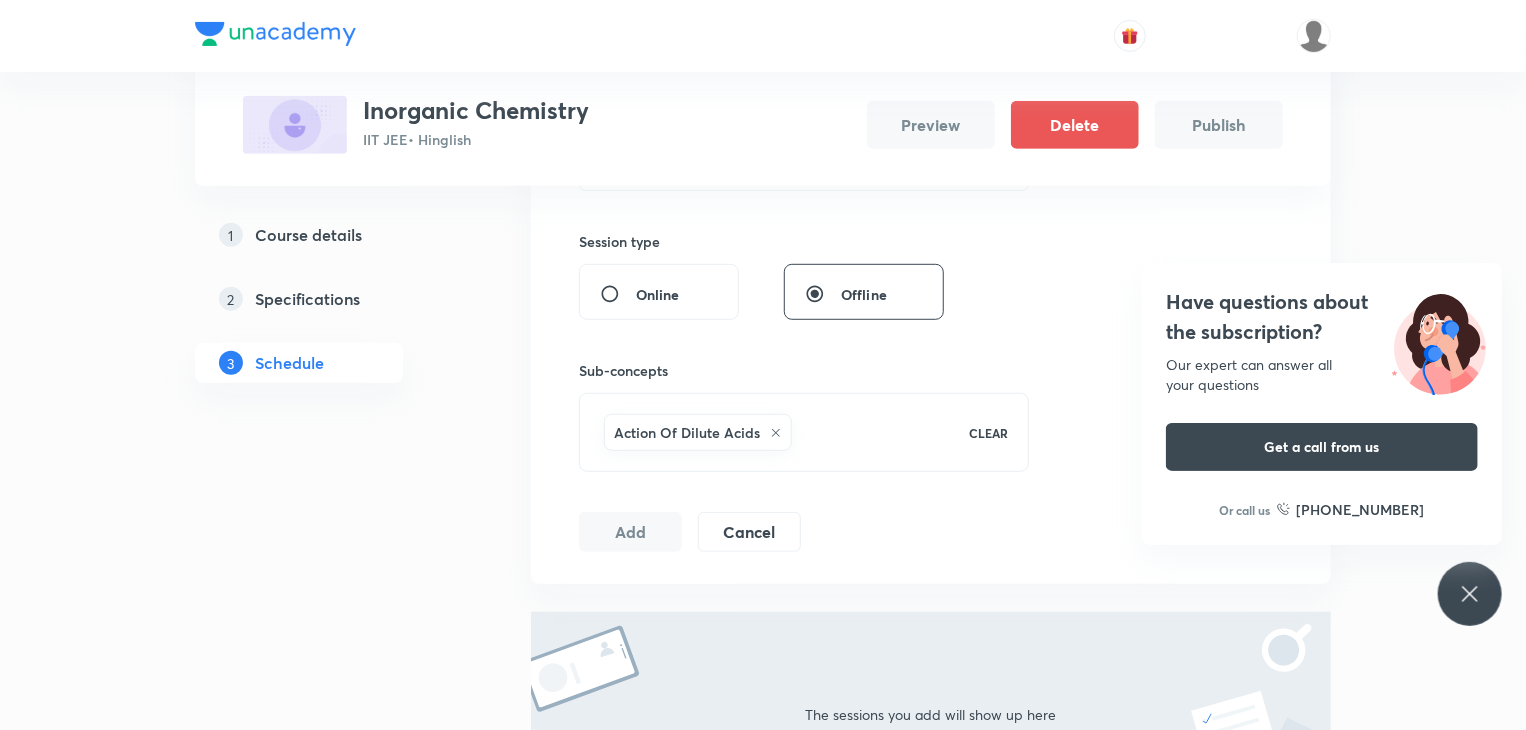 click on "Have questions about the subscription? Our expert can answer all your questions Get a call from us Or call us +91 8585858585" at bounding box center (1470, 594) 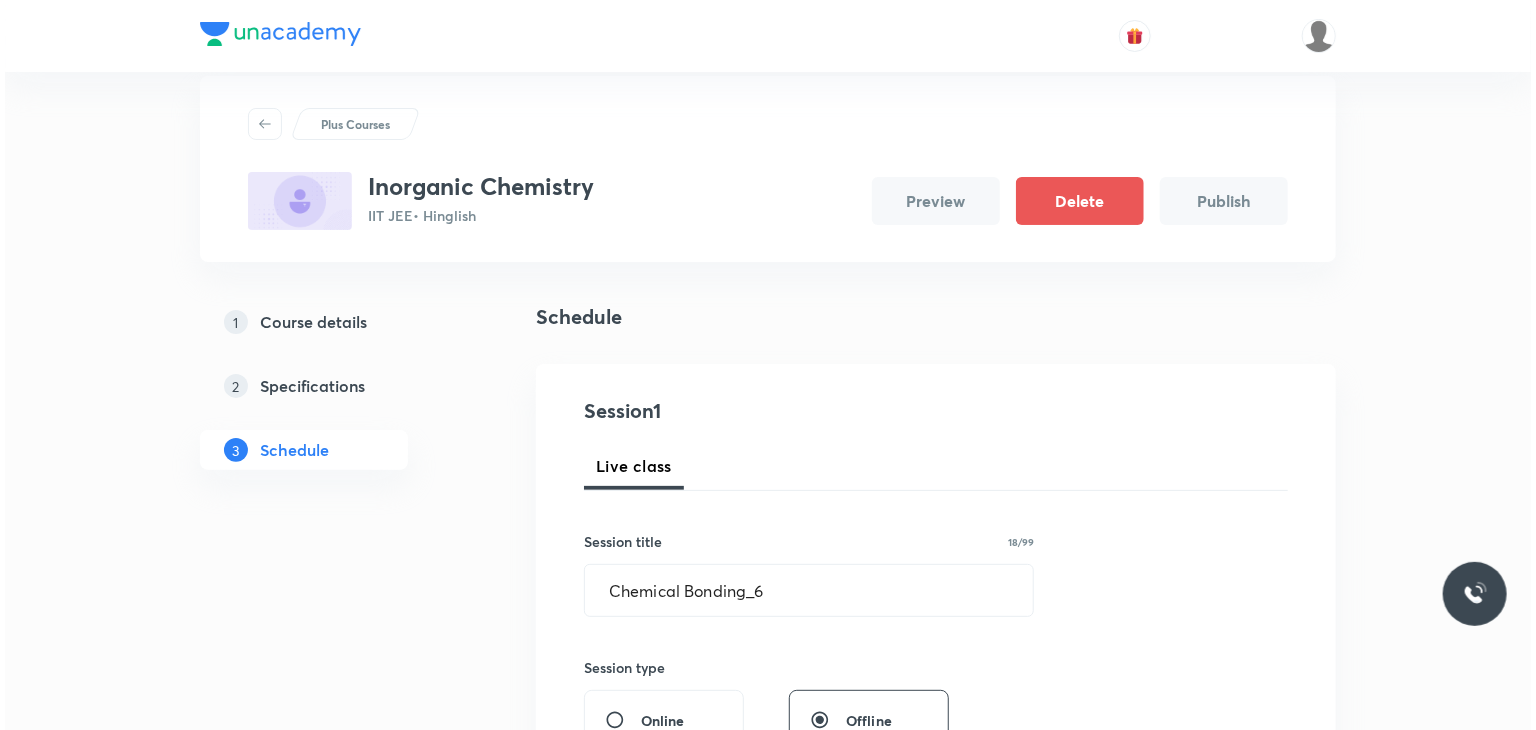 scroll, scrollTop: 36, scrollLeft: 0, axis: vertical 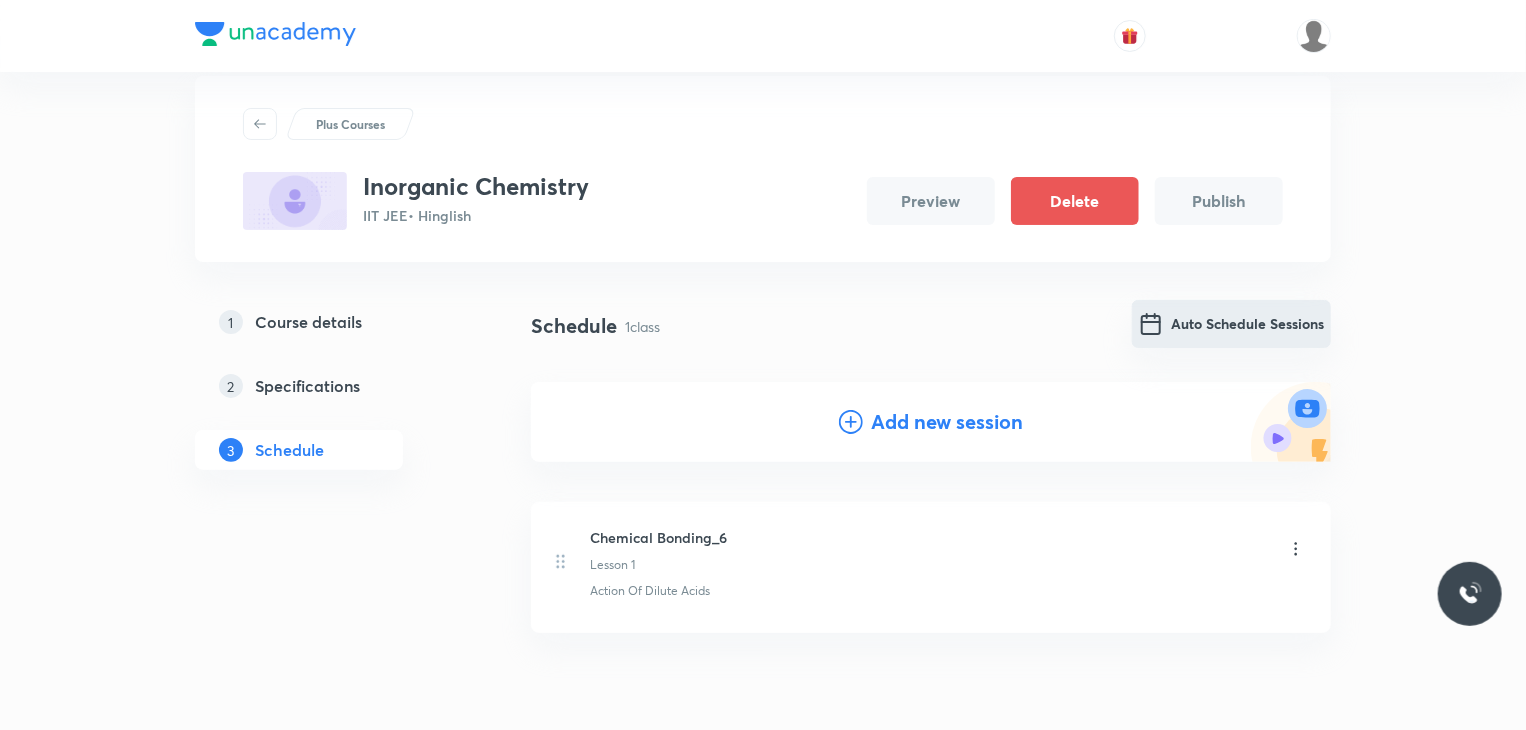 click on "Auto Schedule Sessions" at bounding box center (1231, 324) 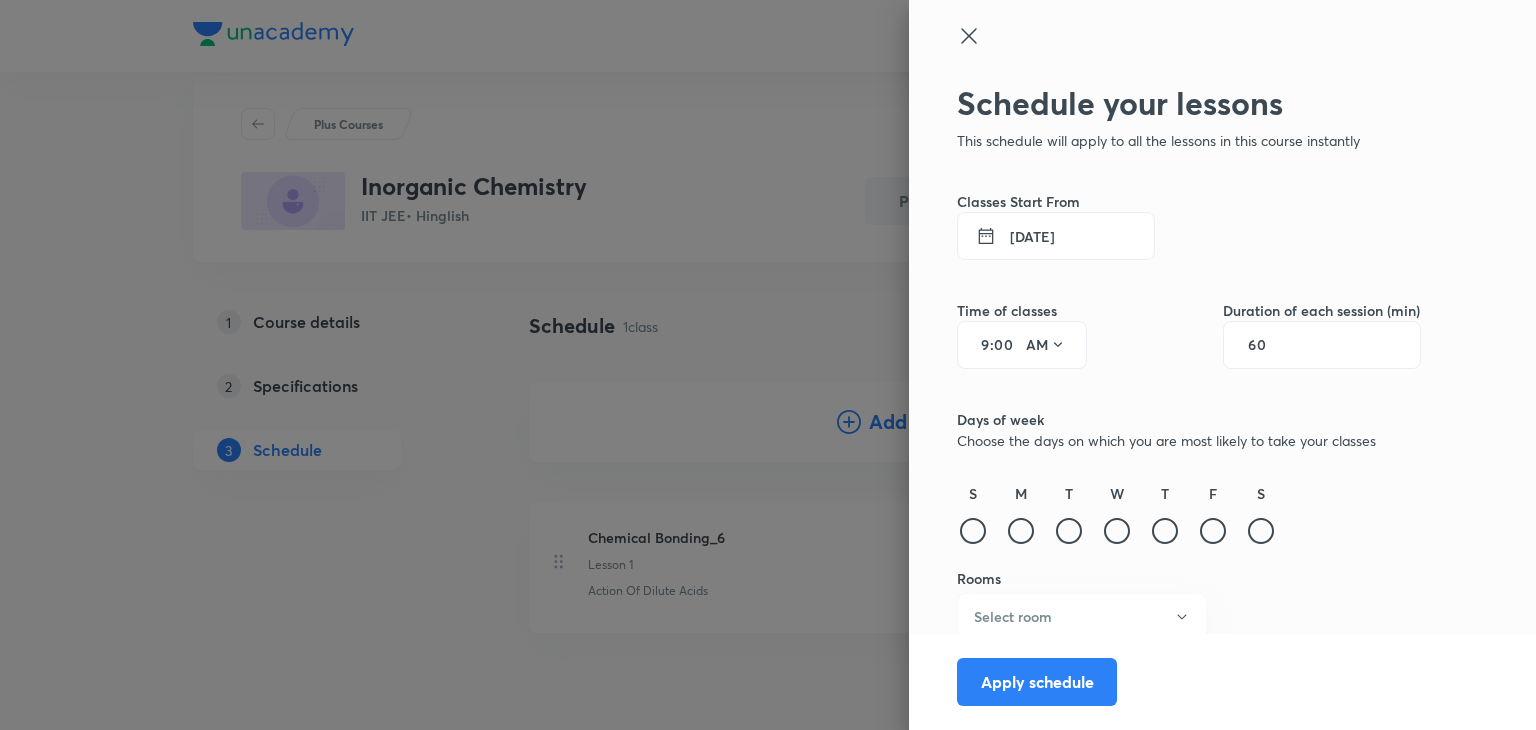 click on "[DATE]" at bounding box center (1056, 236) 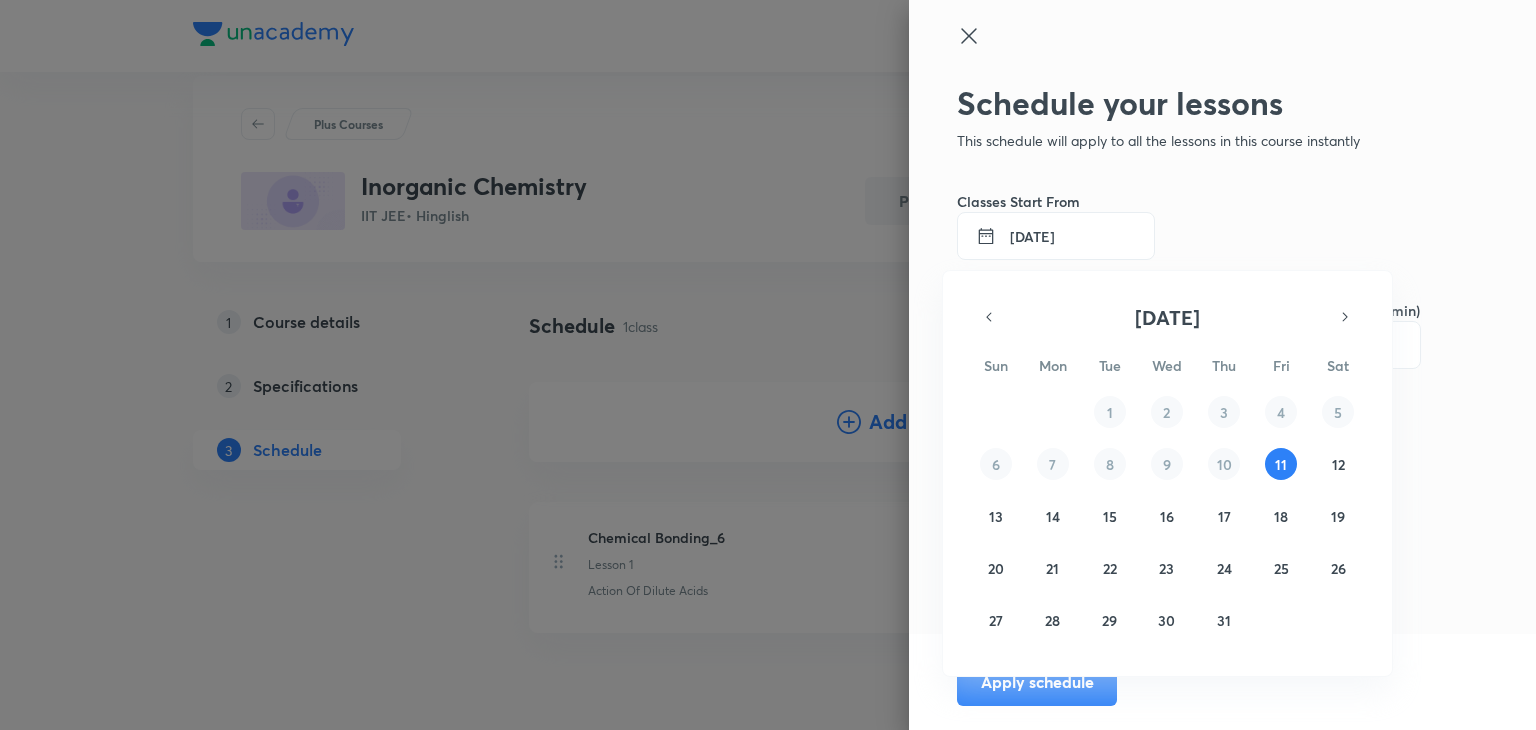 click at bounding box center (768, 365) 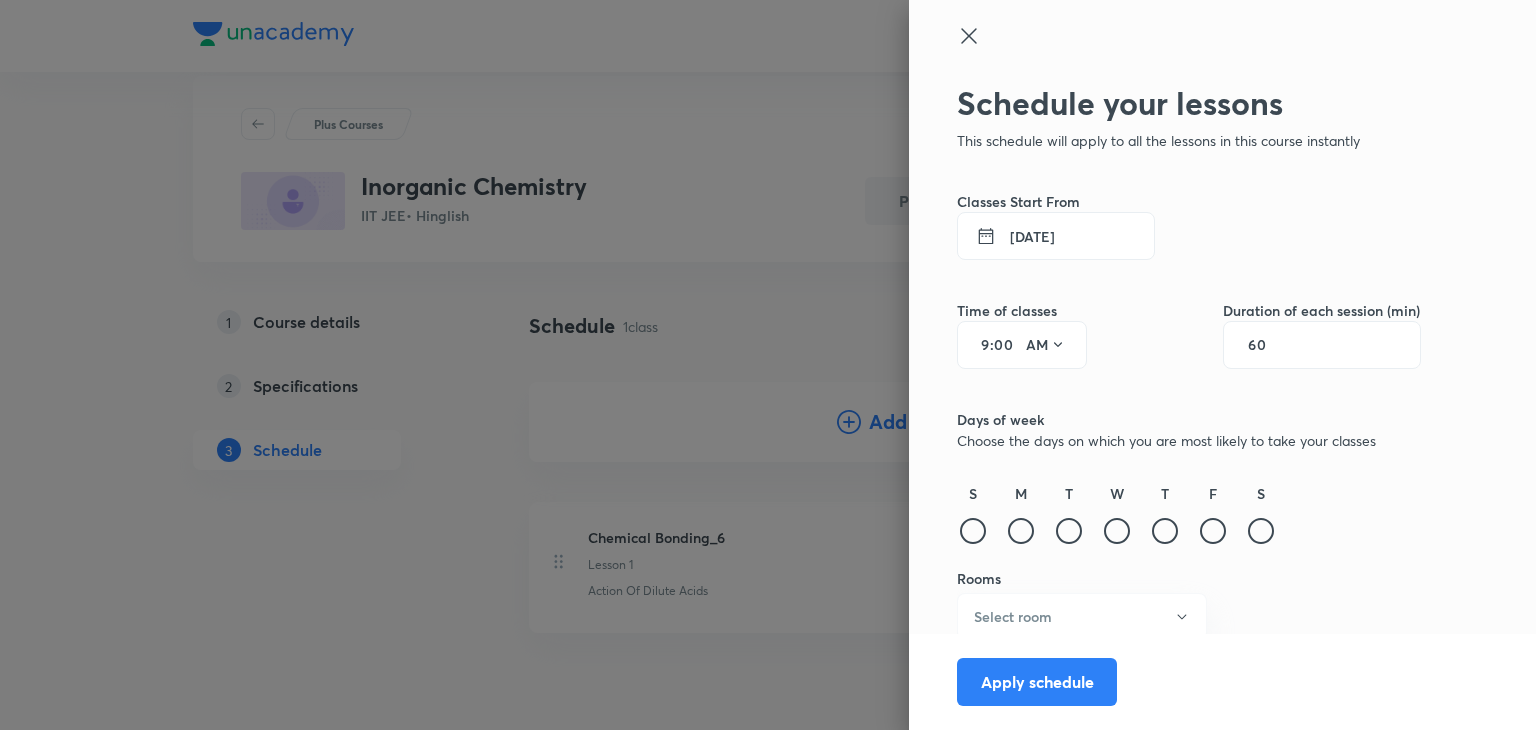click on "9" at bounding box center (978, 345) 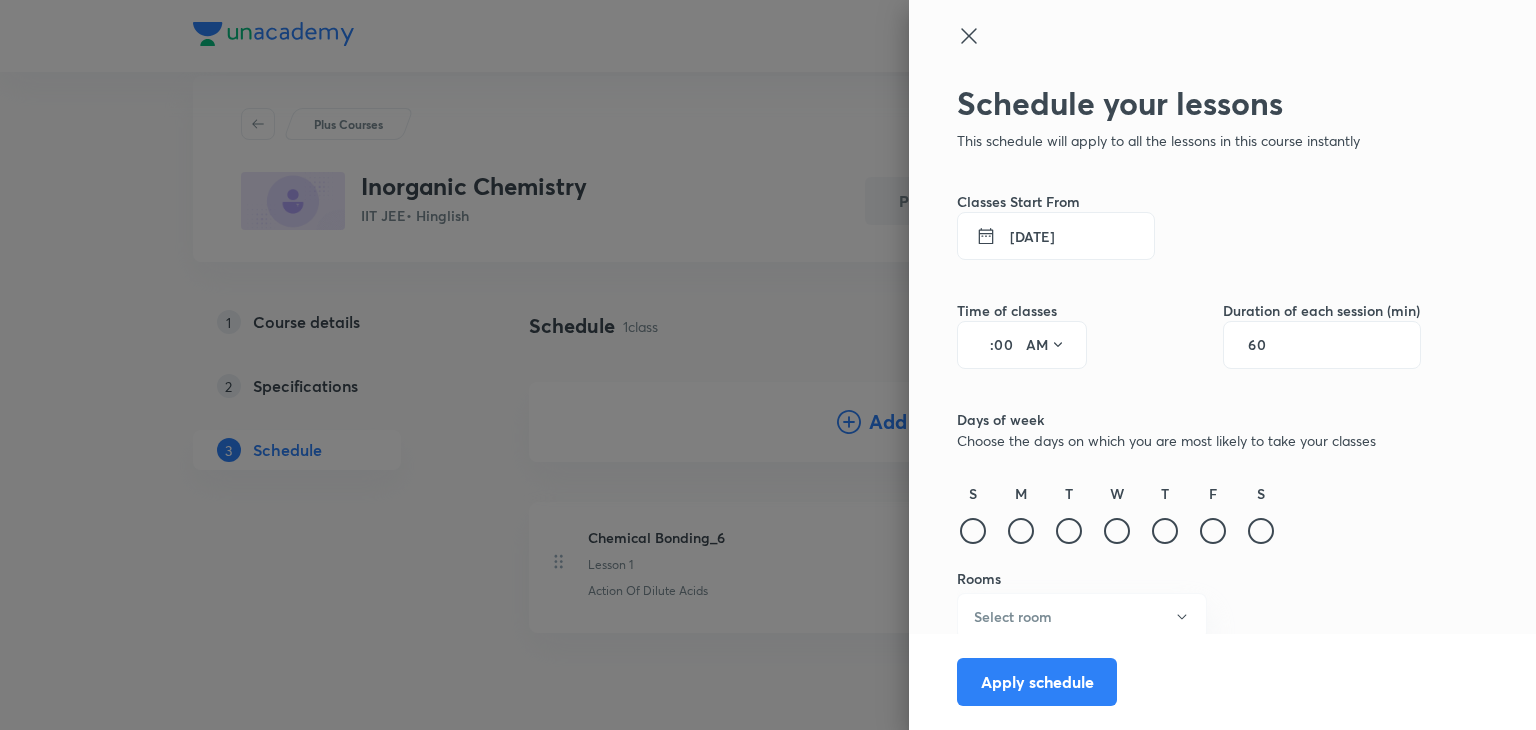 type on "4" 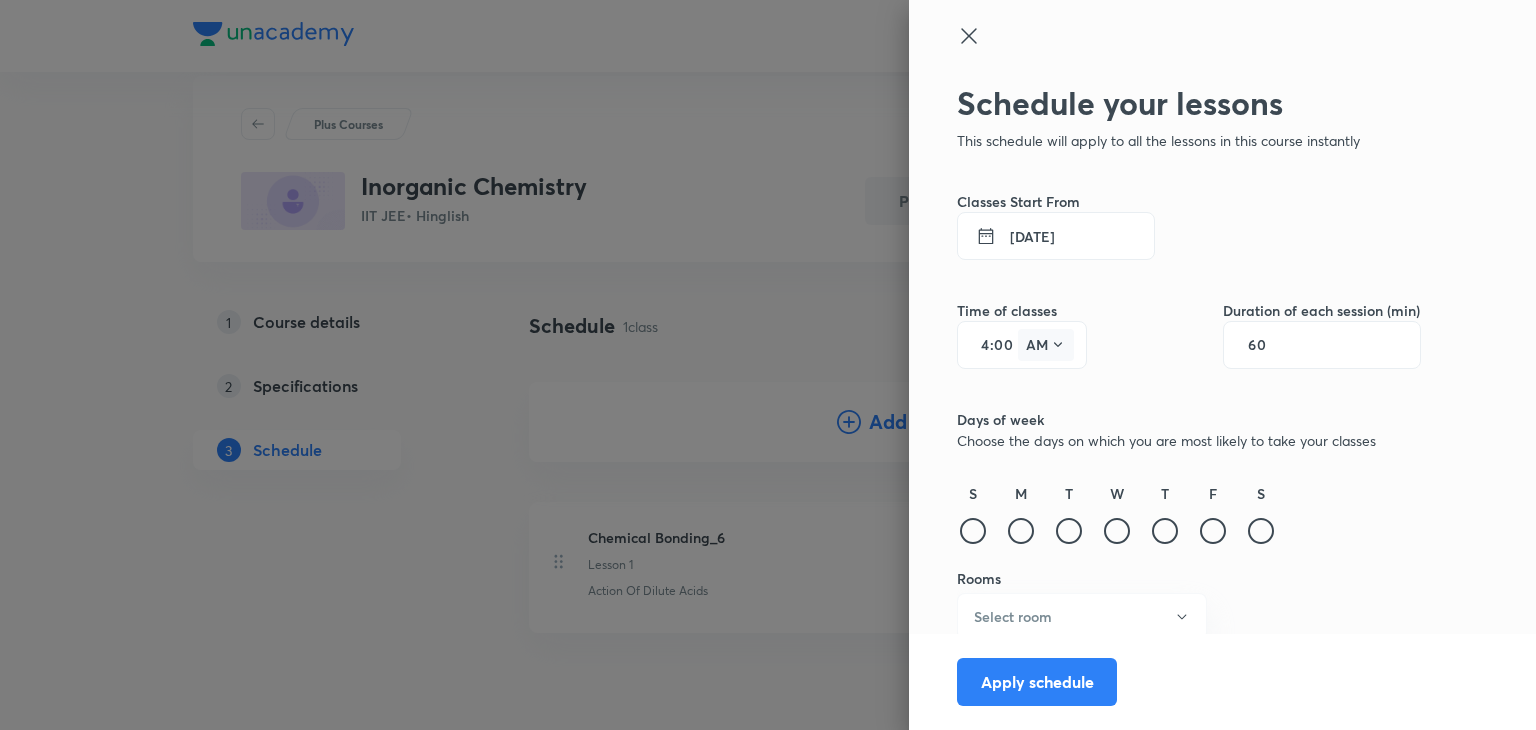 click on "AM" at bounding box center [1046, 345] 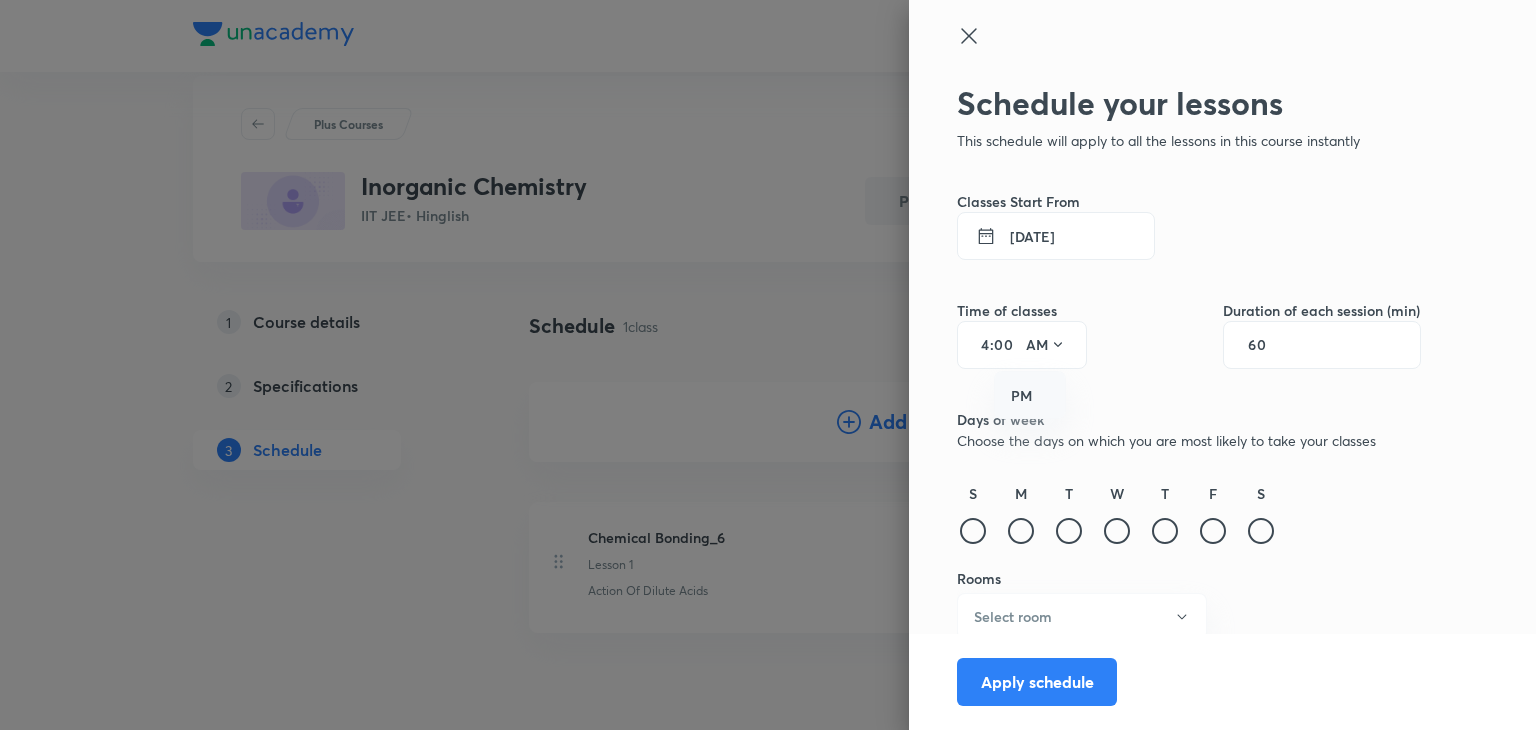 click on "PM" at bounding box center [1031, 396] 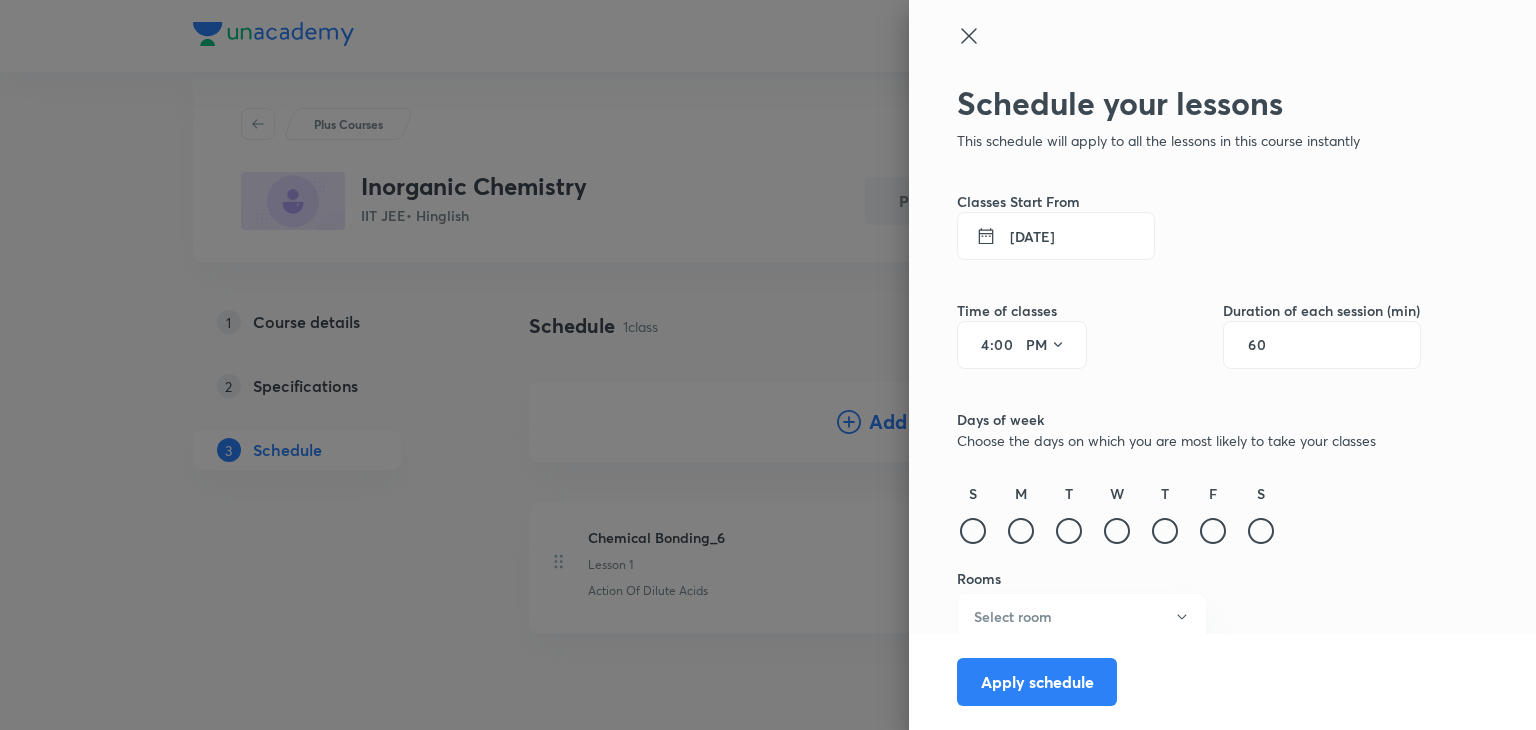 click on "60" at bounding box center (1267, 345) 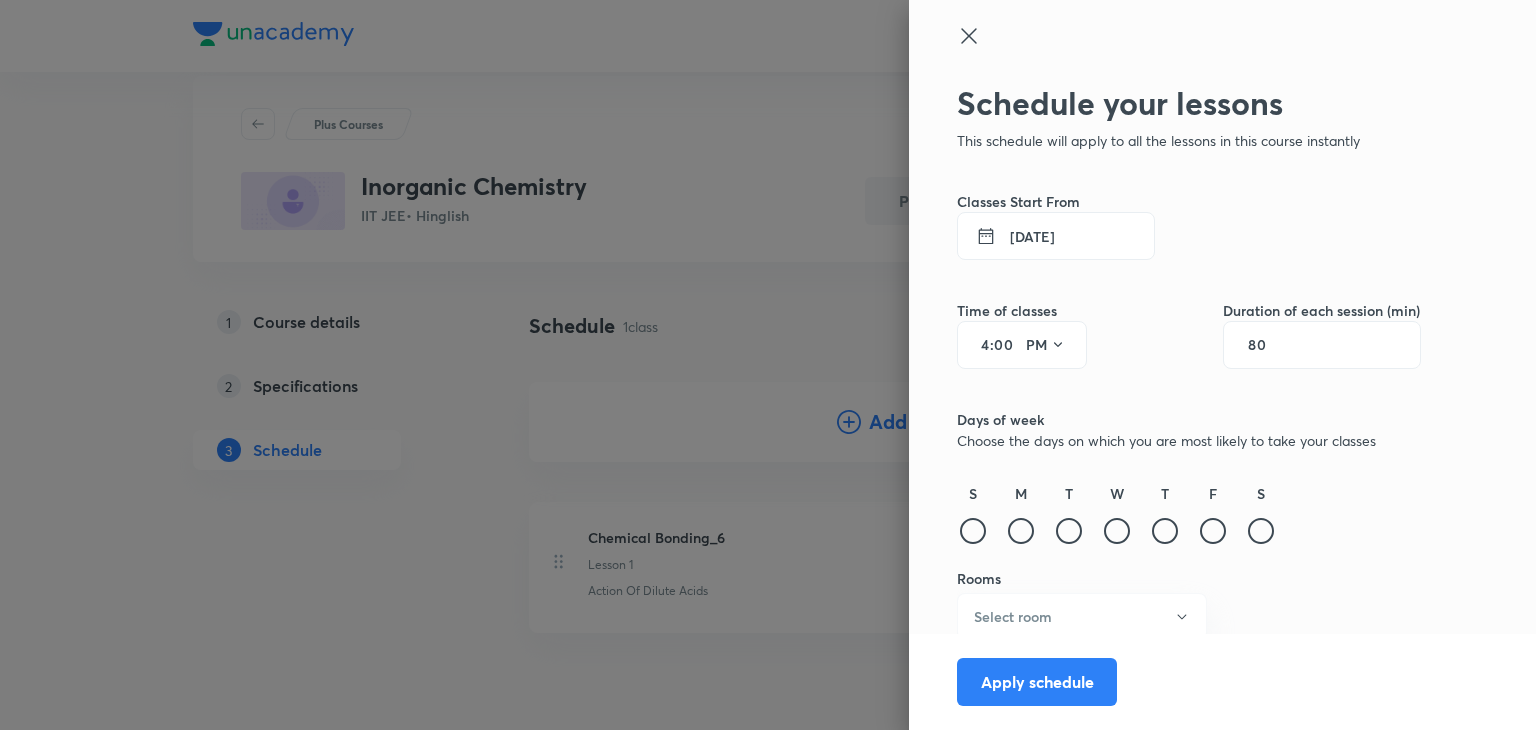 scroll, scrollTop: 10, scrollLeft: 0, axis: vertical 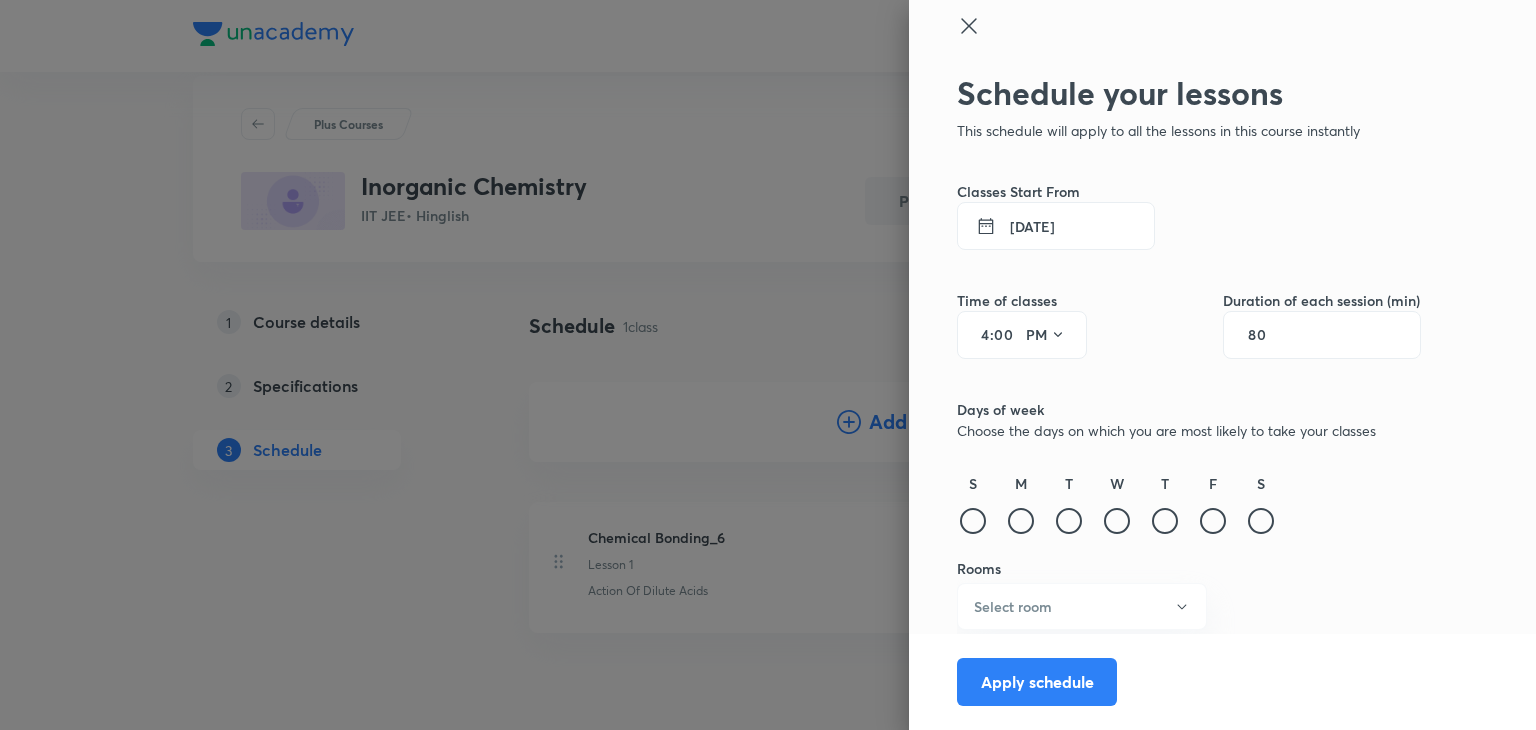 type on "80" 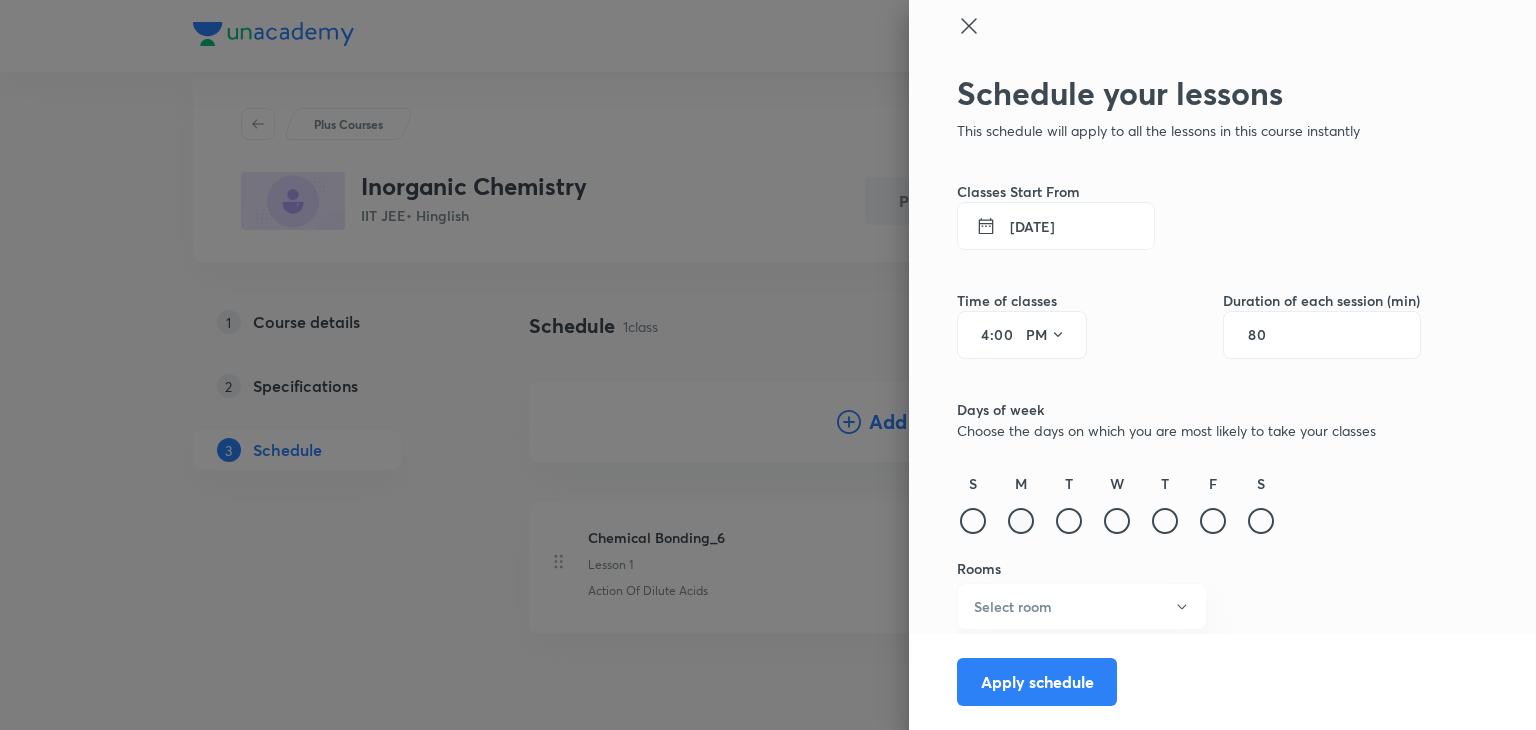 click at bounding box center [1021, 521] 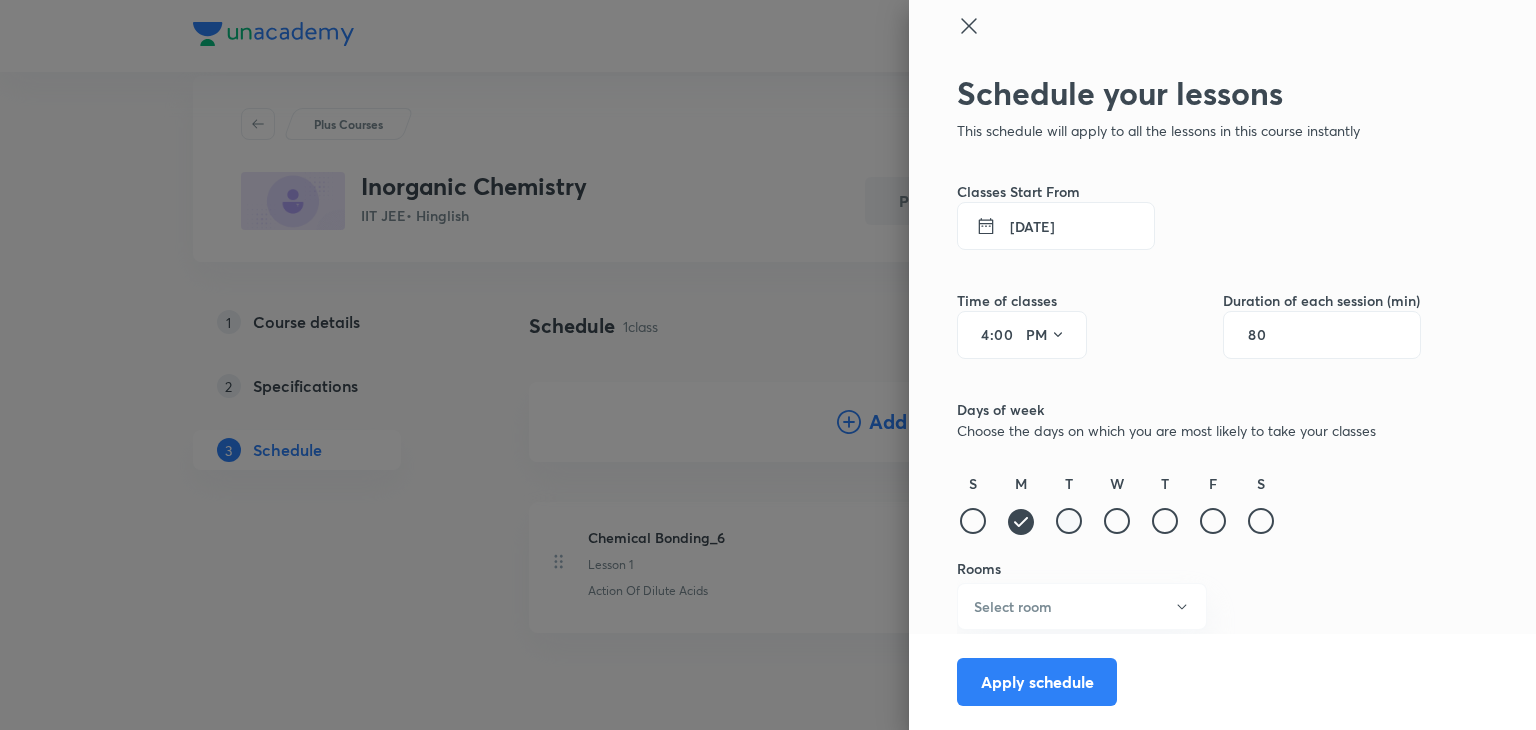 click at bounding box center (1069, 521) 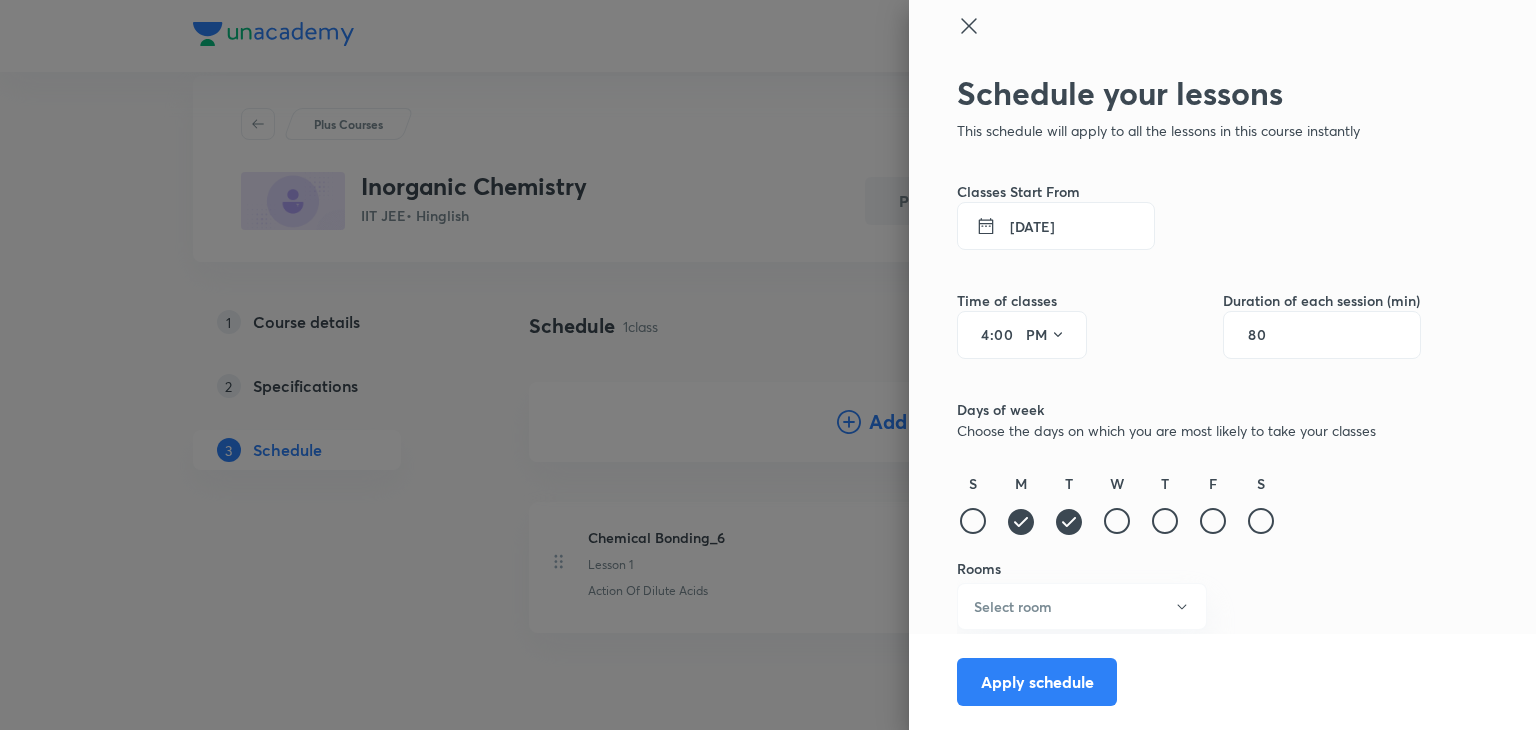 click 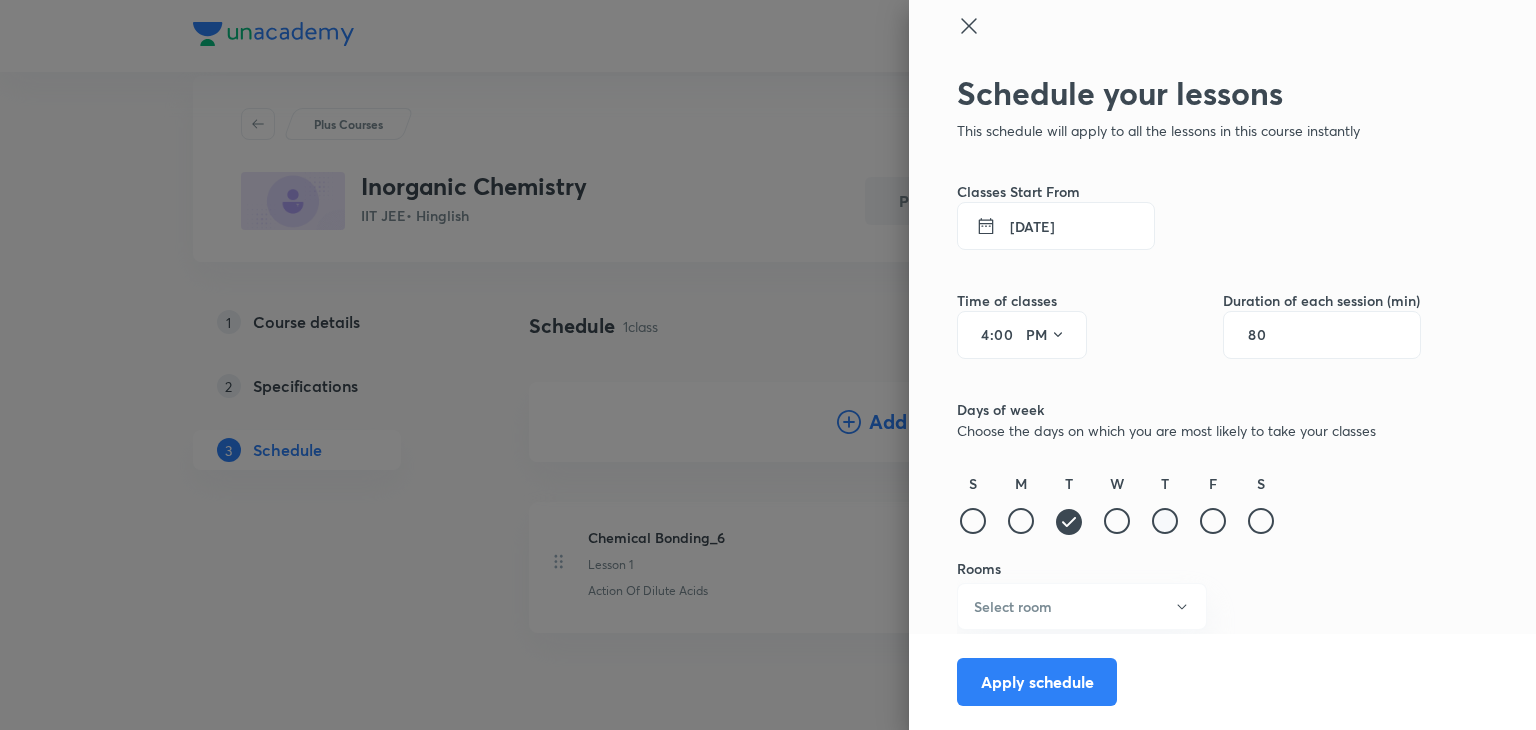click at bounding box center (1165, 521) 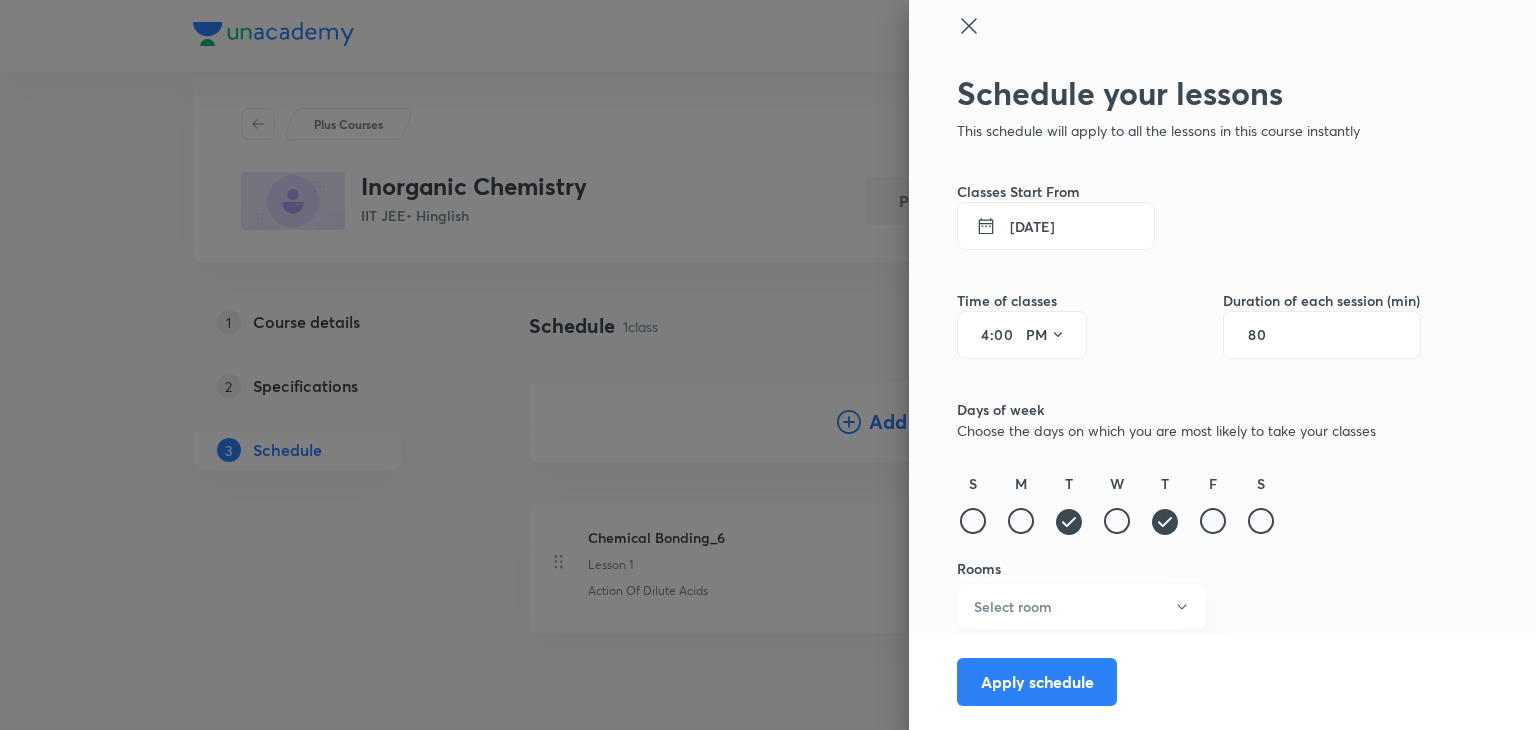 click at bounding box center [1213, 521] 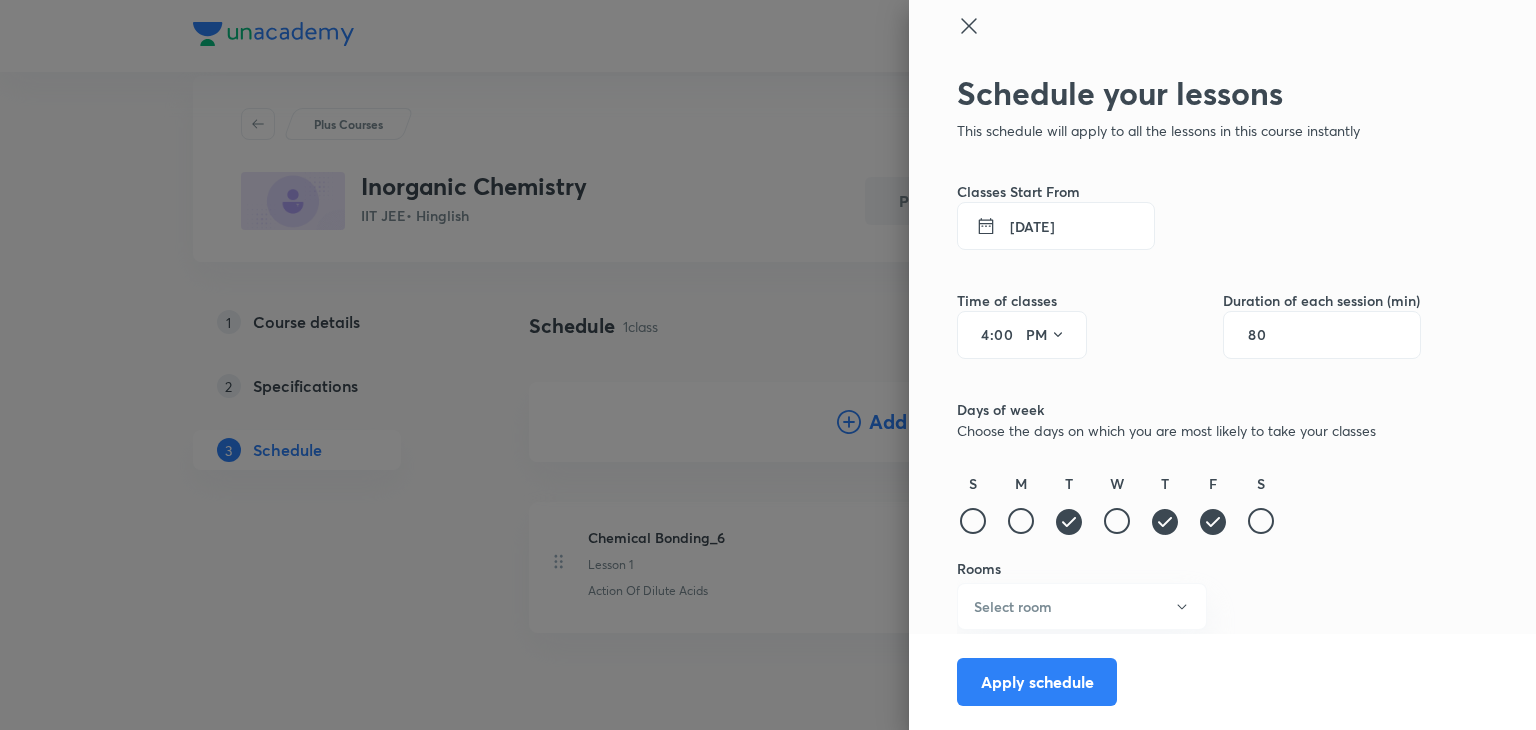 click on "S M T W T F S" at bounding box center (1189, 505) 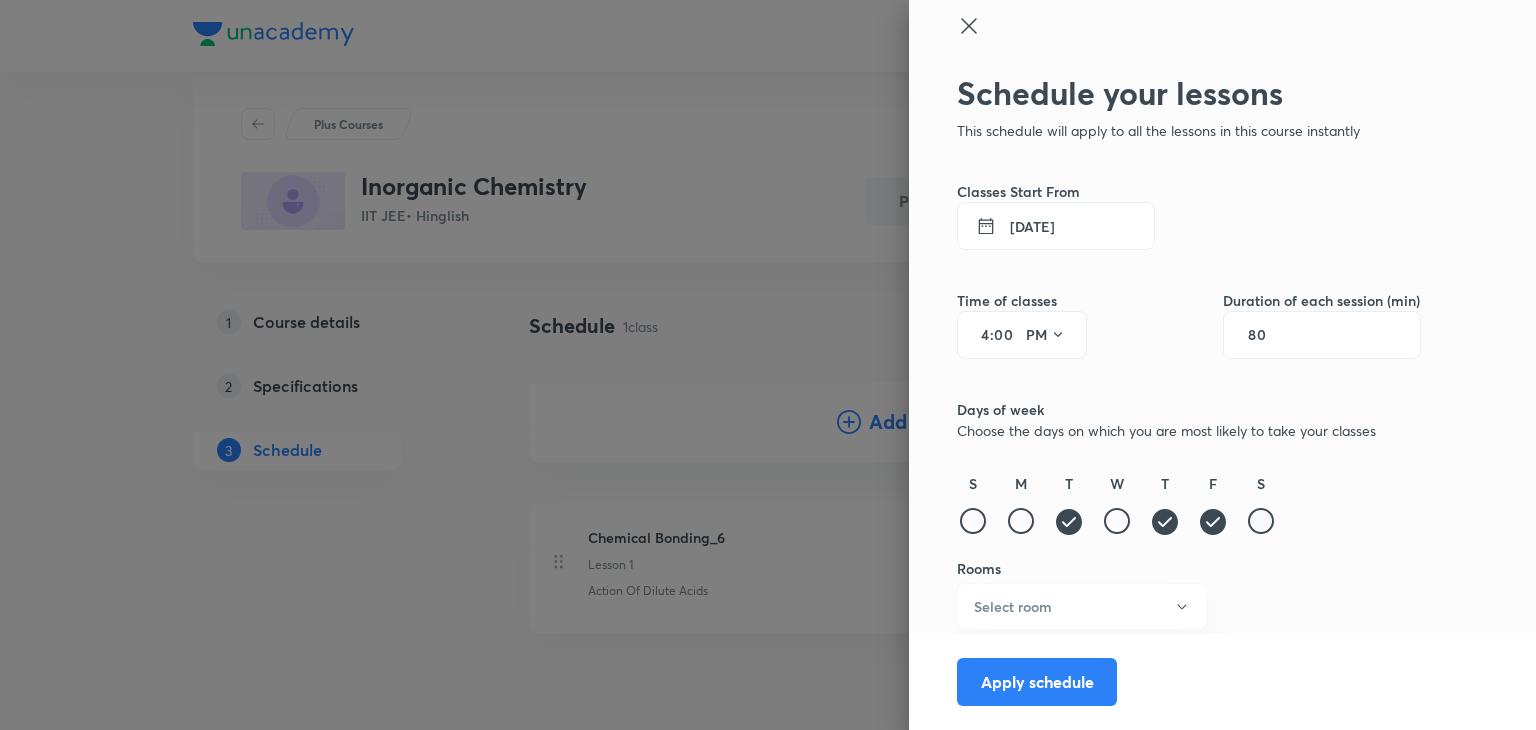 click at bounding box center (1261, 521) 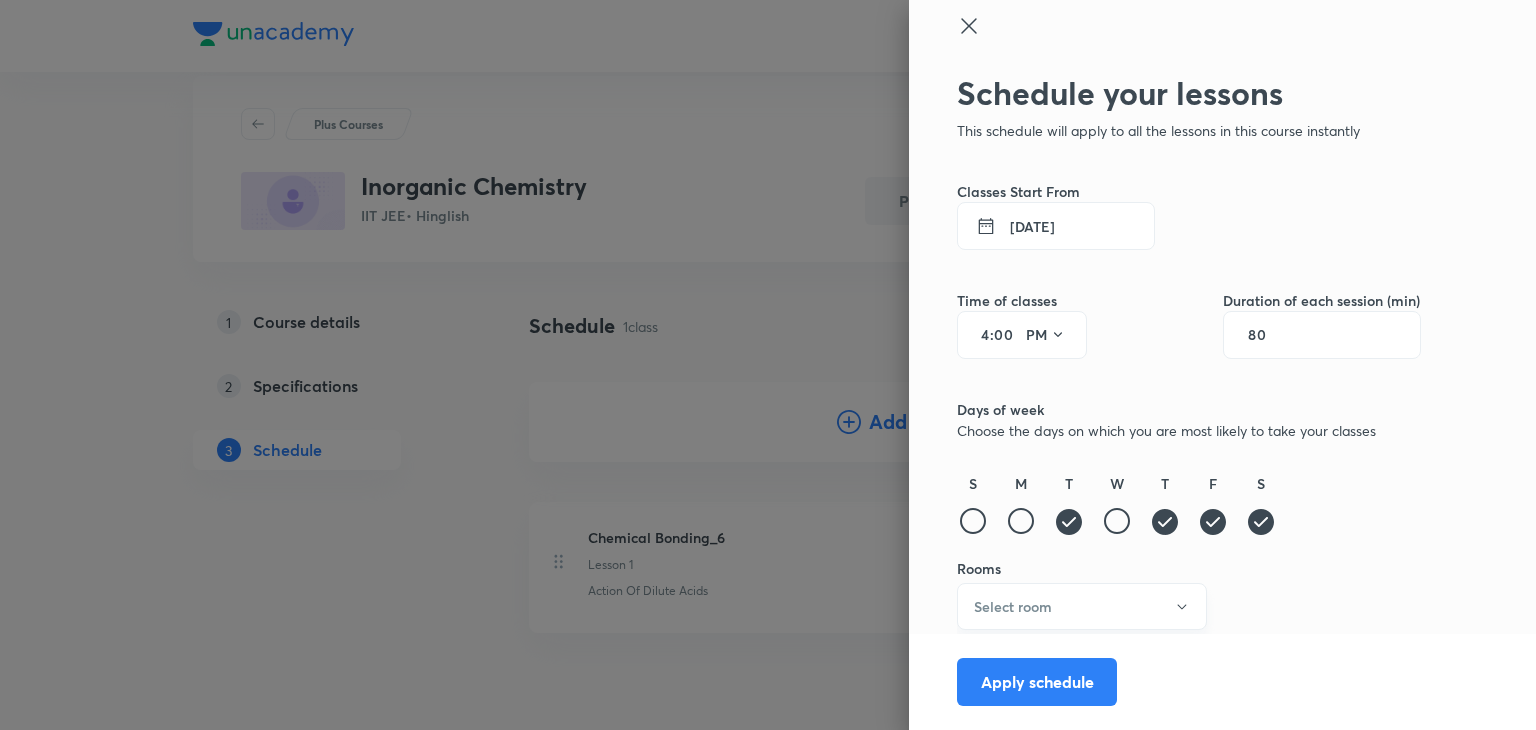 click on "Select room" at bounding box center (1082, 606) 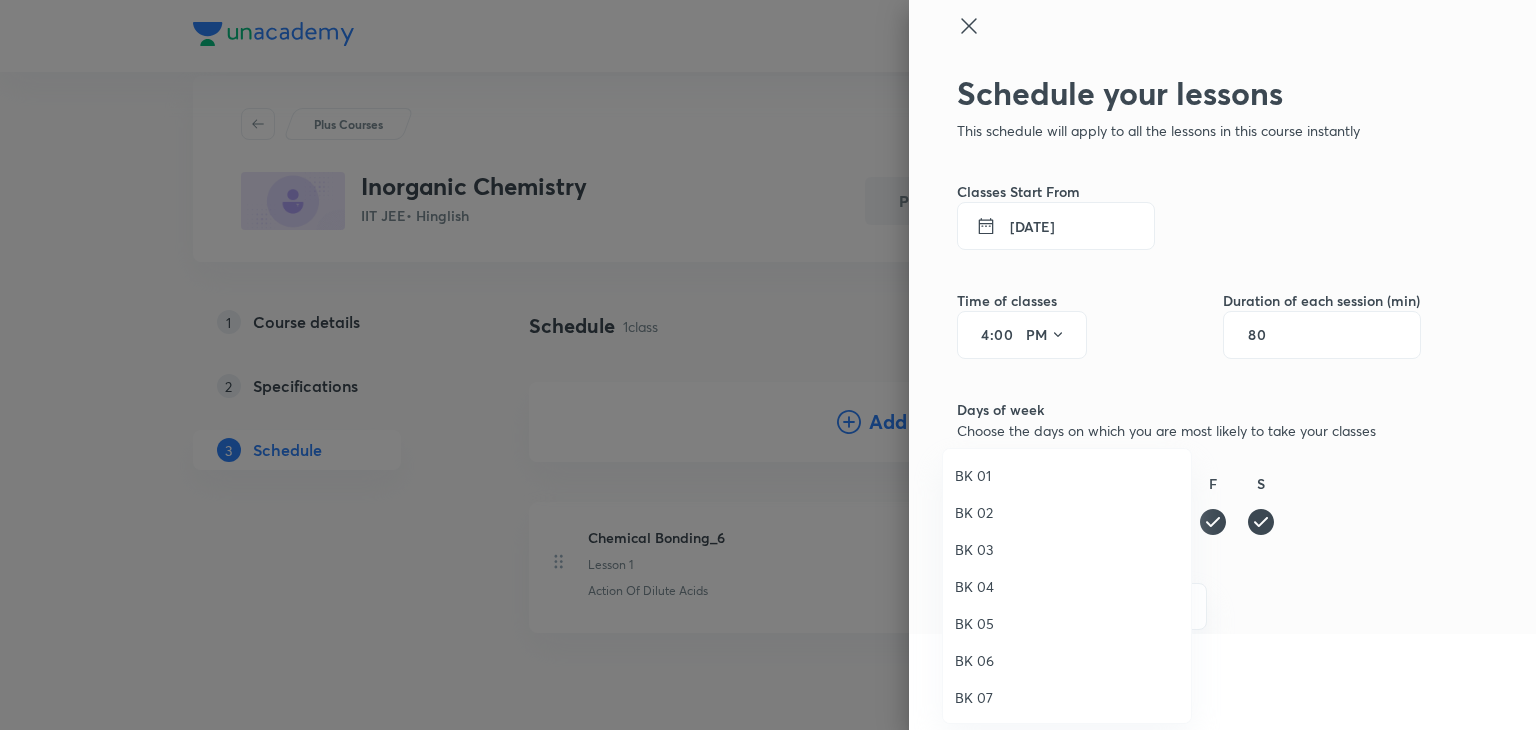 scroll, scrollTop: 37, scrollLeft: 0, axis: vertical 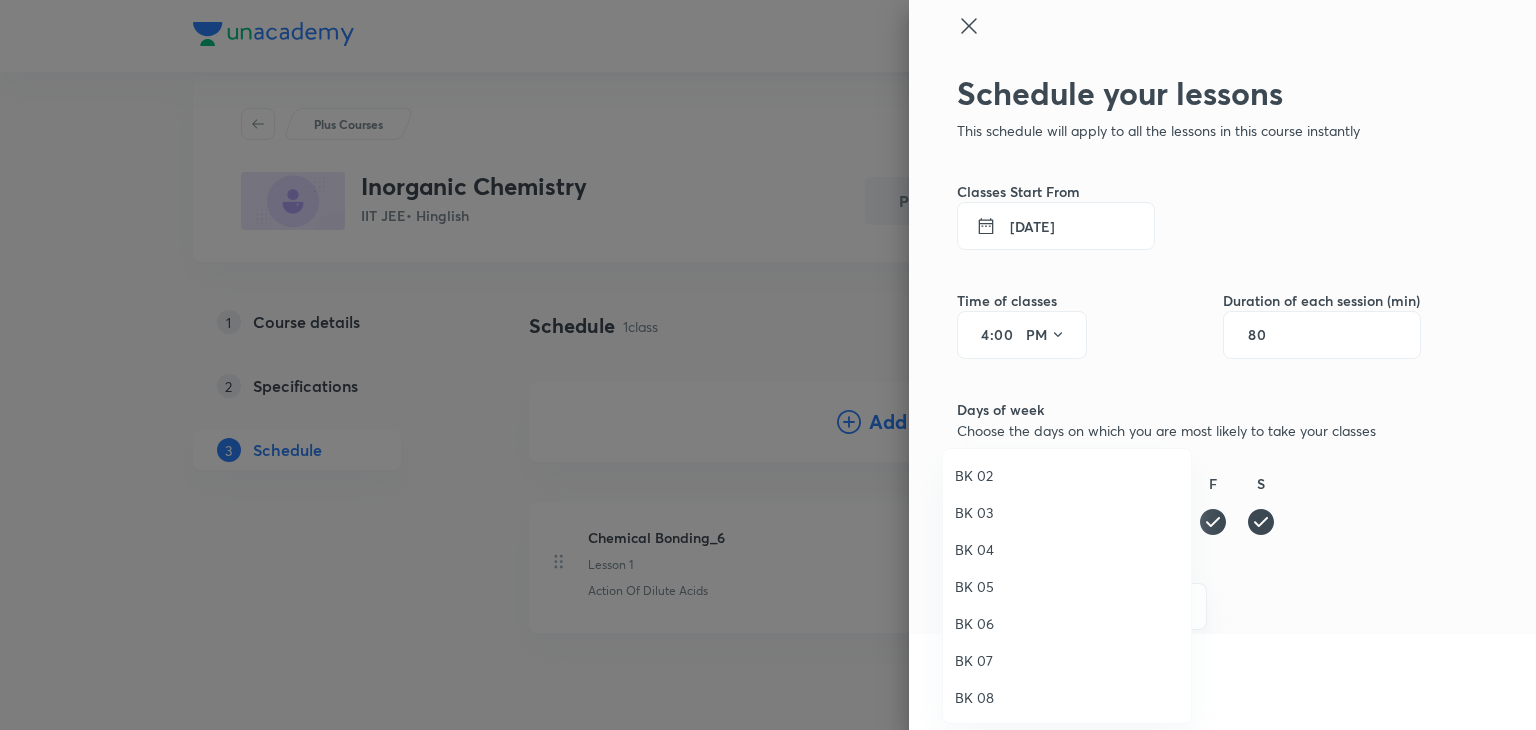 click on "BK 08" at bounding box center (1067, 697) 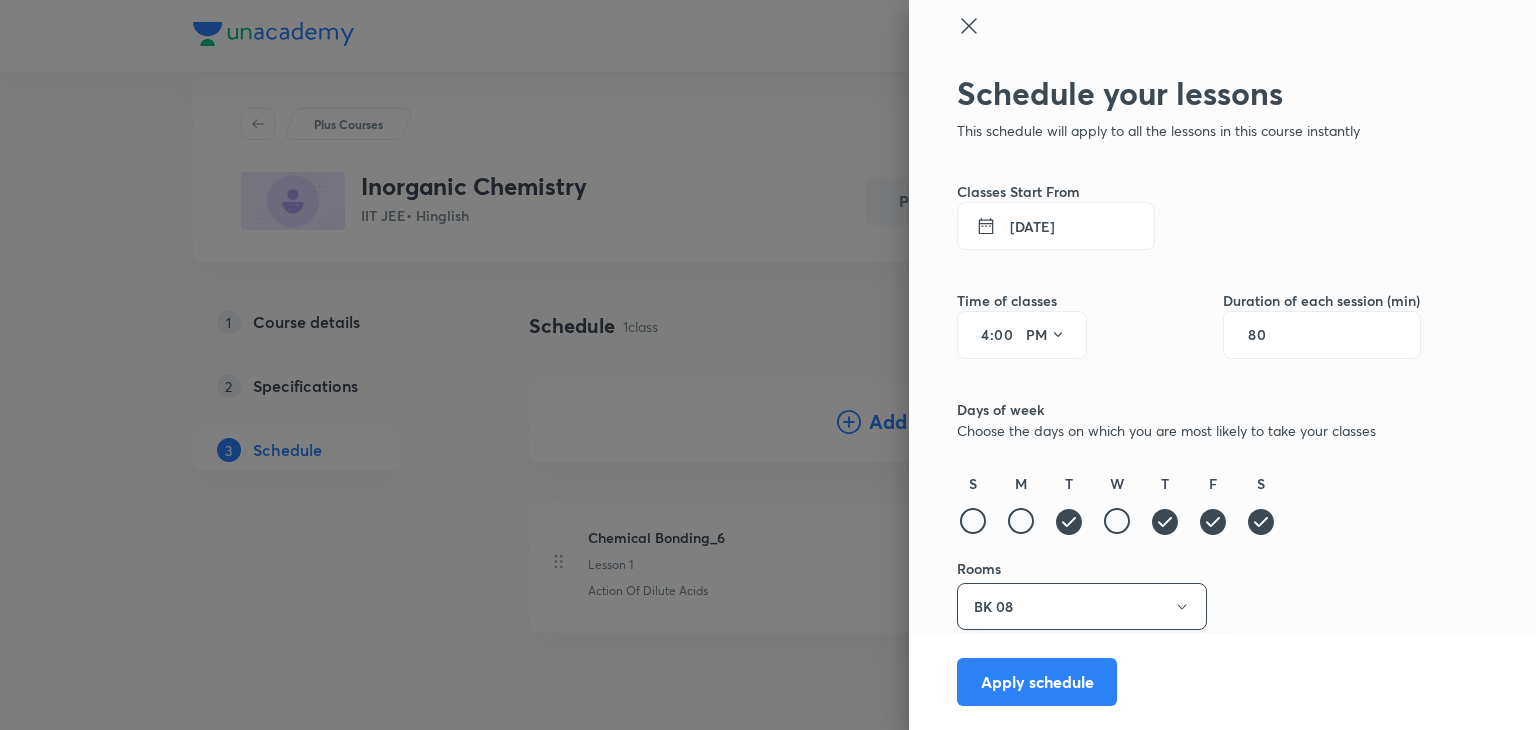 click on "Apply schedule" at bounding box center [1037, 682] 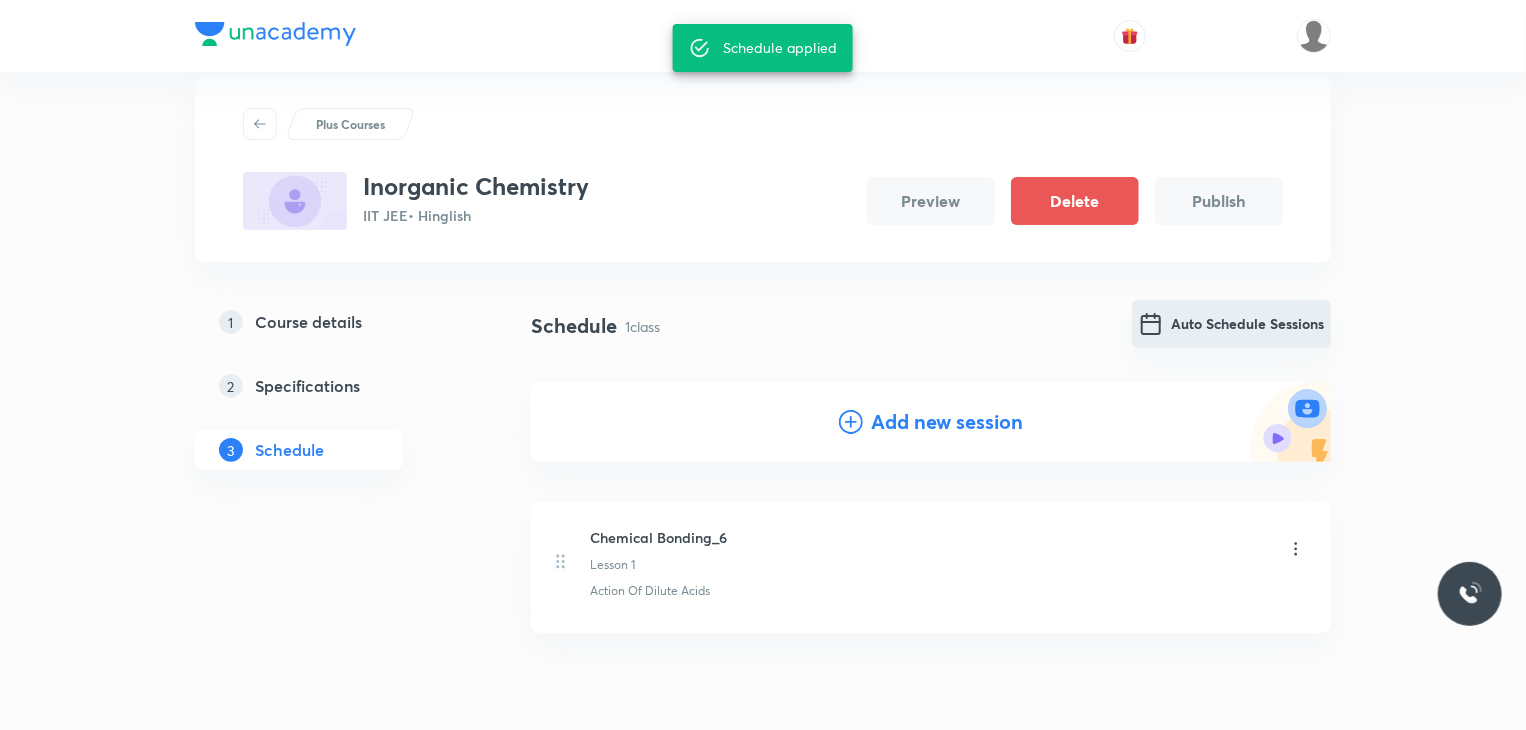 click on "Auto Schedule Sessions" at bounding box center [1231, 324] 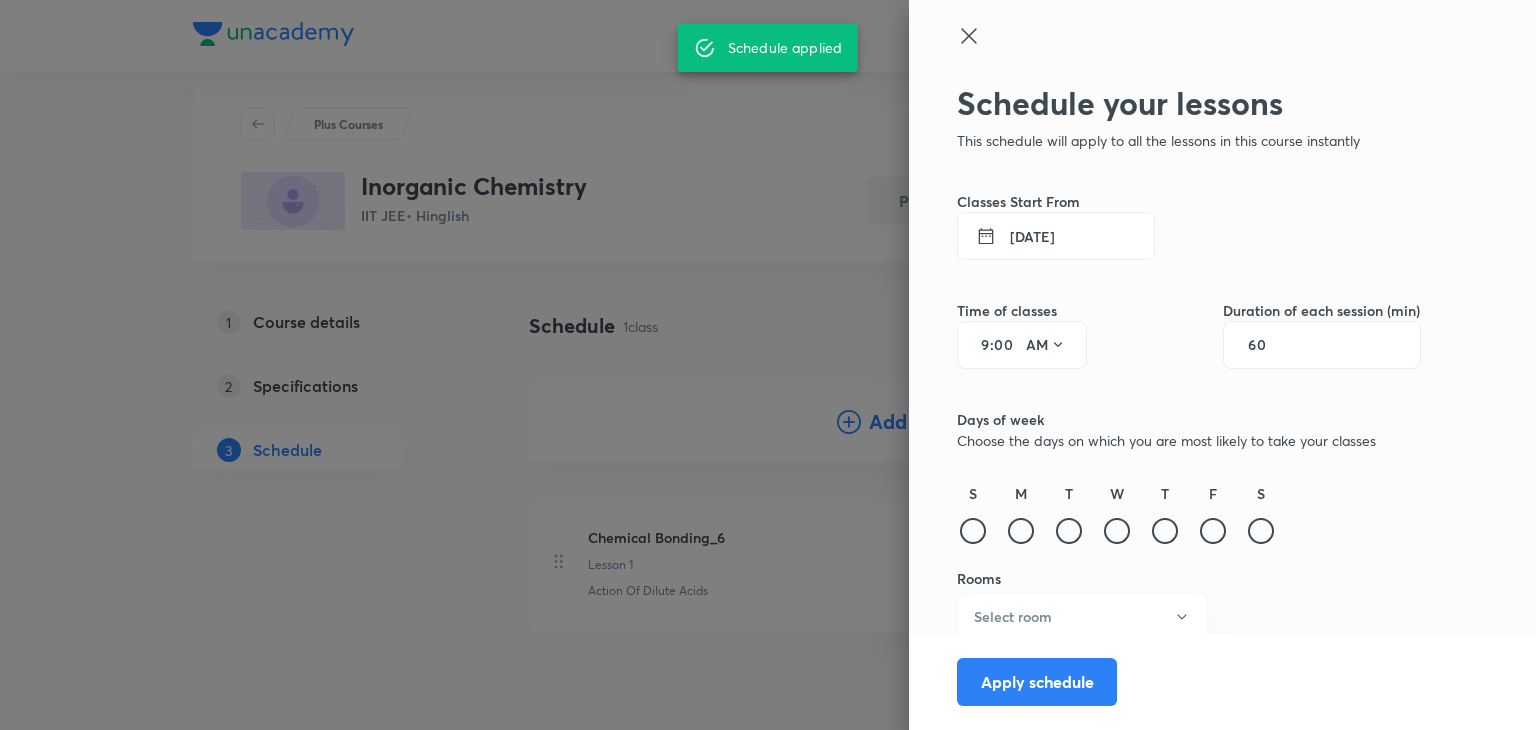 click on "[DATE]" at bounding box center [1056, 236] 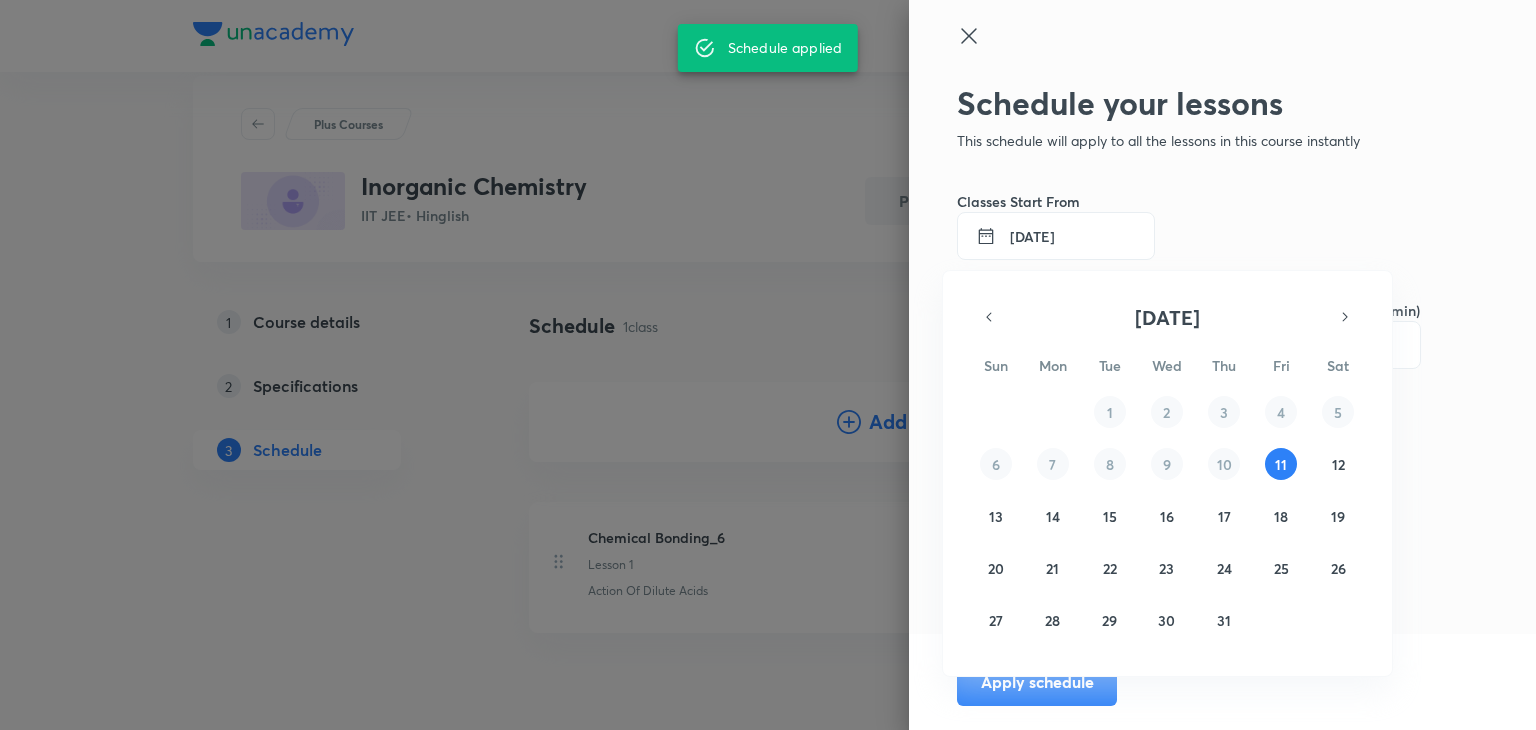 click at bounding box center [768, 365] 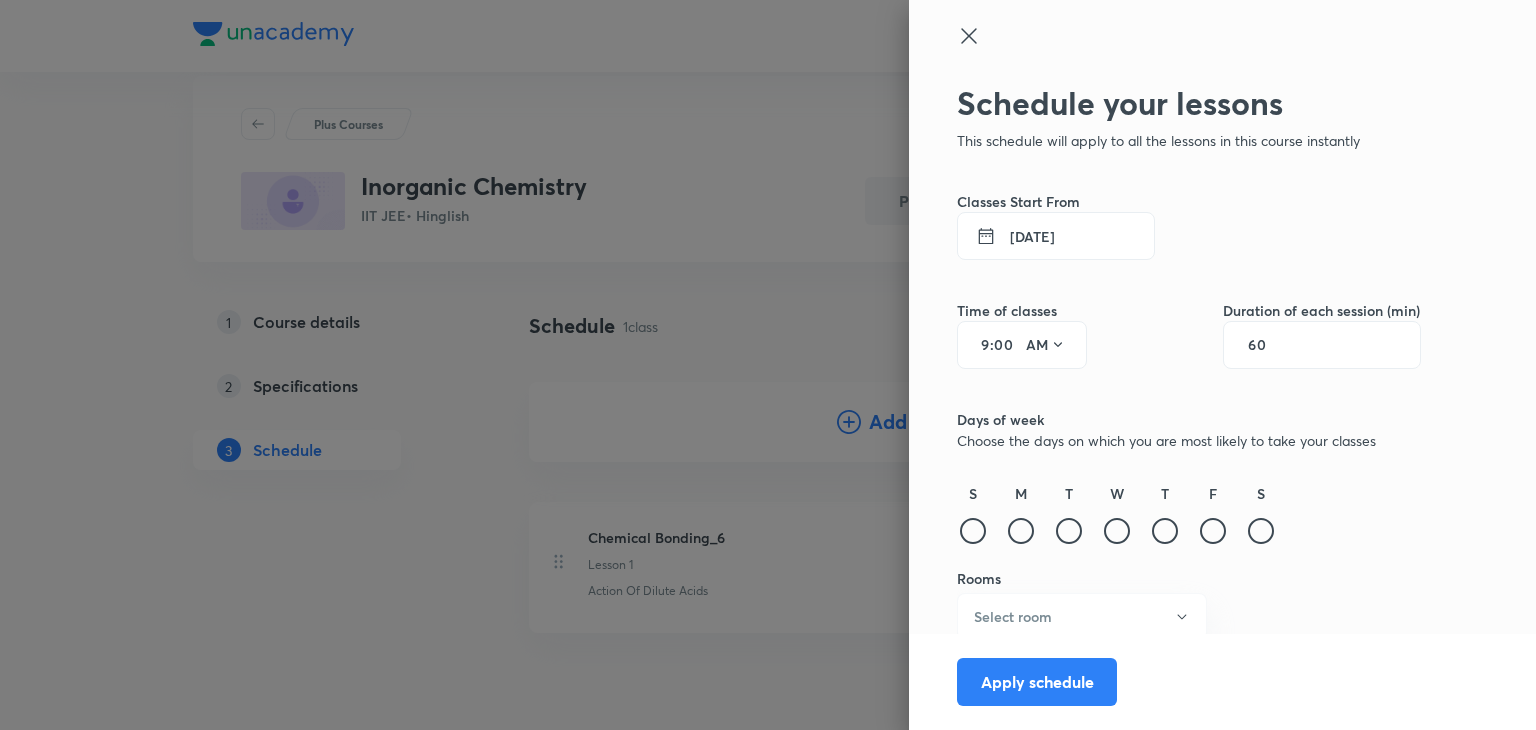 drag, startPoint x: 973, startPoint y: 346, endPoint x: 940, endPoint y: 347, distance: 33.01515 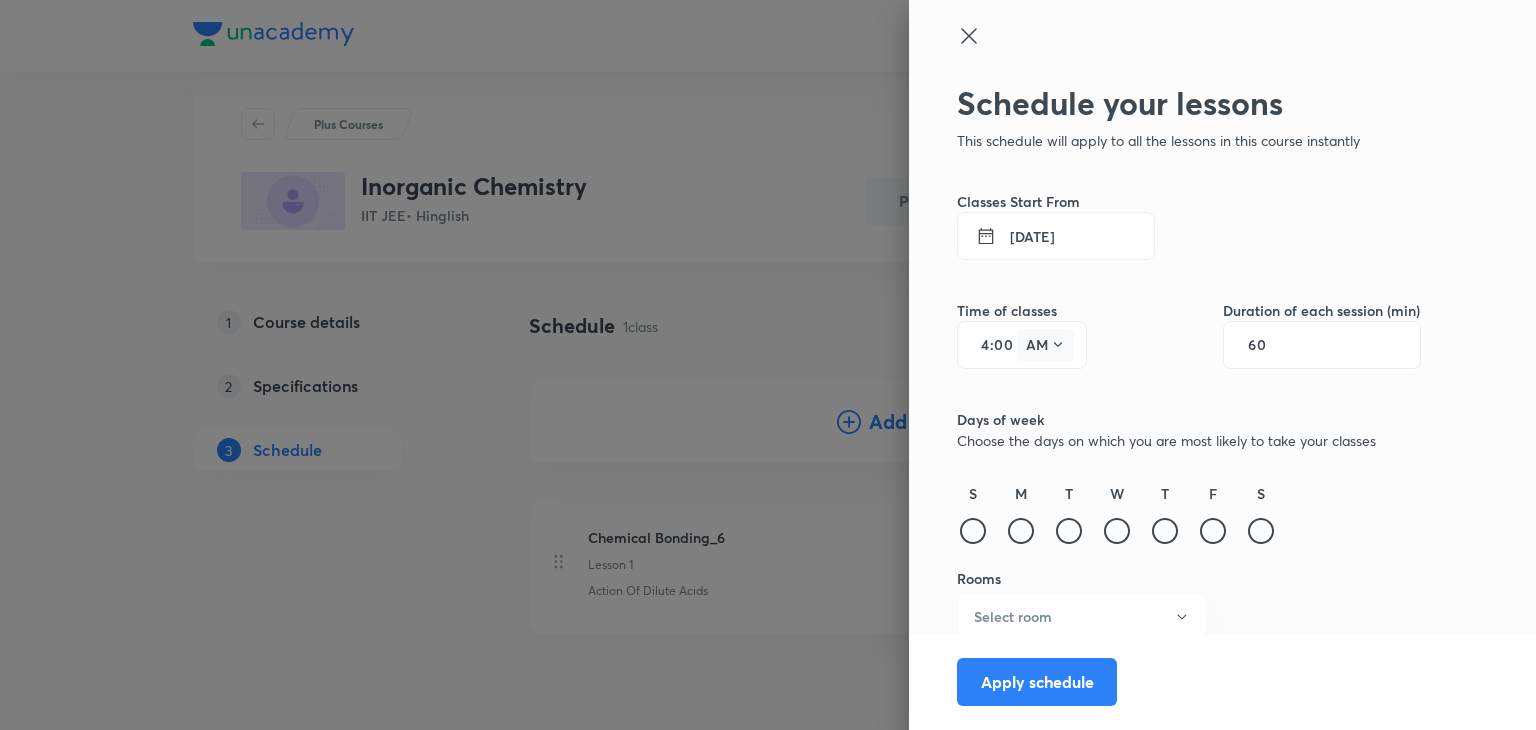 click on "AM" at bounding box center [1046, 345] 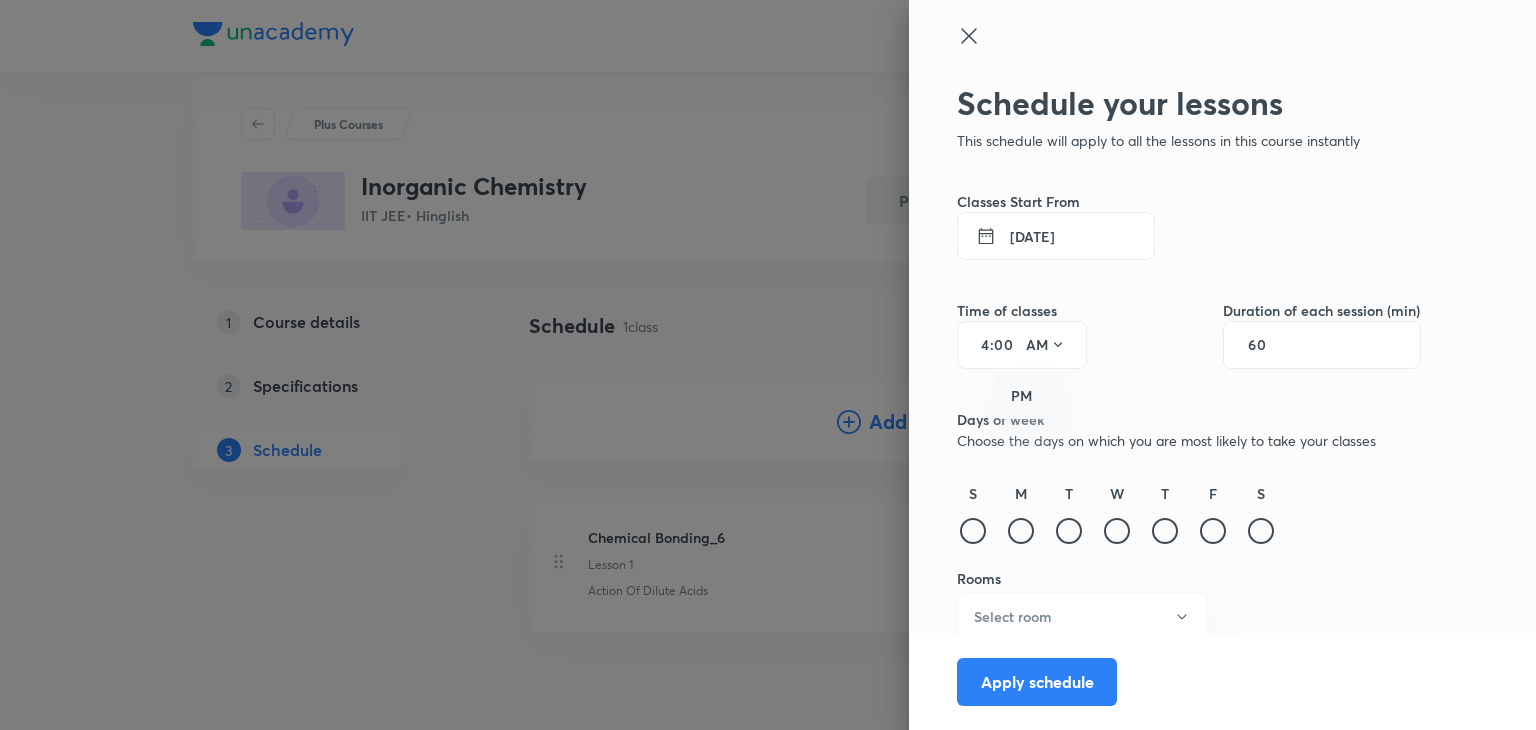 click on "PM" at bounding box center [1031, 396] 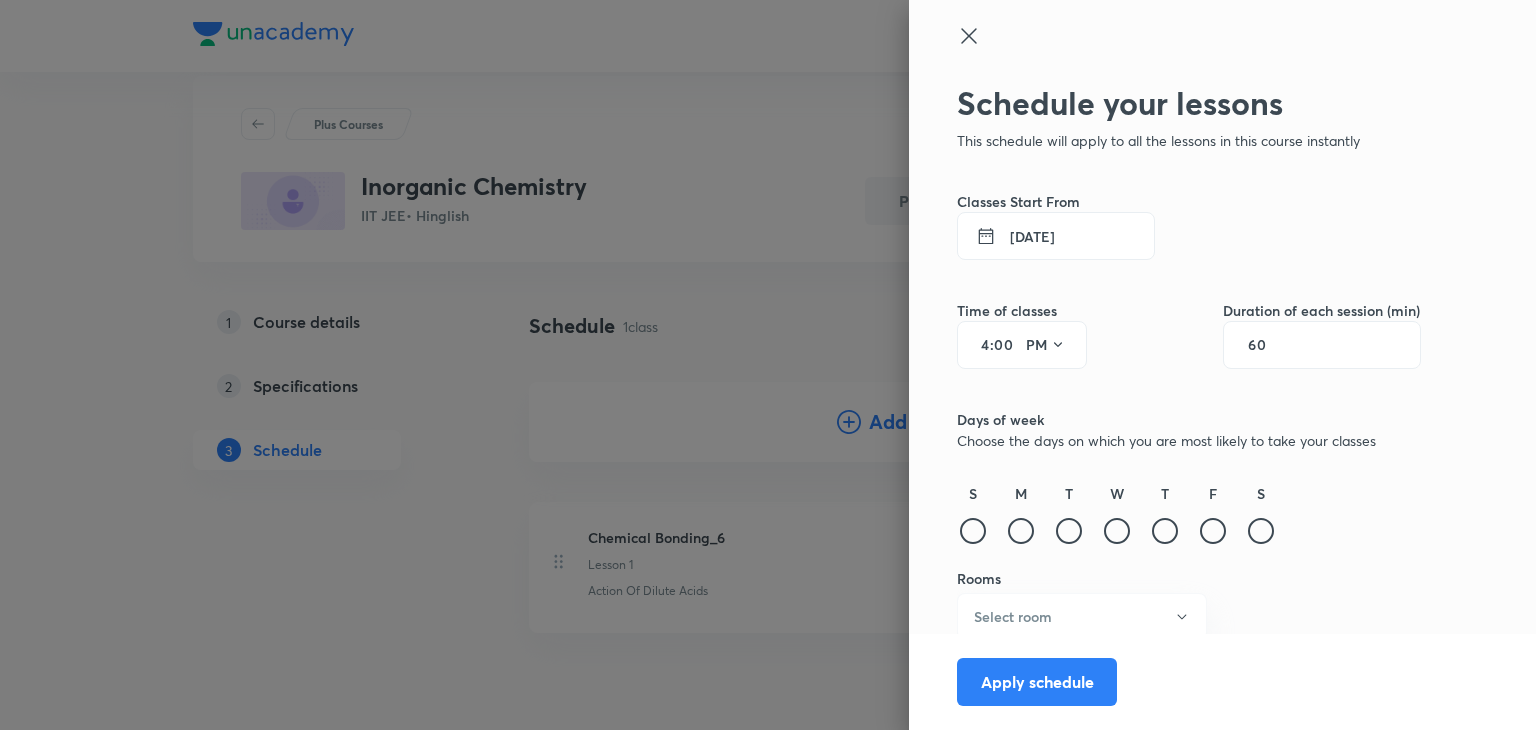 click on "60" at bounding box center [1267, 345] 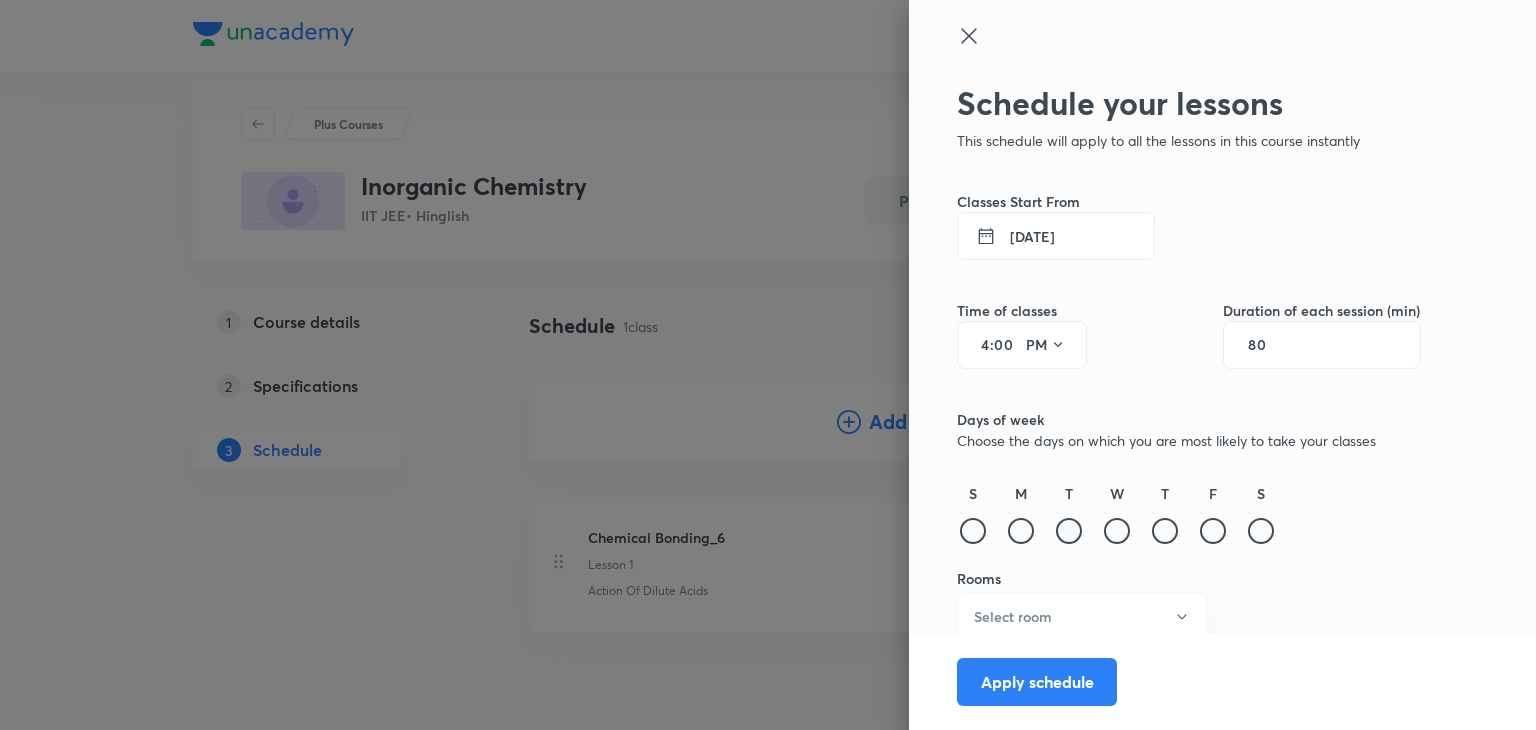 type on "80" 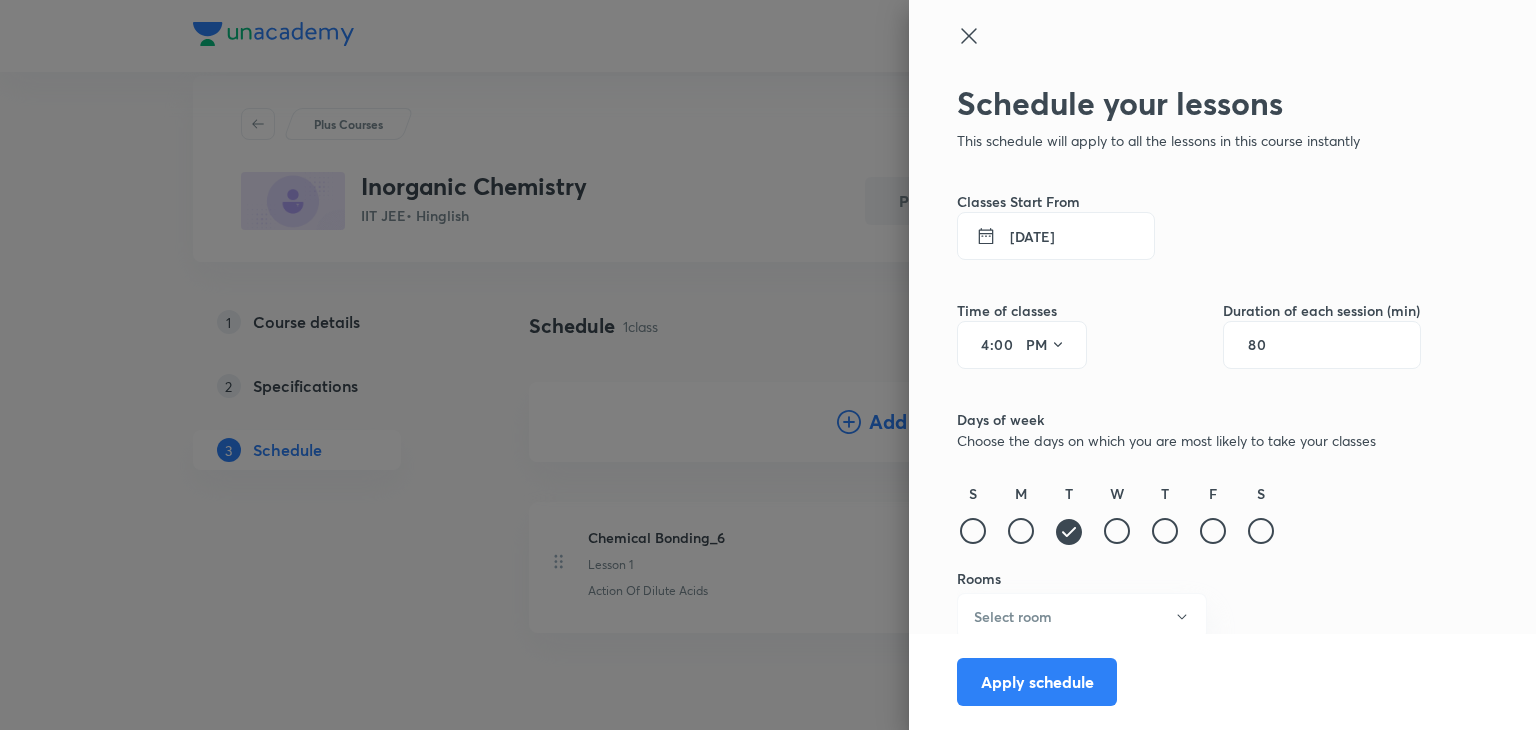 click on "W" at bounding box center [1117, 515] 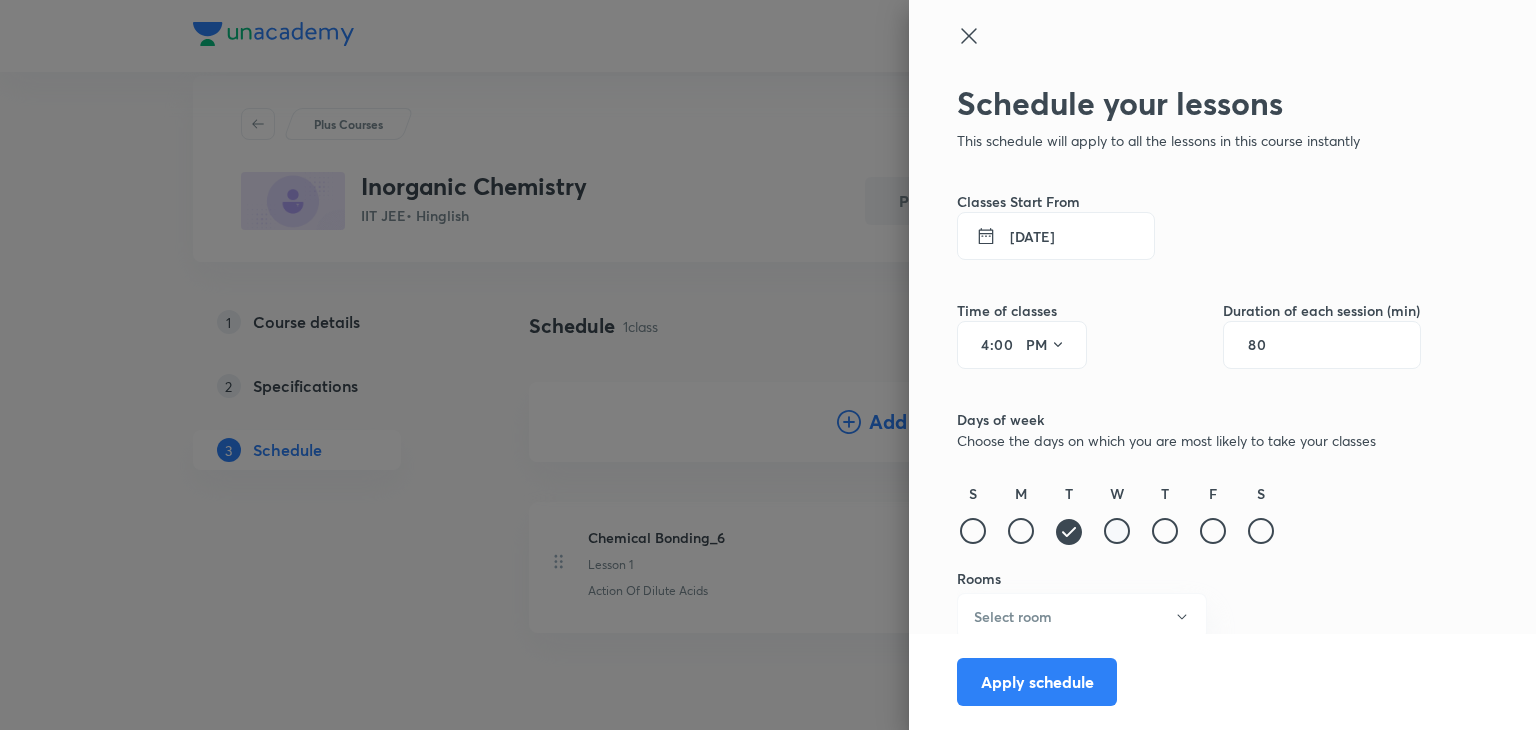 click at bounding box center (1117, 531) 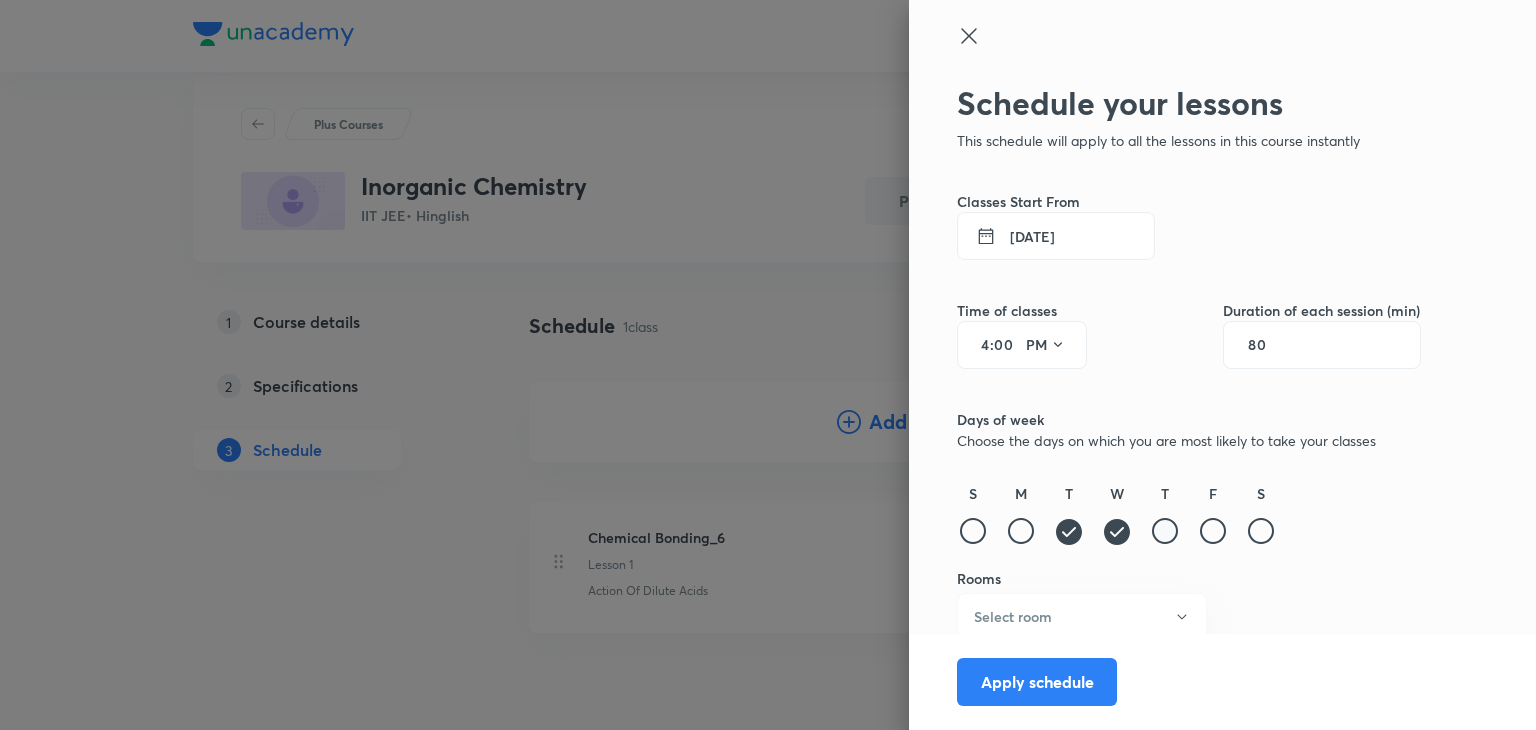 click at bounding box center [1165, 531] 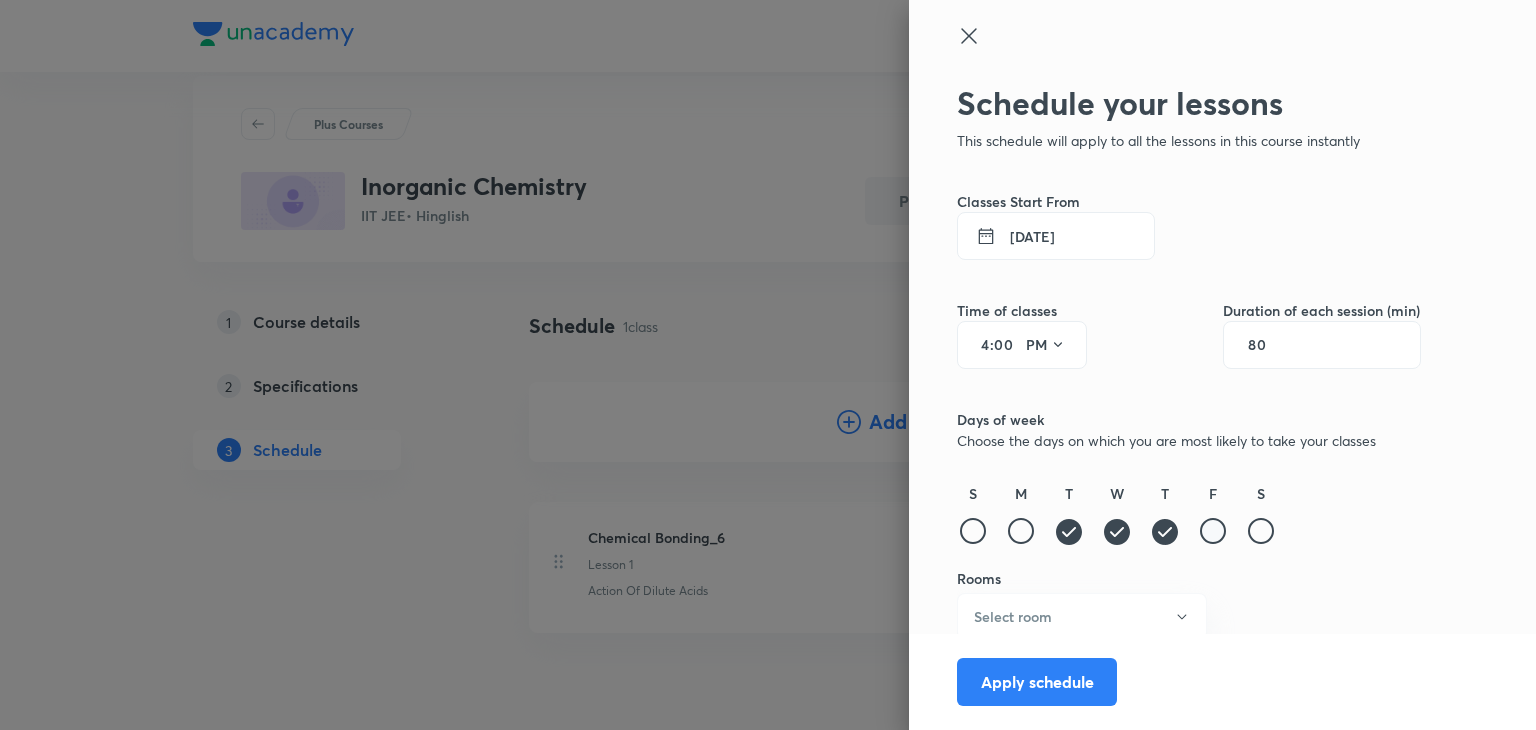 click at bounding box center (1213, 531) 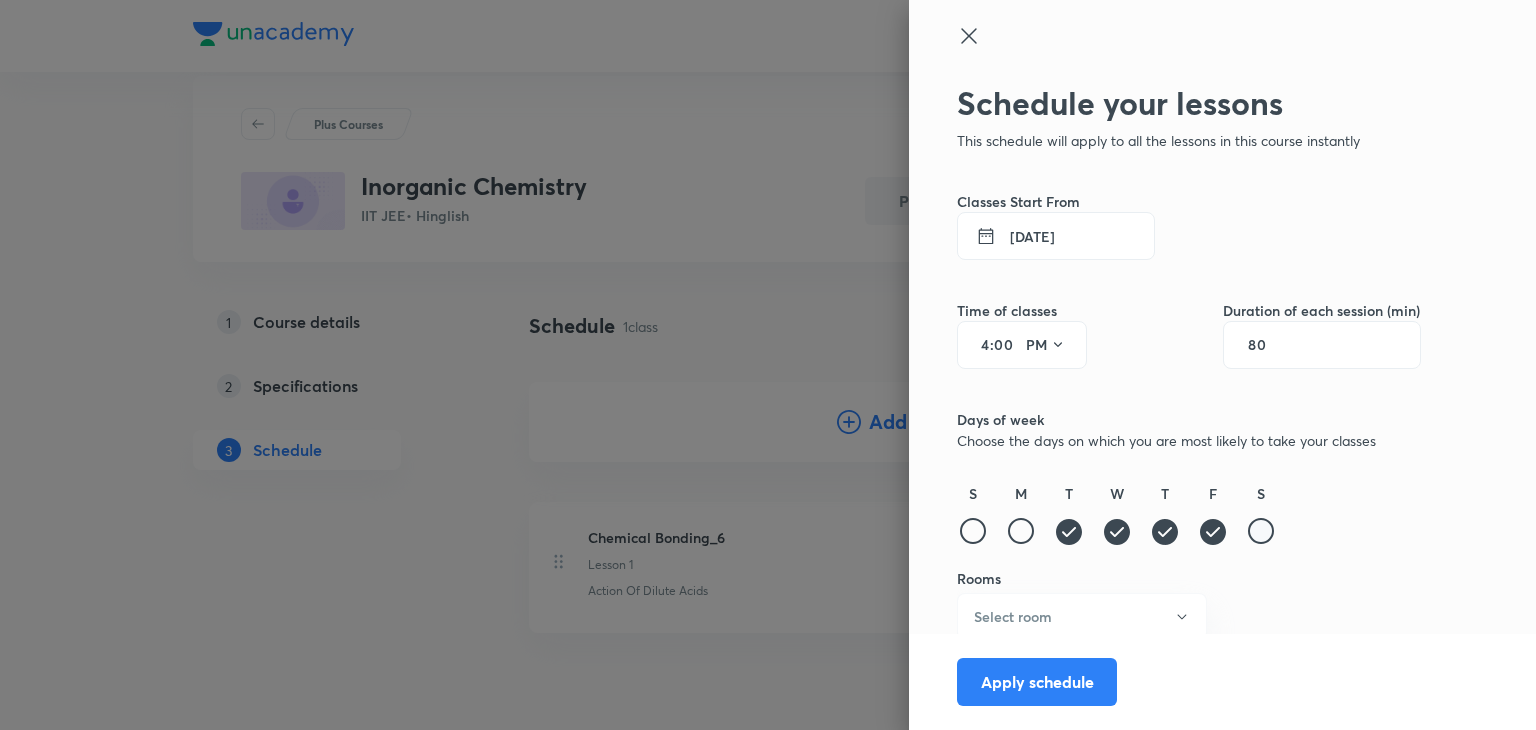 click at bounding box center (1261, 531) 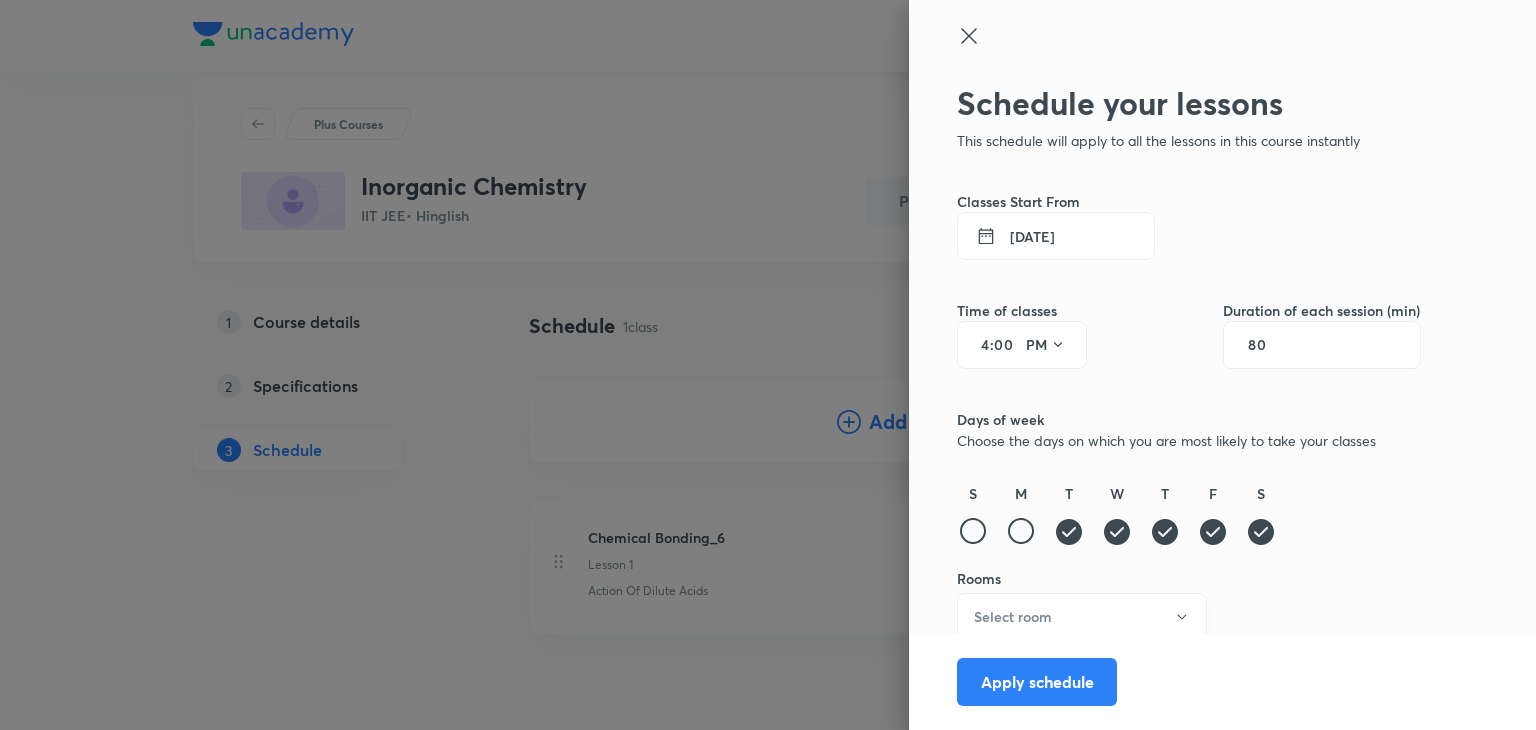 click on "Select room" at bounding box center (1082, 616) 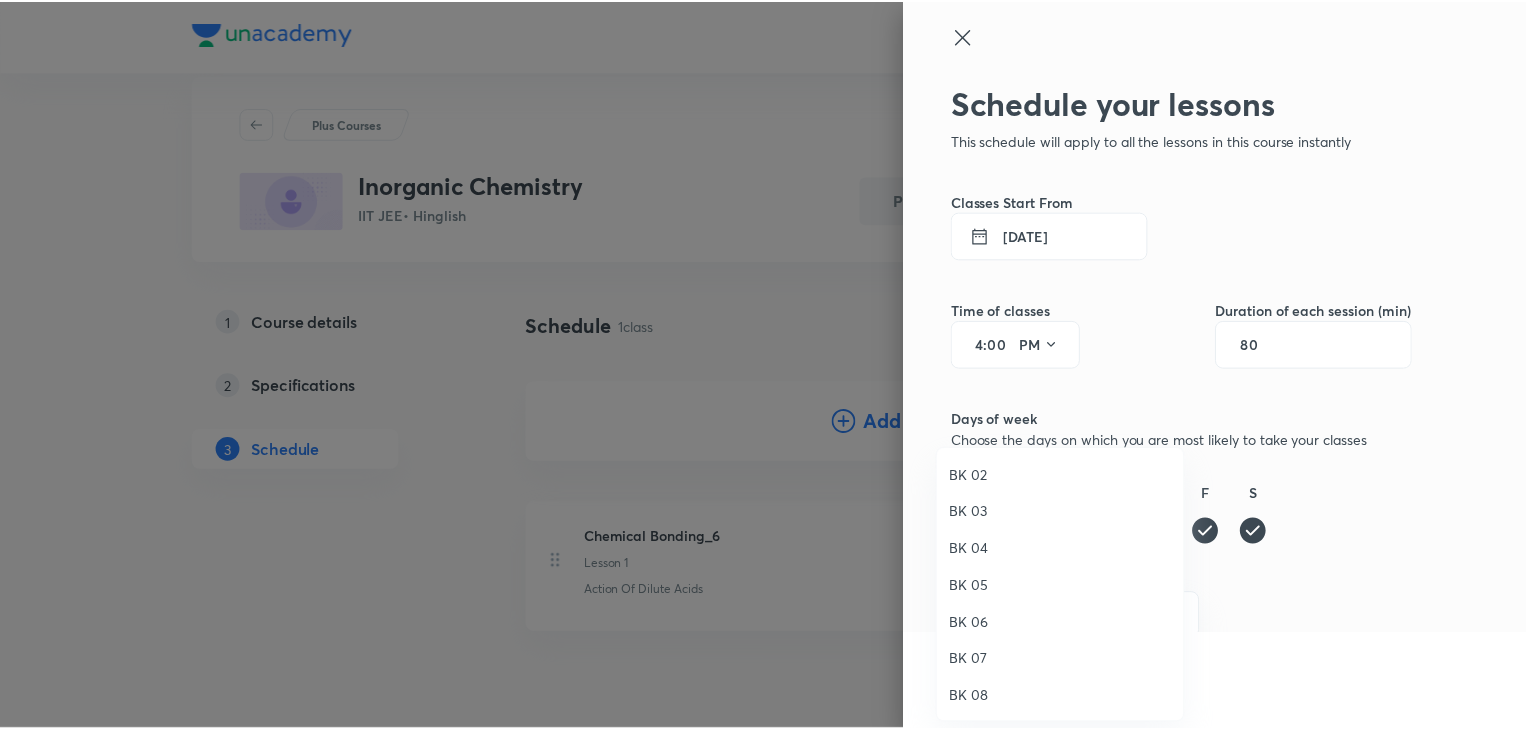 scroll, scrollTop: 36, scrollLeft: 0, axis: vertical 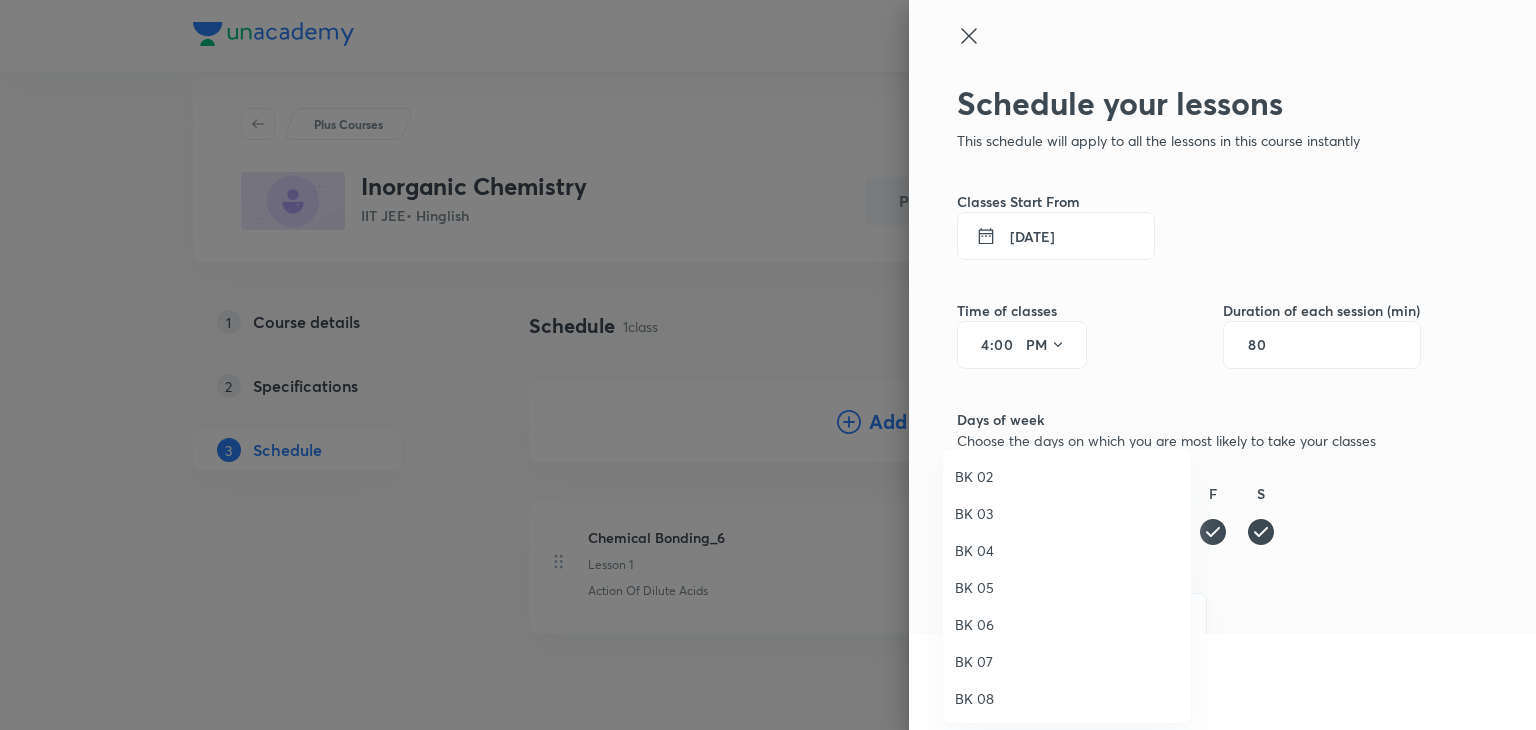 click on "BK 01 BK 02 BK 03 BK 04 BK 05 BK 06 BK 07 BK 08" at bounding box center [1074, 569] 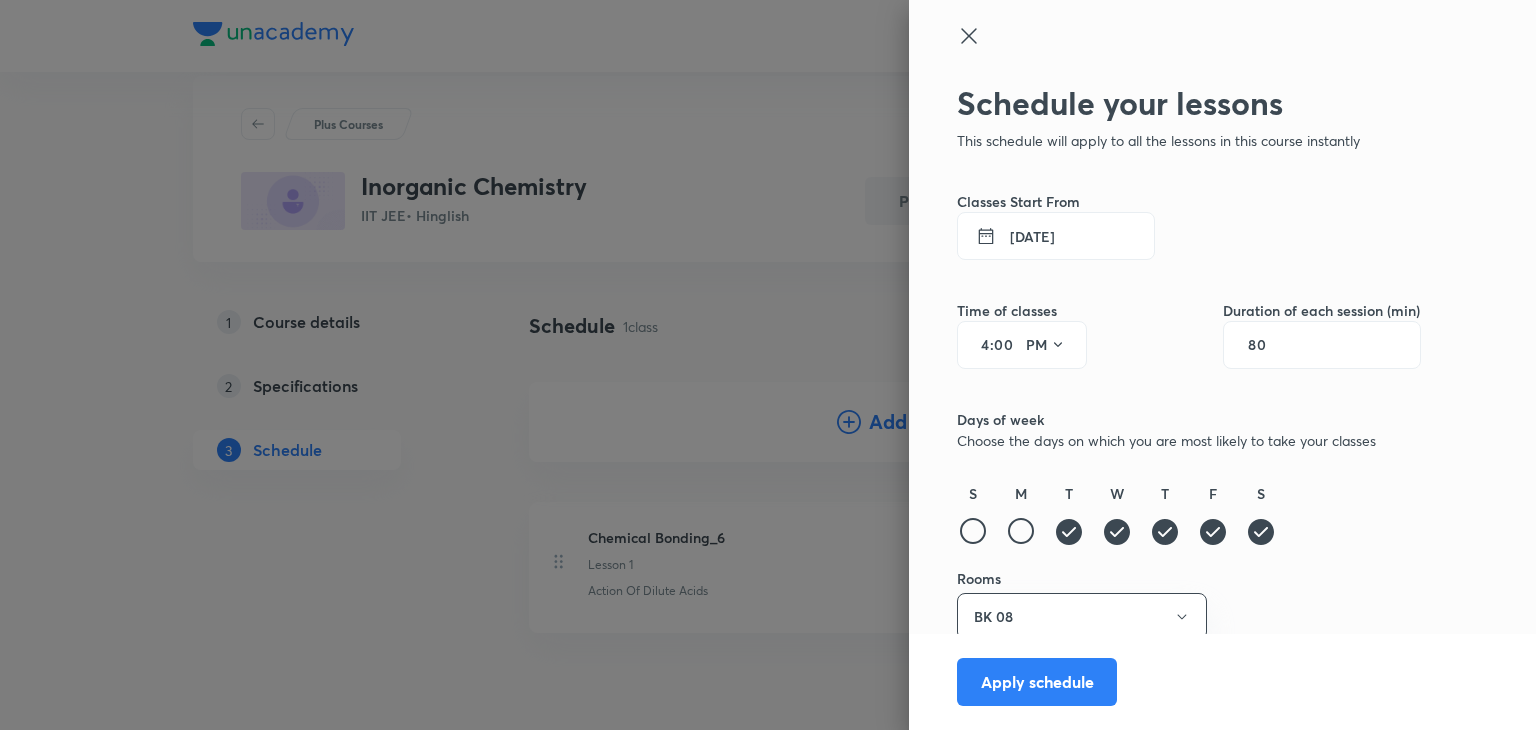 click on "Apply schedule" at bounding box center (1037, 682) 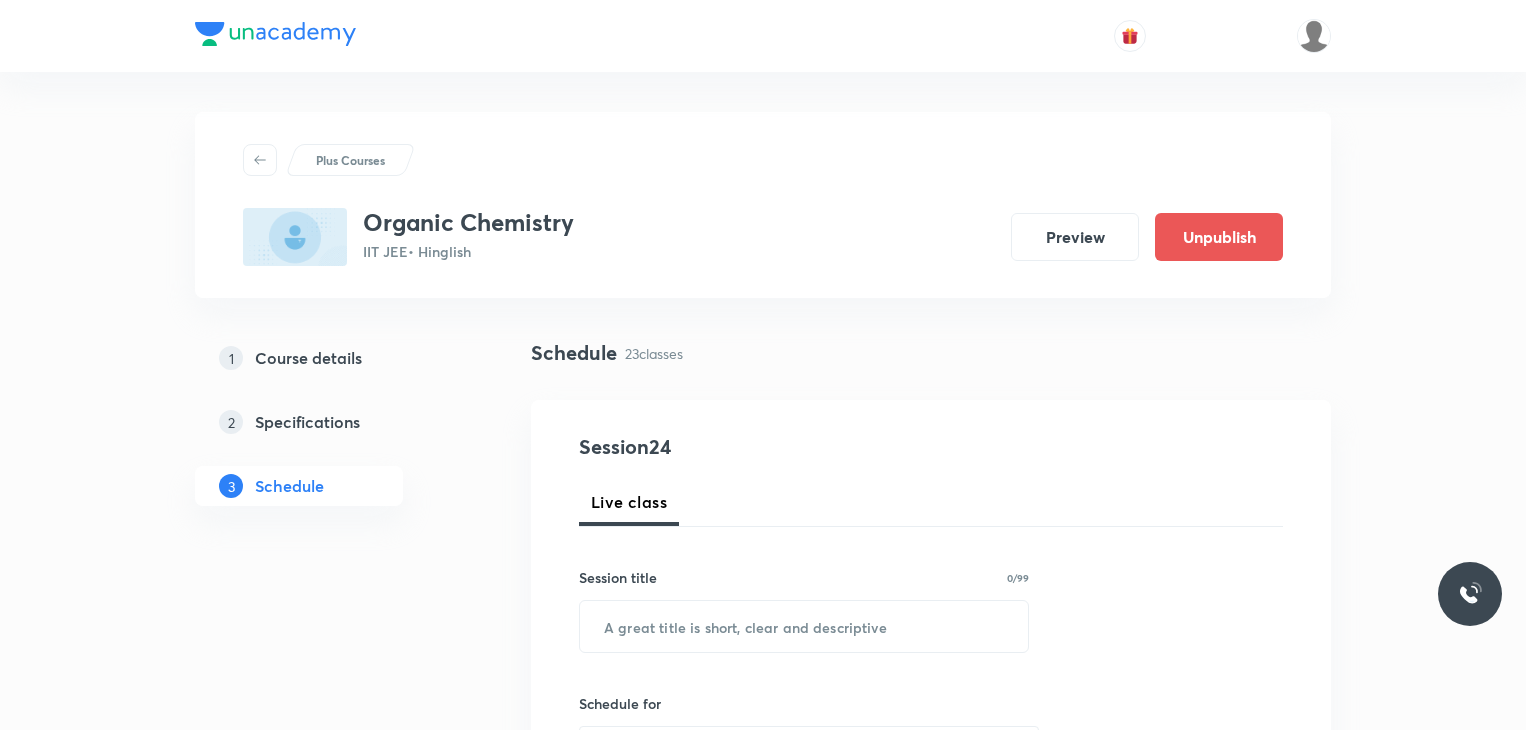 scroll, scrollTop: 3511, scrollLeft: 0, axis: vertical 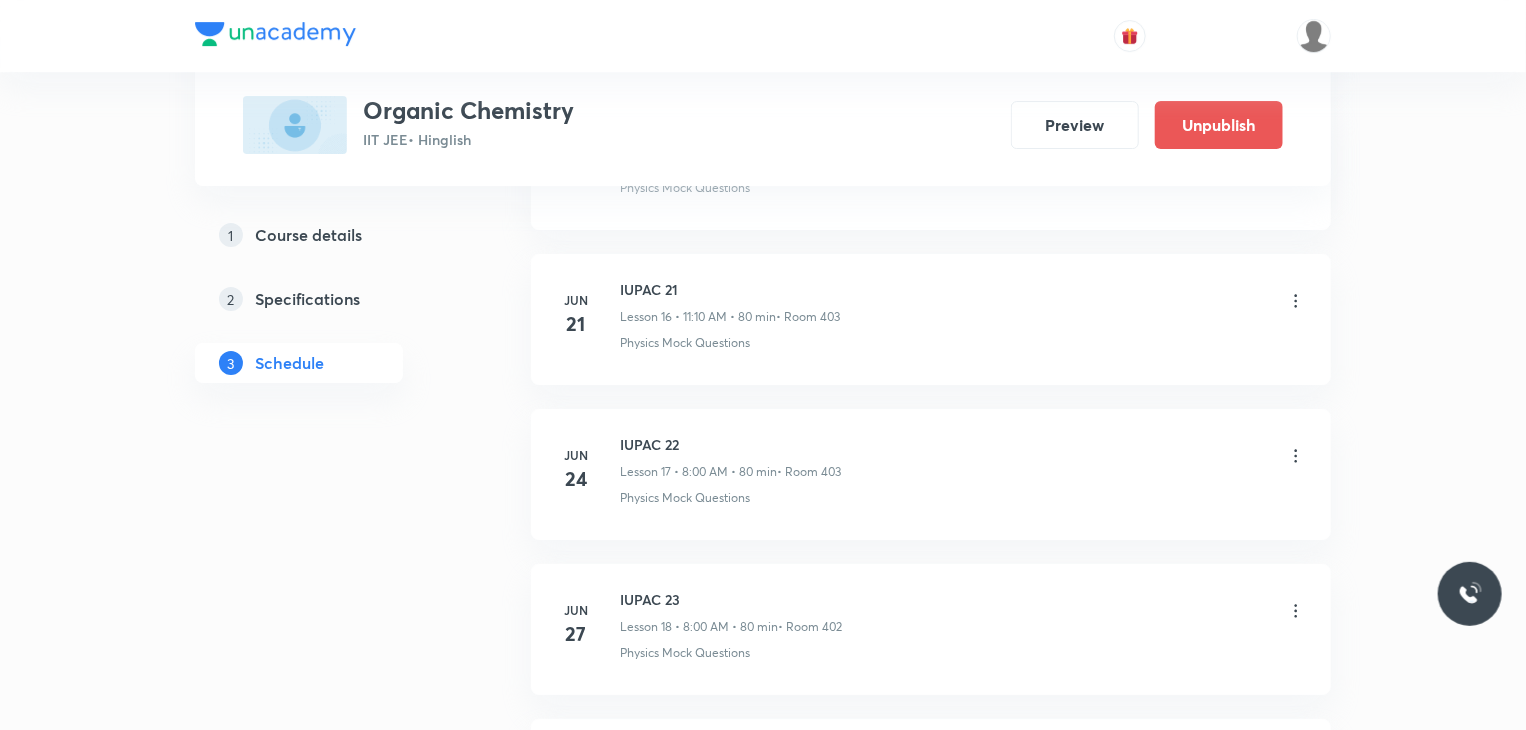 click on "Course details" at bounding box center [308, 235] 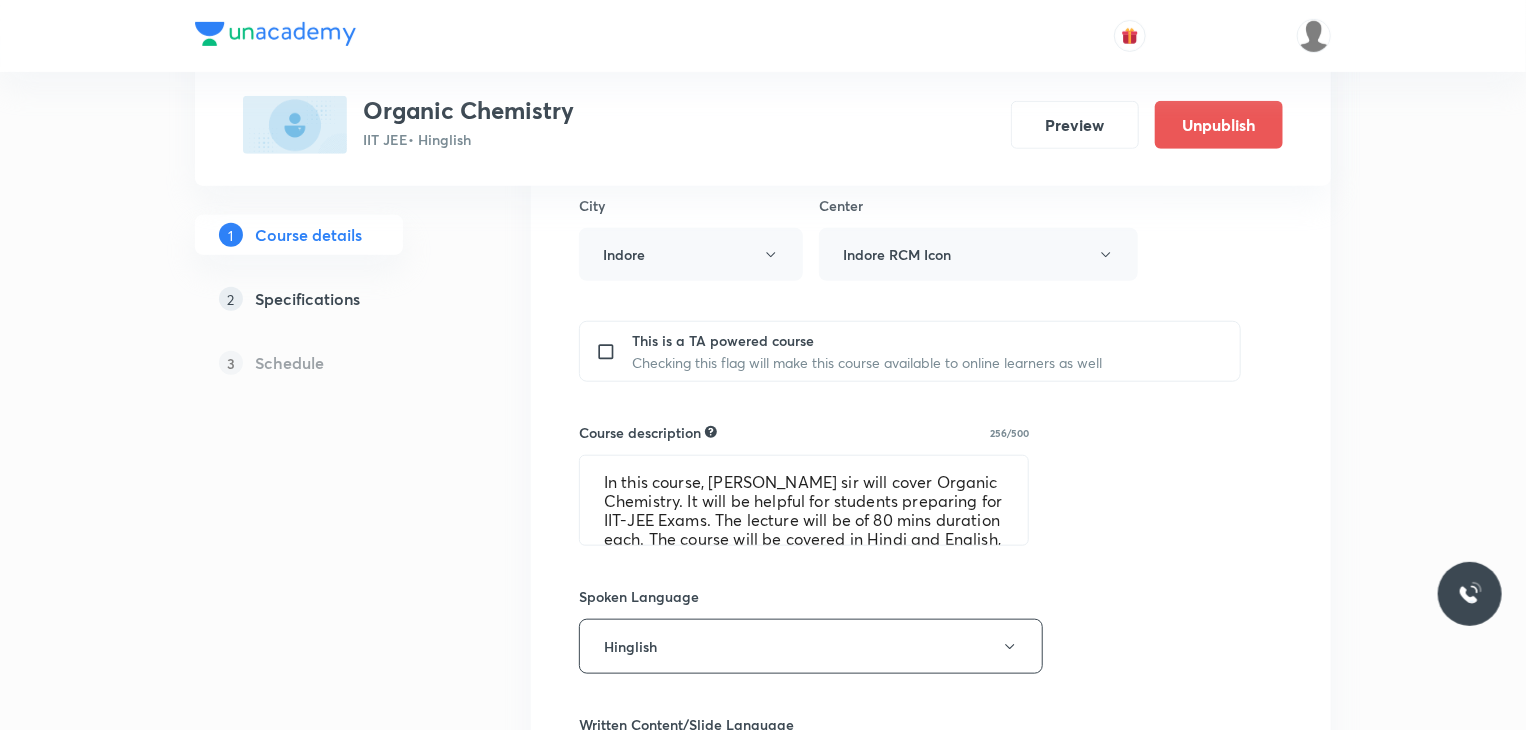 scroll, scrollTop: 699, scrollLeft: 0, axis: vertical 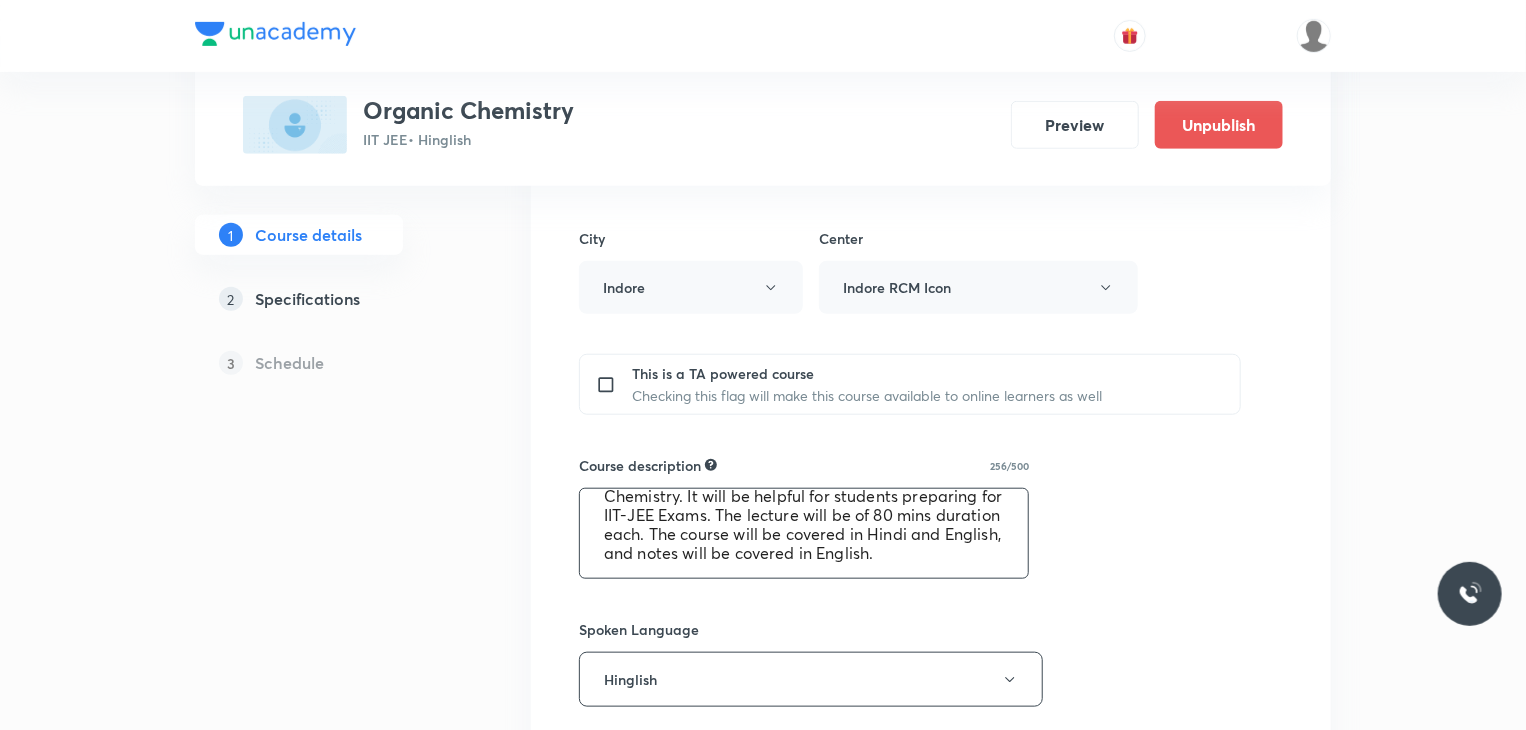 drag, startPoint x: 602, startPoint y: 510, endPoint x: 973, endPoint y: 597, distance: 381.0643 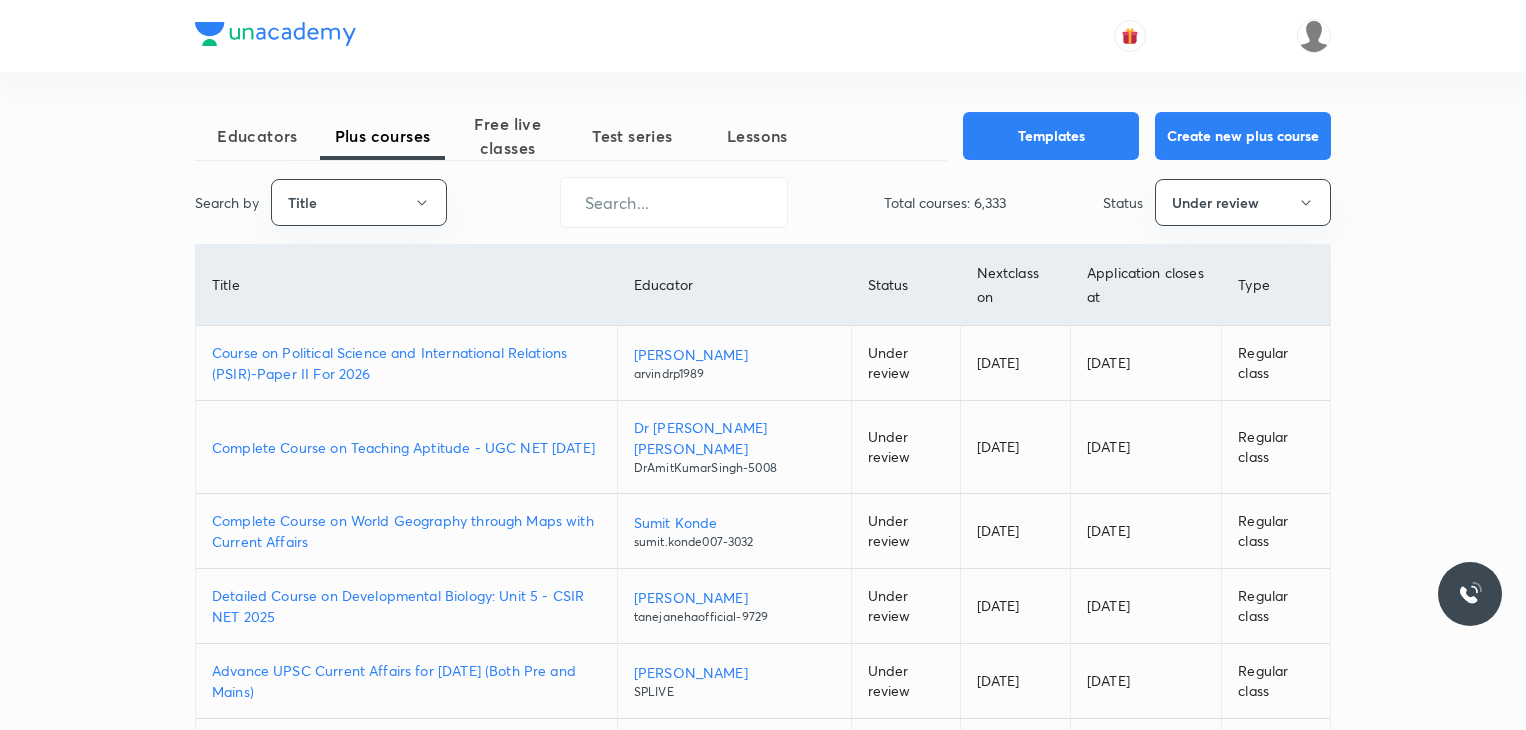 scroll, scrollTop: 0, scrollLeft: 0, axis: both 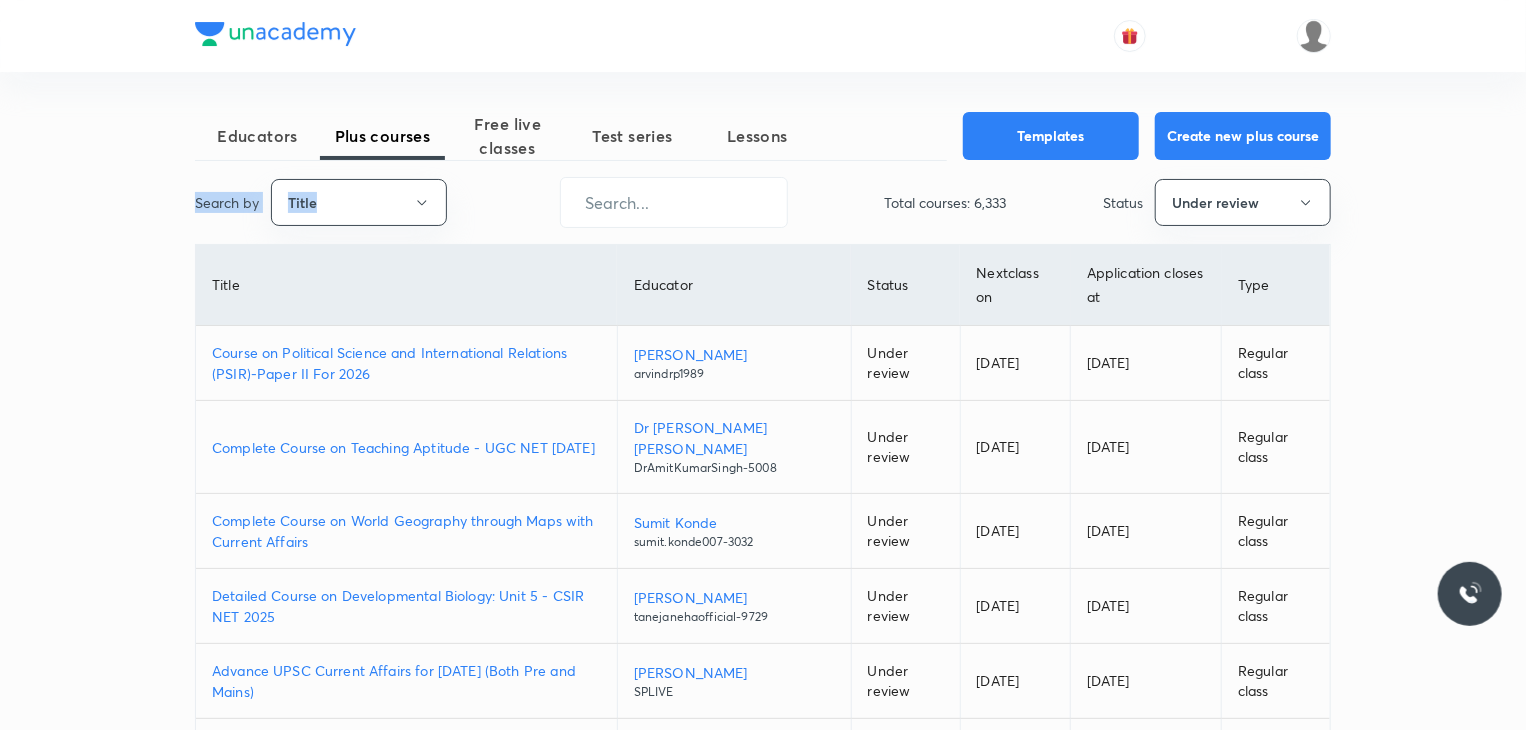 click on "Educators Plus courses Free live classes Test series Lessons Templates Create new plus course Search by Title ​ Total courses: 6,333 Status Under review Title Educator Status Next  class on Application closes at Type Course on Political Science and International Relations (PSIR)-Paper II For 2026 Arvindsingh Rajpurohit arvindrp1989 Under review Oct 13, 2025 Jun 9, 2030 Regular class Complete Course on Teaching Aptitude - UGC NET Dec'25 Dr Amit Kumar Singh DrAmitKumarSingh-5008 Under review Sep 26, 2025 Jul 2, 2030 Regular class Complete Course on World Geography through Maps with Current Affairs Sumit Konde sumit.konde007-3032 Under review Aug 29, 2025 Jul 9, 2030 Regular class Detailed Course on Developmental Biology: Unit 5 - CSIR NET 2025 Neha Taneja tanejanehaofficial-9729 Under review Aug 13, 2025 May 11, 2030 Regular class Advance UPSC Current Affairs for August 2025 (Both Pre and Mains) Saurabh Pandey SPLIVE Under review Aug 1, 2025 Jul 2, 2030 Regular class Meghna Jha meghnajha2418-892 Under review" at bounding box center [763, 594] 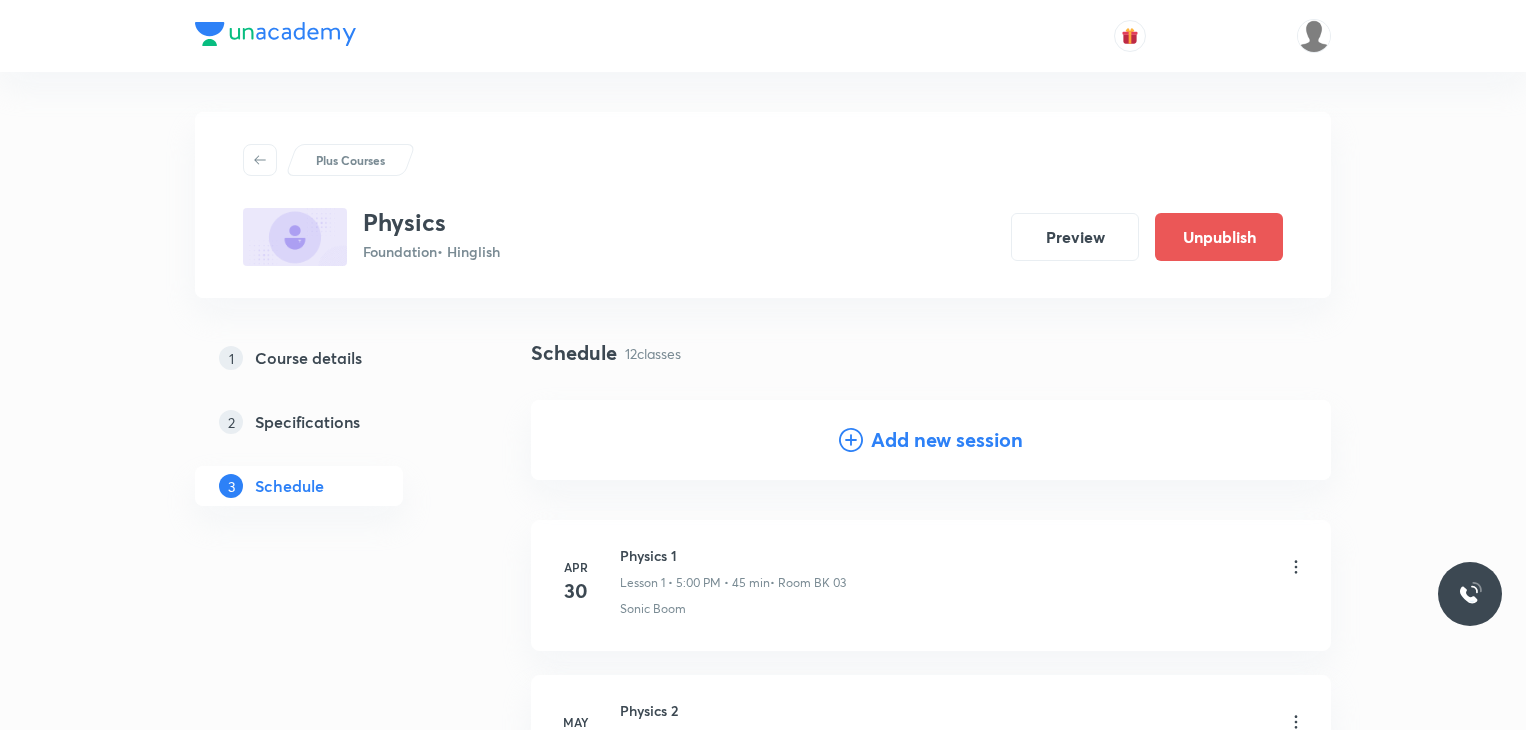 scroll, scrollTop: 1809, scrollLeft: 0, axis: vertical 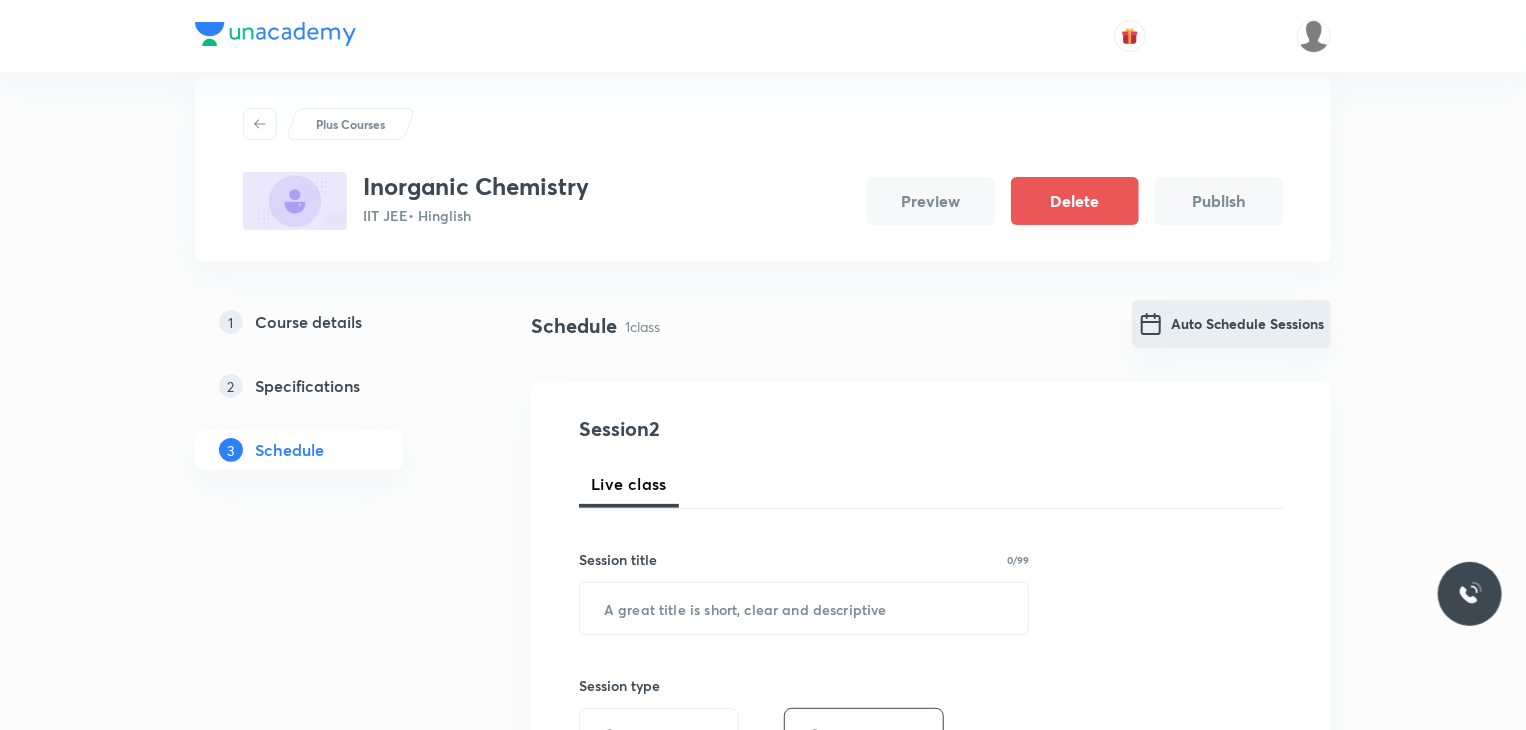 click on "Auto Schedule Sessions" at bounding box center (1231, 324) 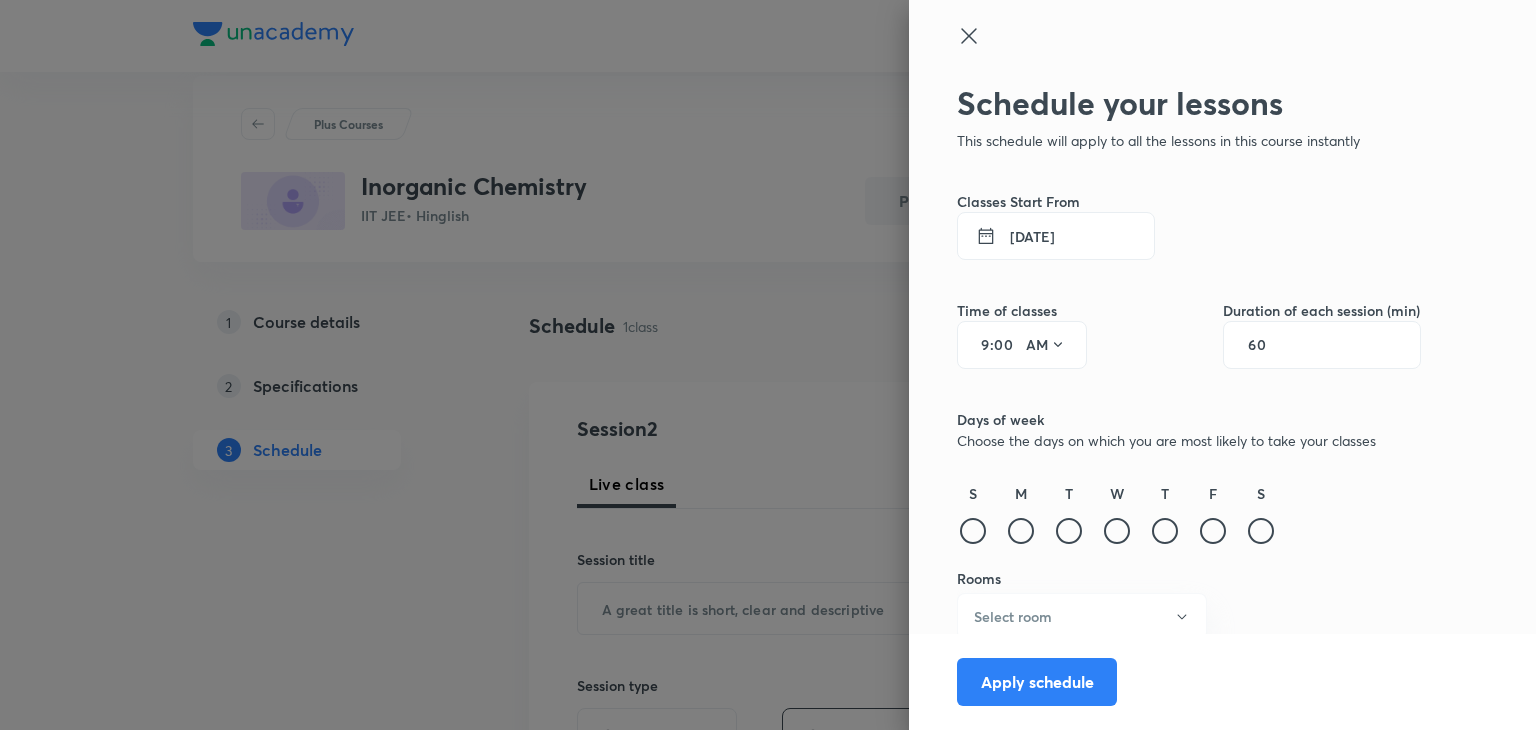 click on "9   : 00 AM" at bounding box center (1022, 345) 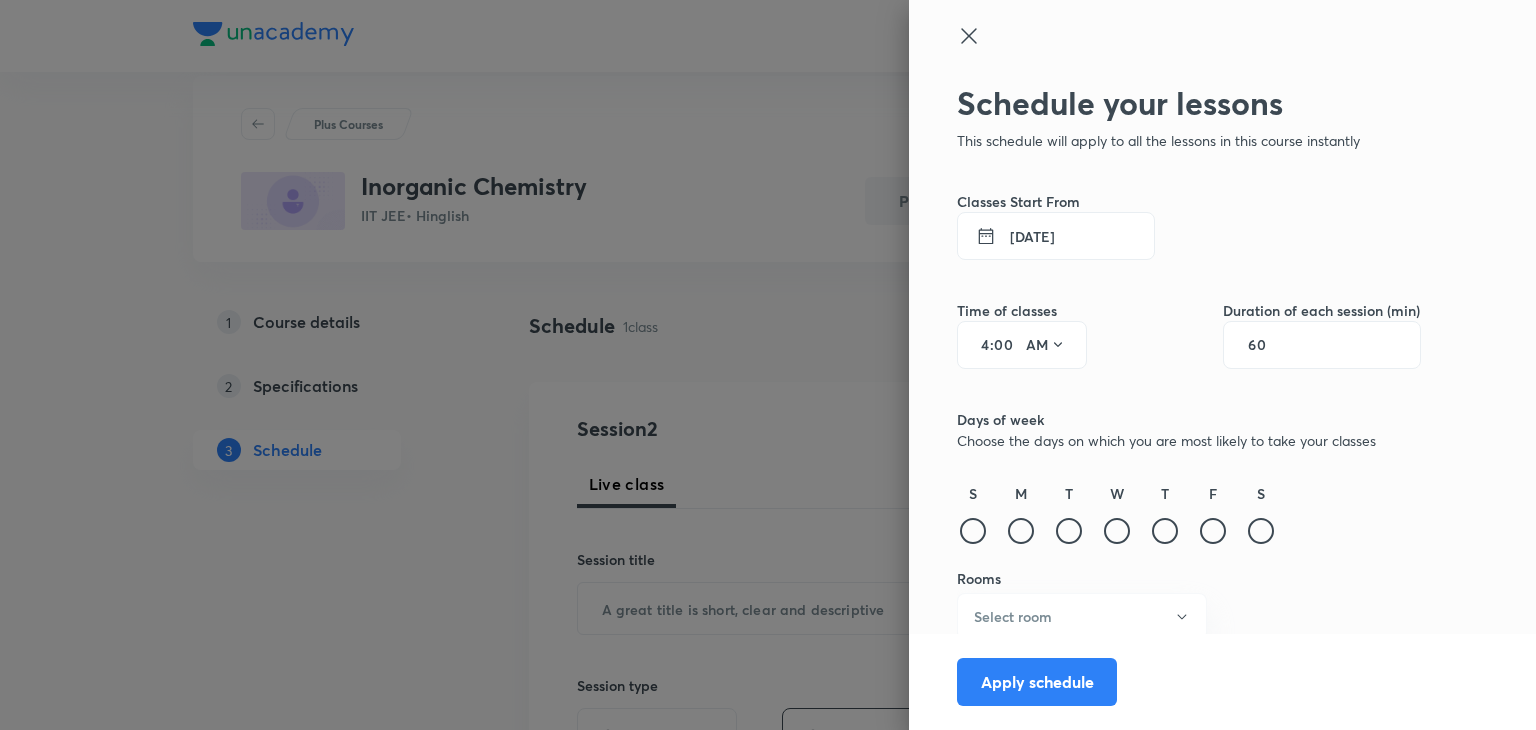 click on "4   : 00 AM" at bounding box center [1022, 345] 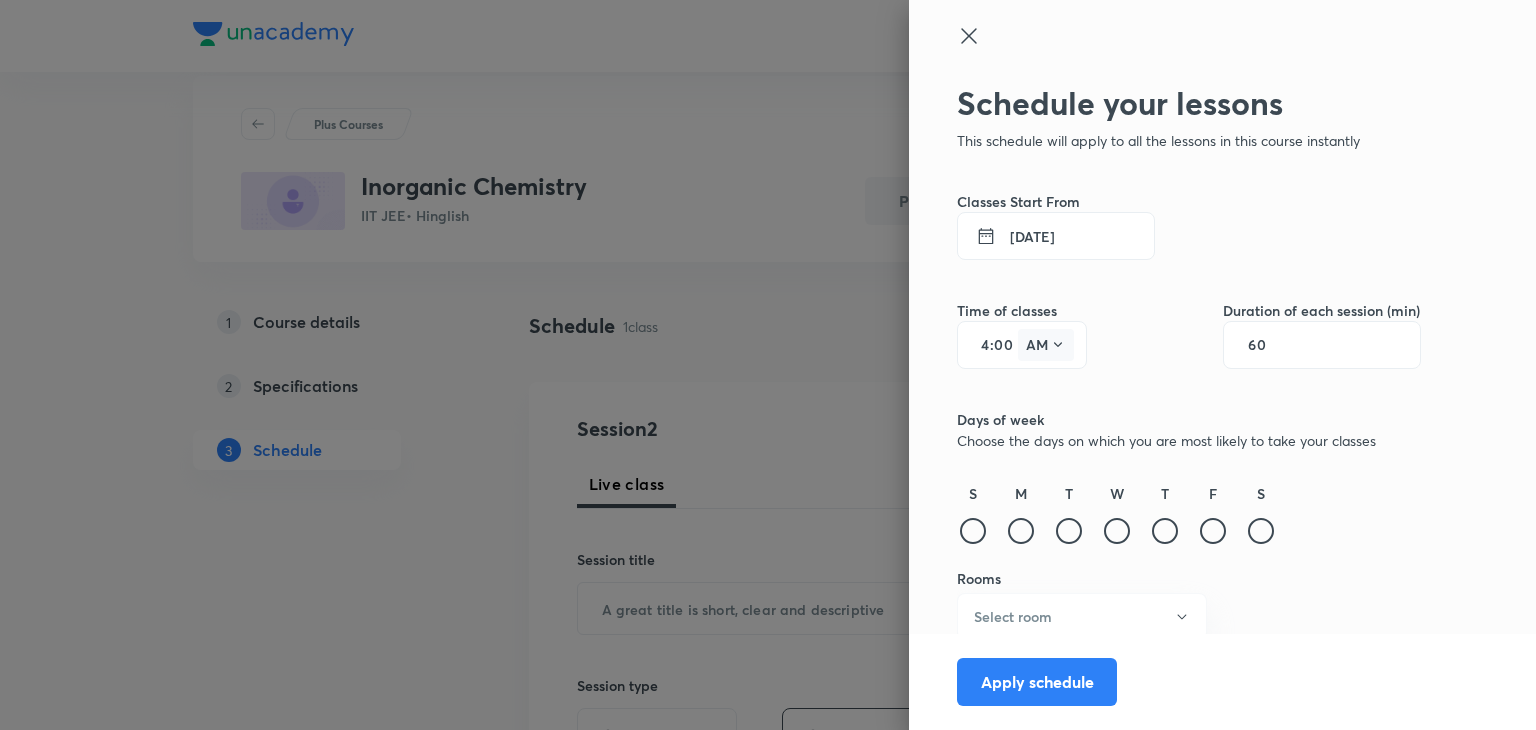 click on "AM" at bounding box center (1046, 345) 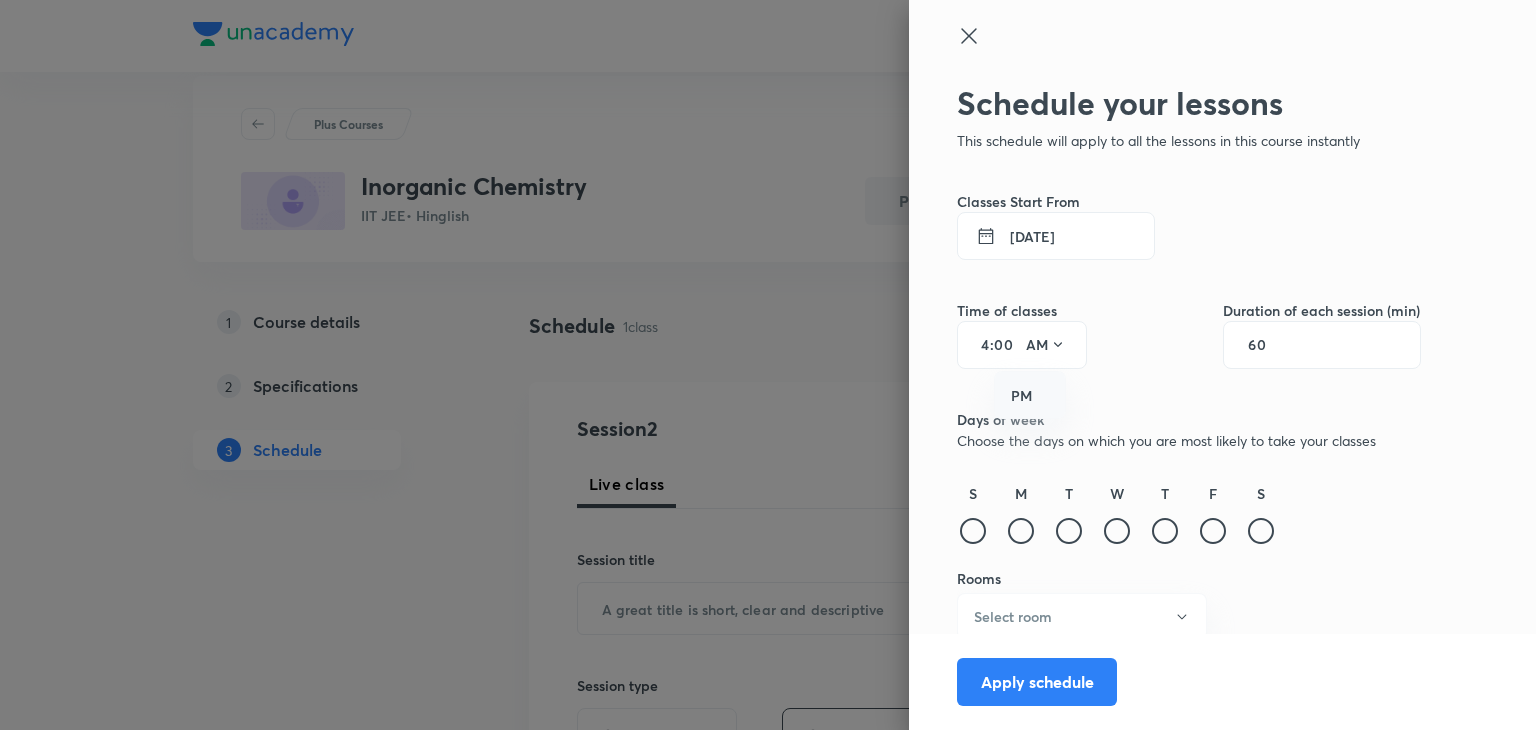 click on "PM" at bounding box center (1031, 396) 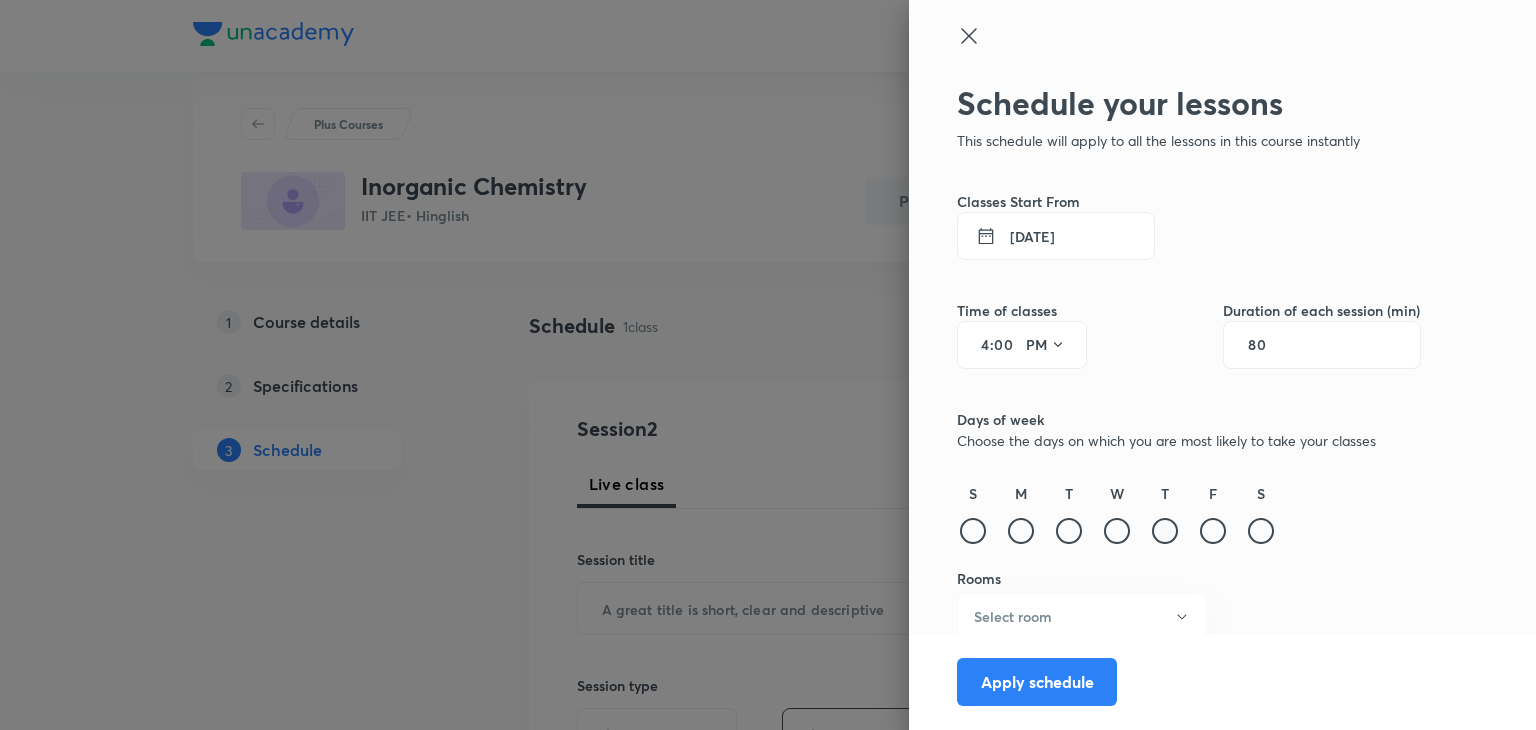 type on "80" 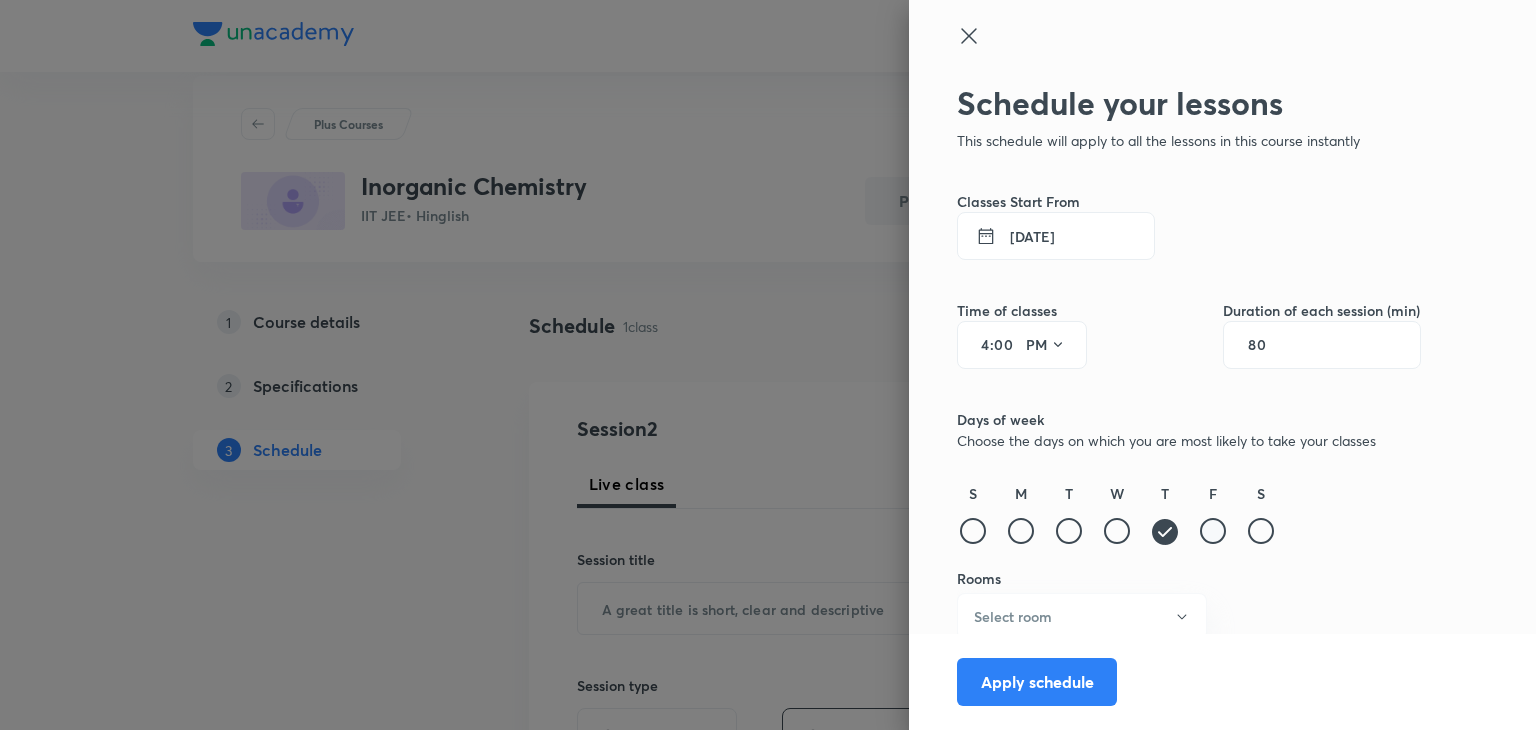 click at bounding box center (1213, 531) 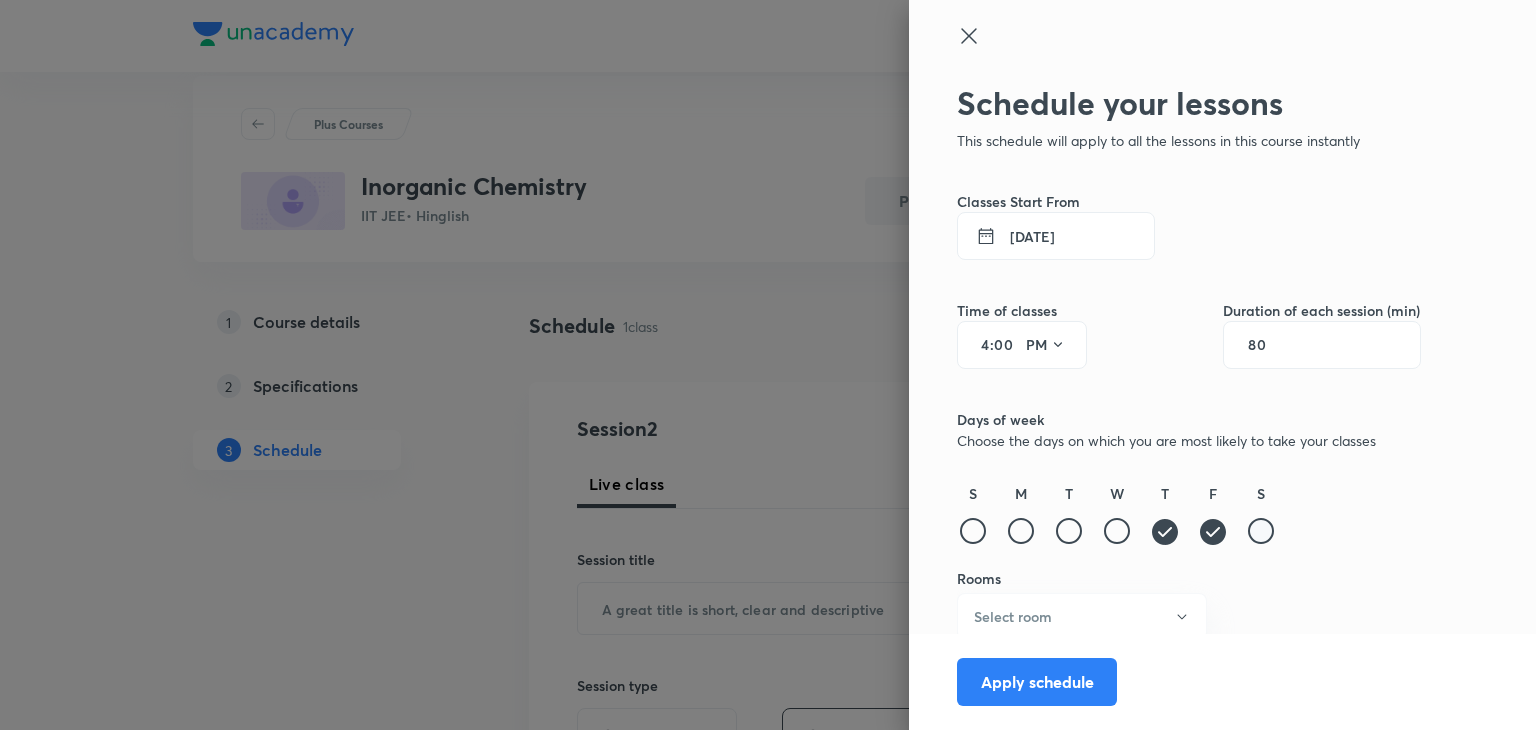 click at bounding box center (1261, 531) 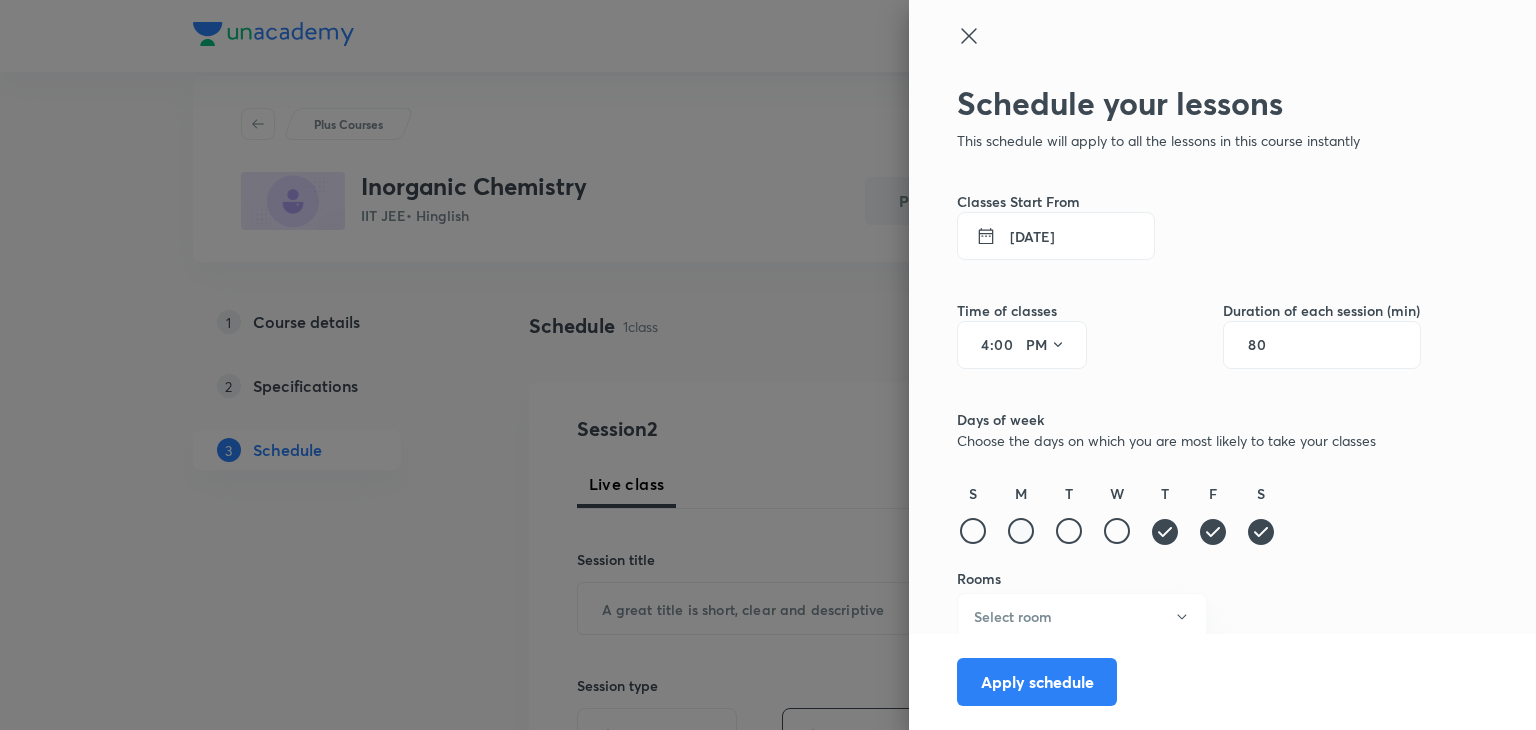 click at bounding box center (1021, 531) 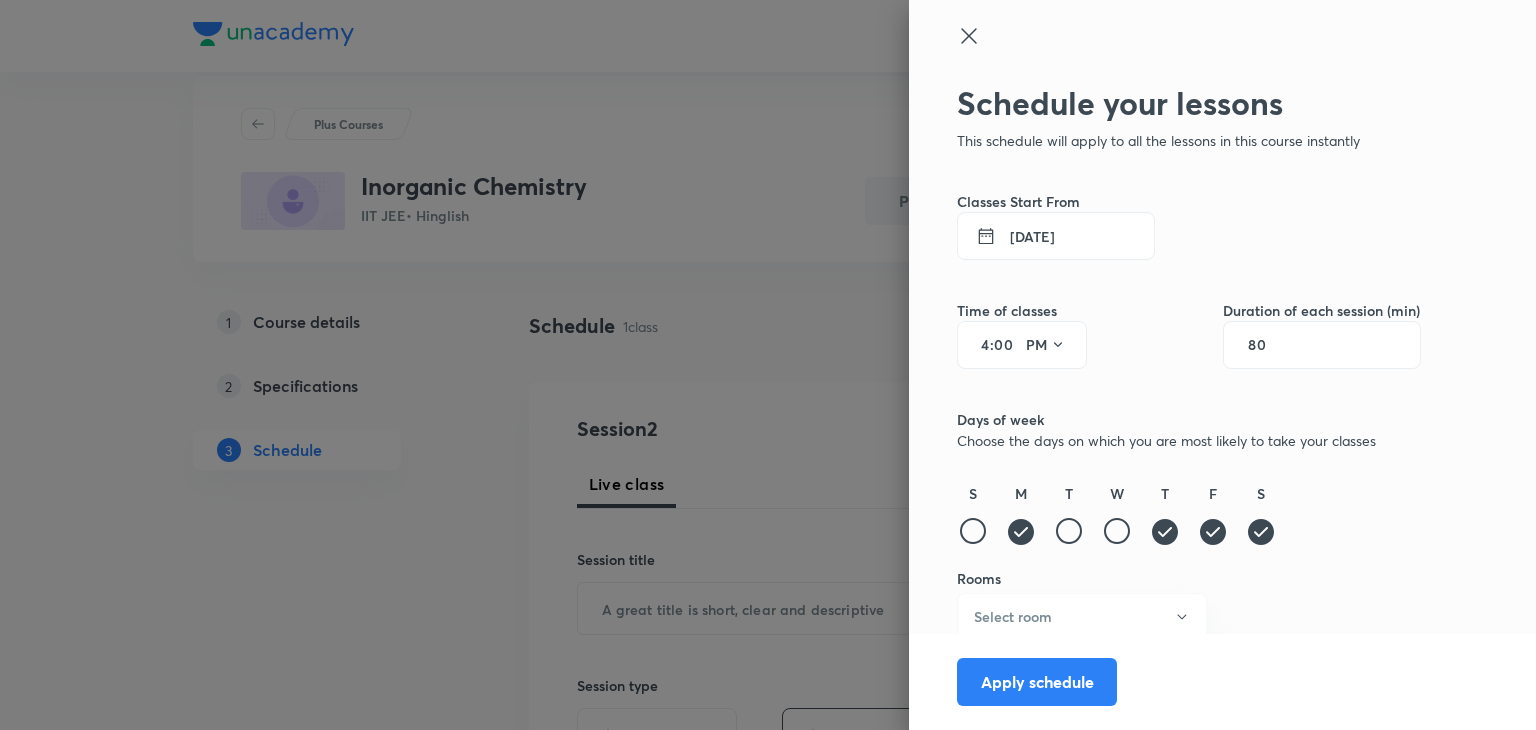 click on "Apply schedule" at bounding box center [1677, 682] 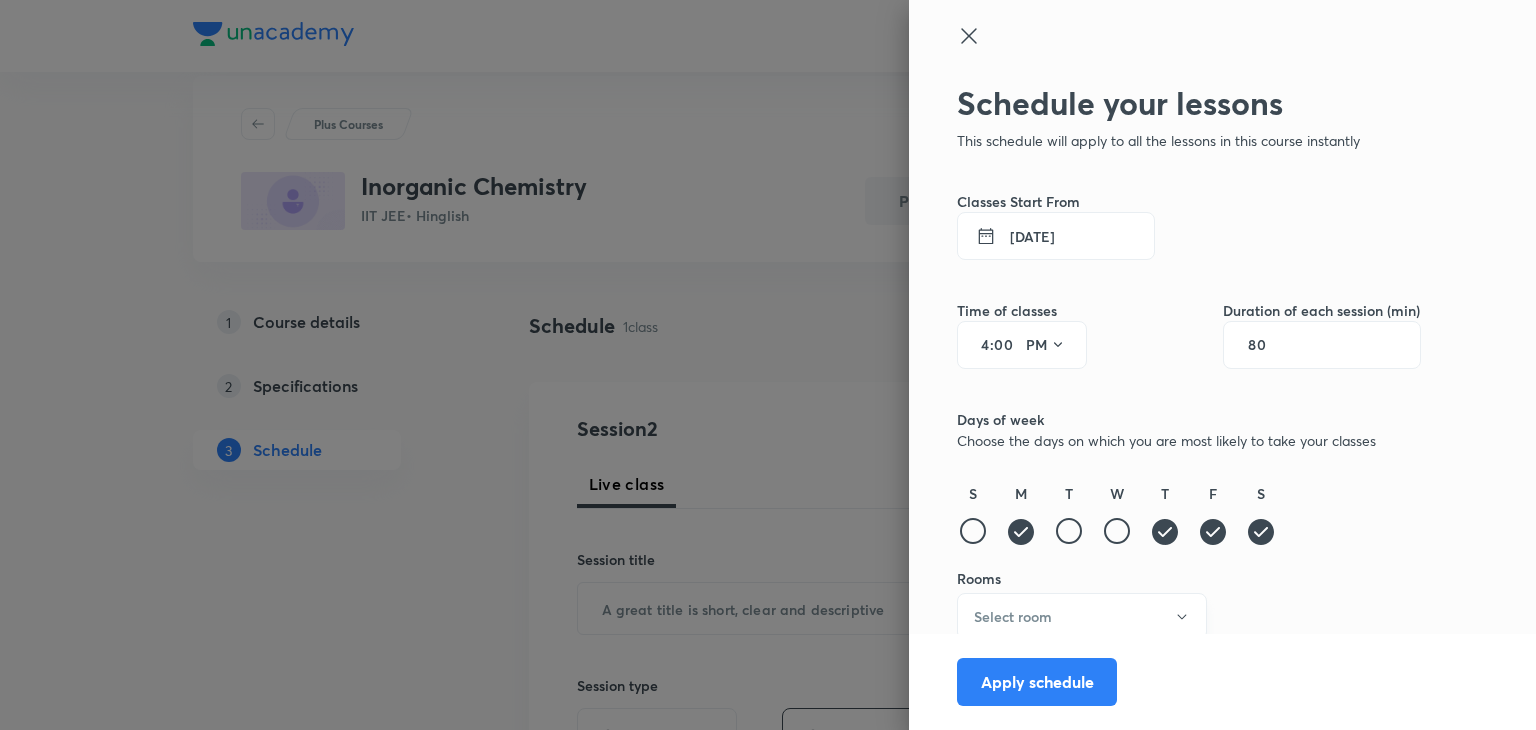 click on "Select room" at bounding box center (1082, 616) 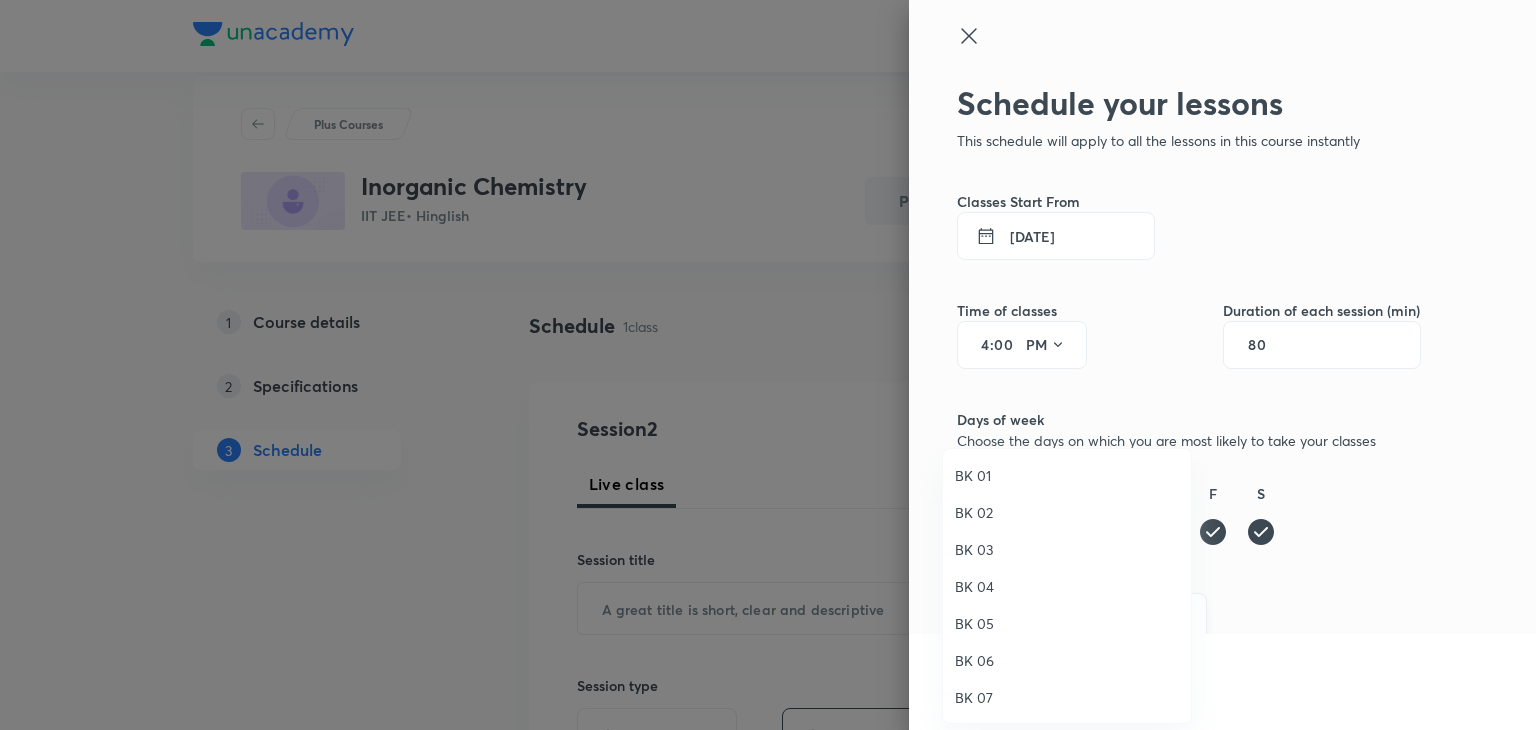 scroll, scrollTop: 37, scrollLeft: 0, axis: vertical 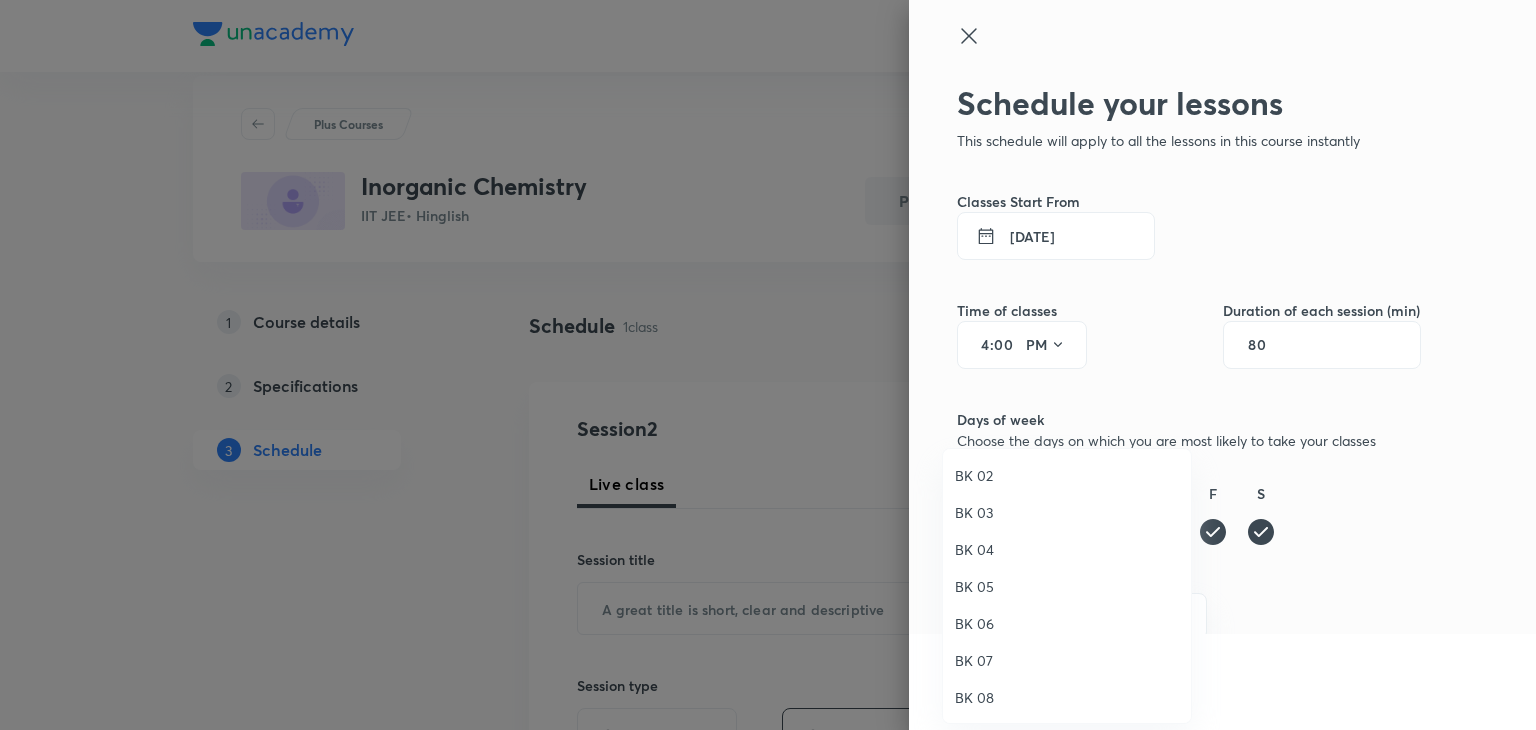 click on "BK 08" at bounding box center [1067, 697] 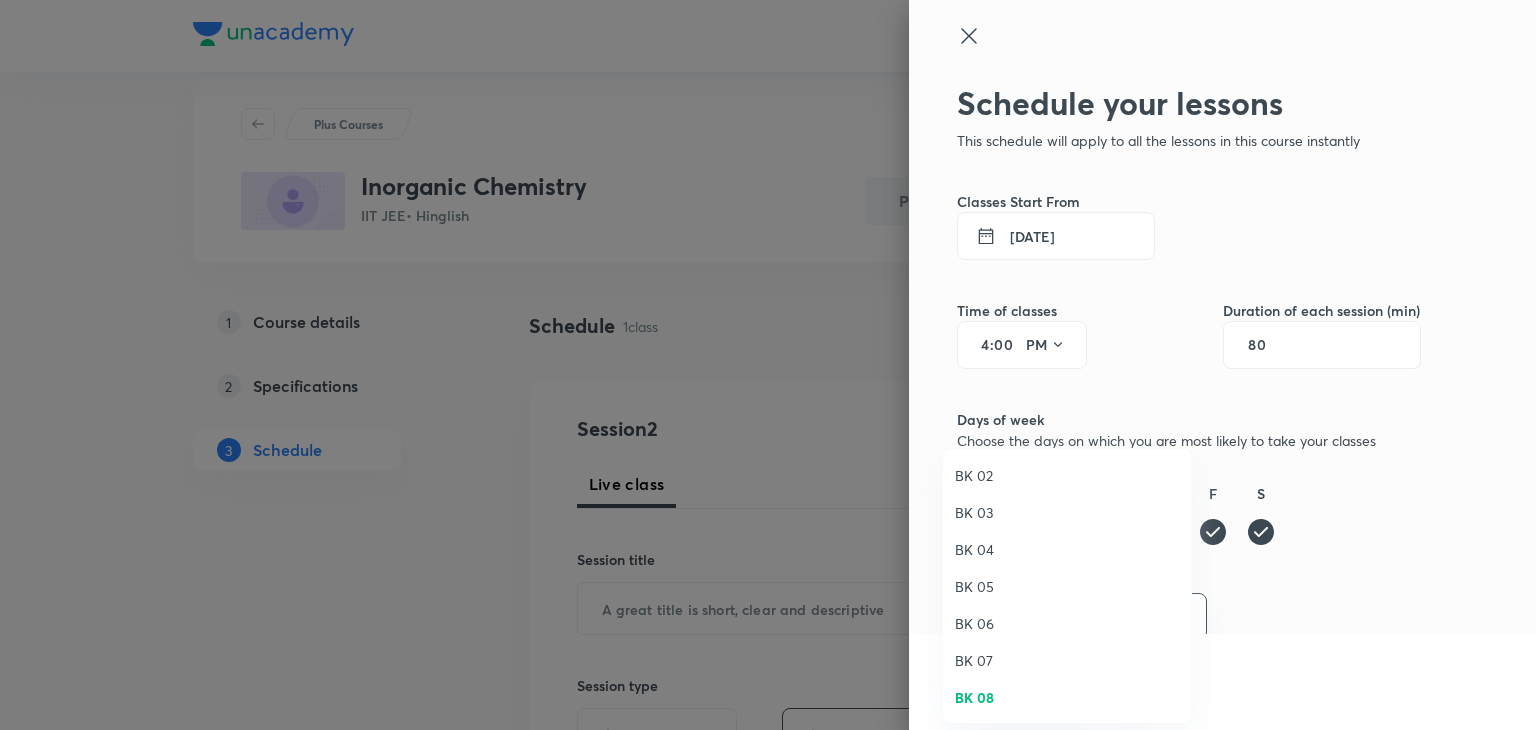 click on "Apply schedule" at bounding box center (1037, 680) 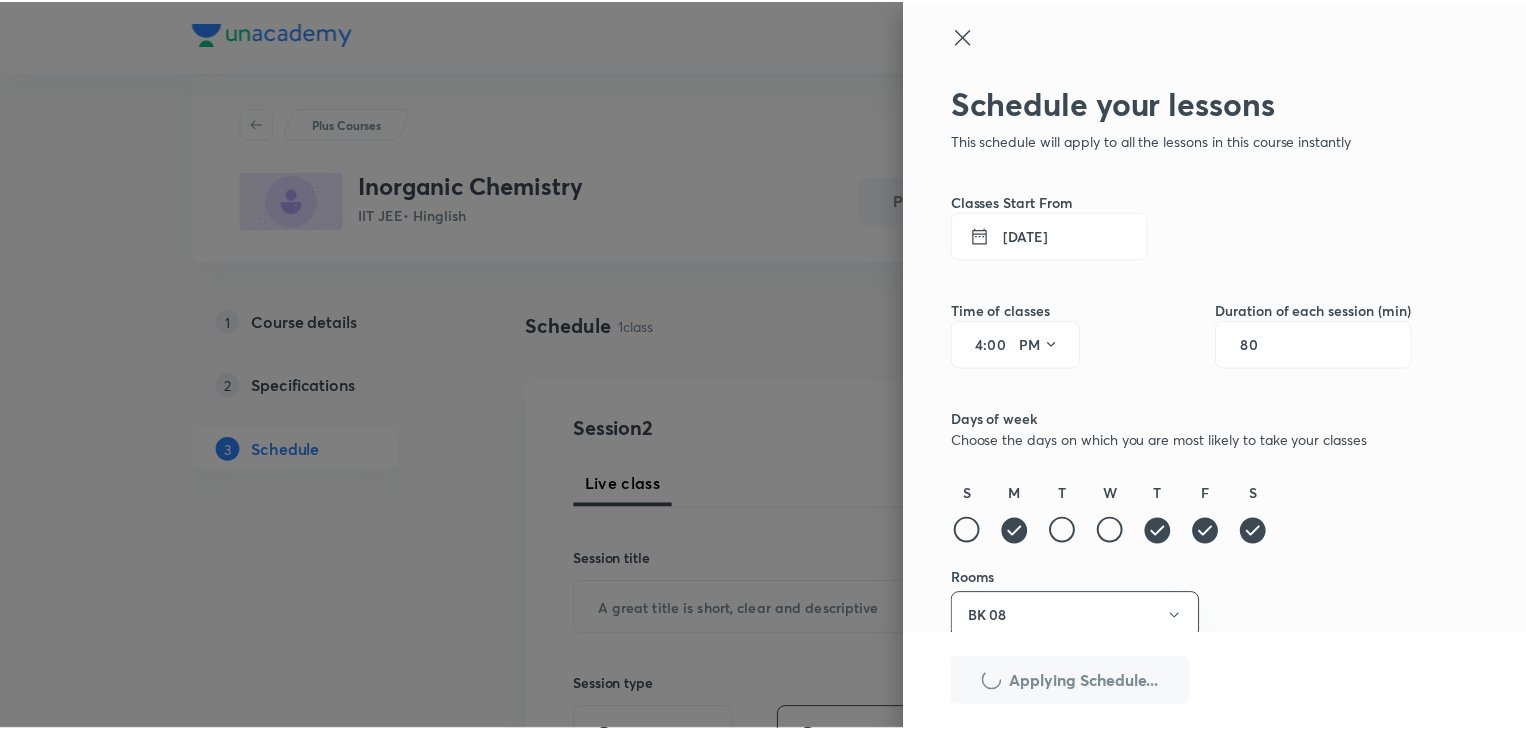 scroll, scrollTop: 10, scrollLeft: 0, axis: vertical 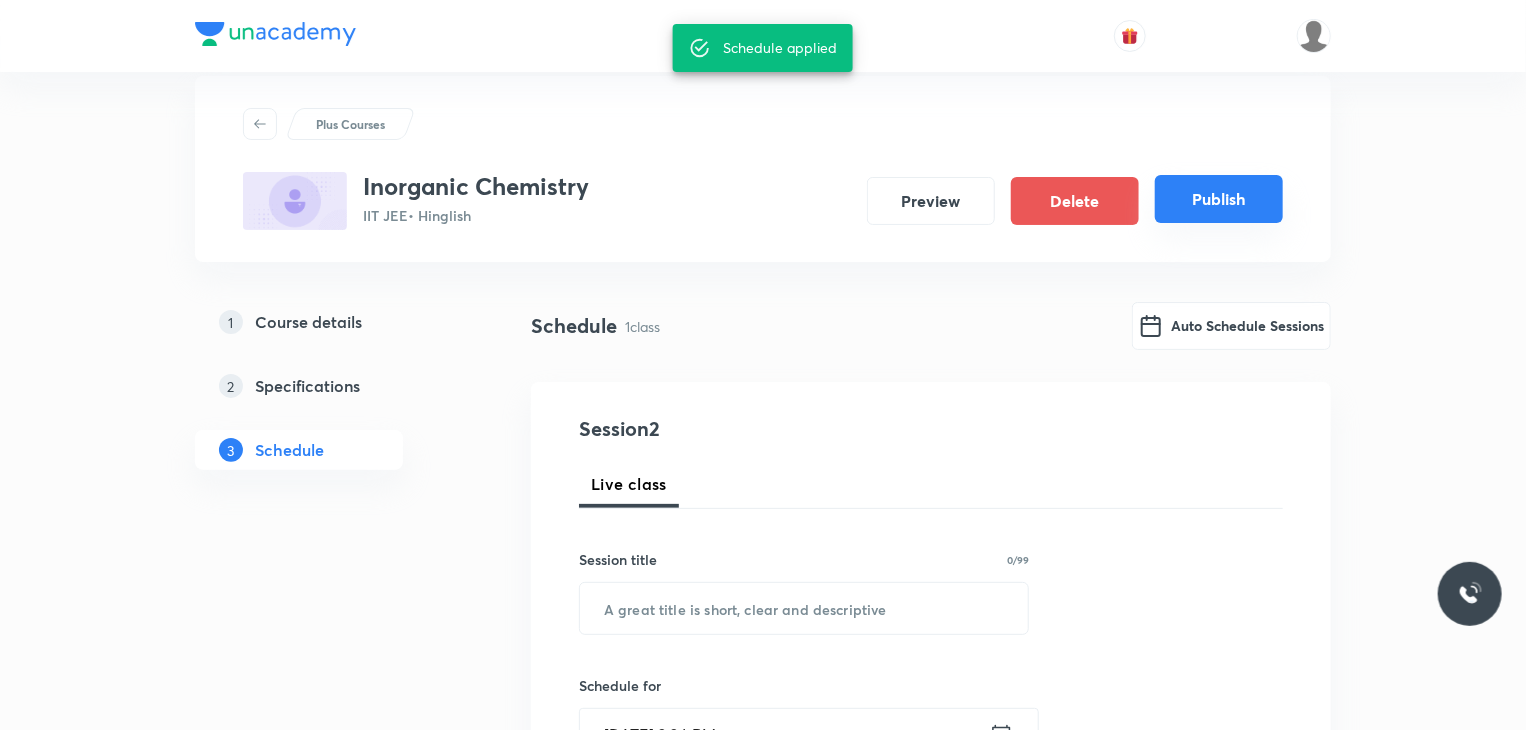 click on "Publish" at bounding box center (1219, 199) 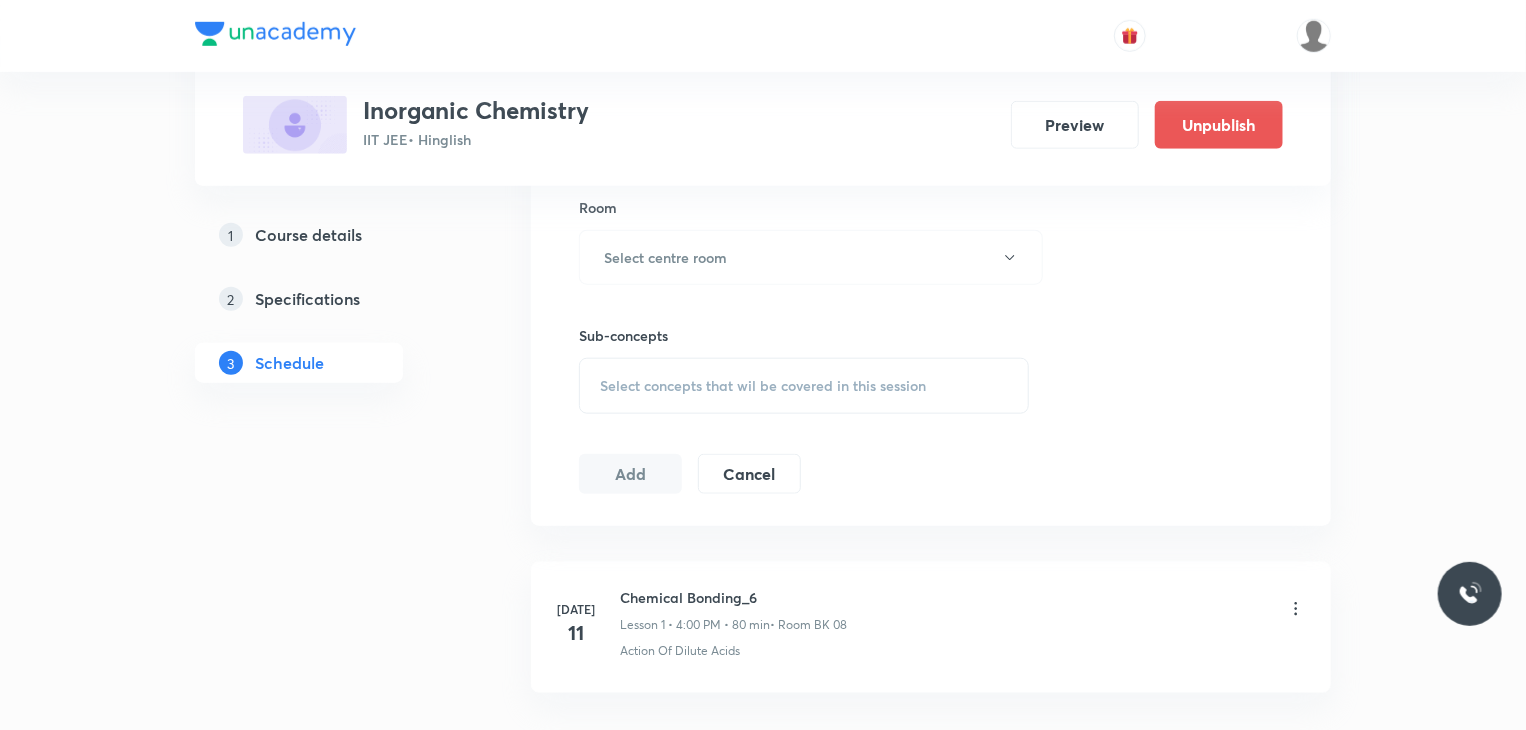 scroll, scrollTop: 1026, scrollLeft: 0, axis: vertical 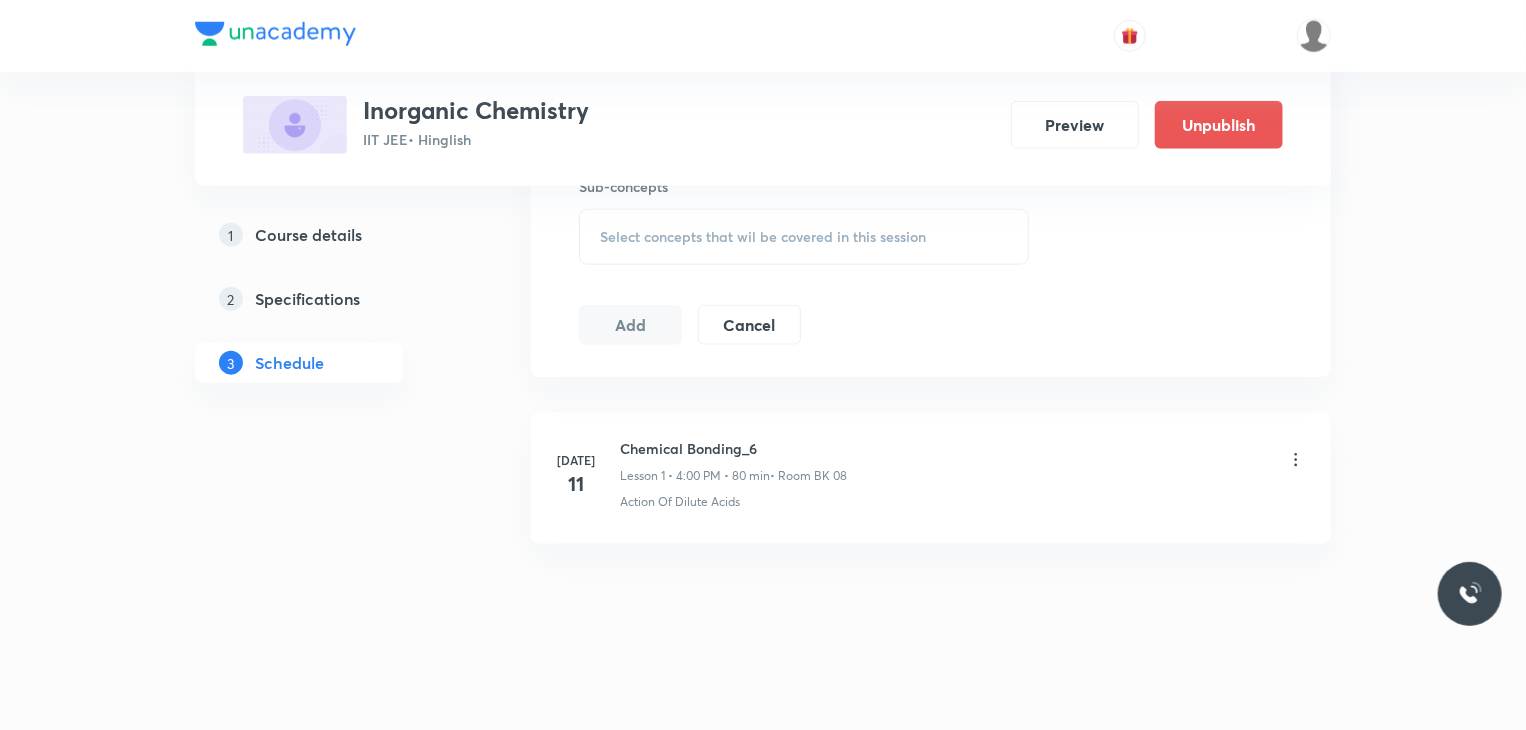 click on "1 Course details 2 Specifications 3 Schedule" at bounding box center (331, 4) 